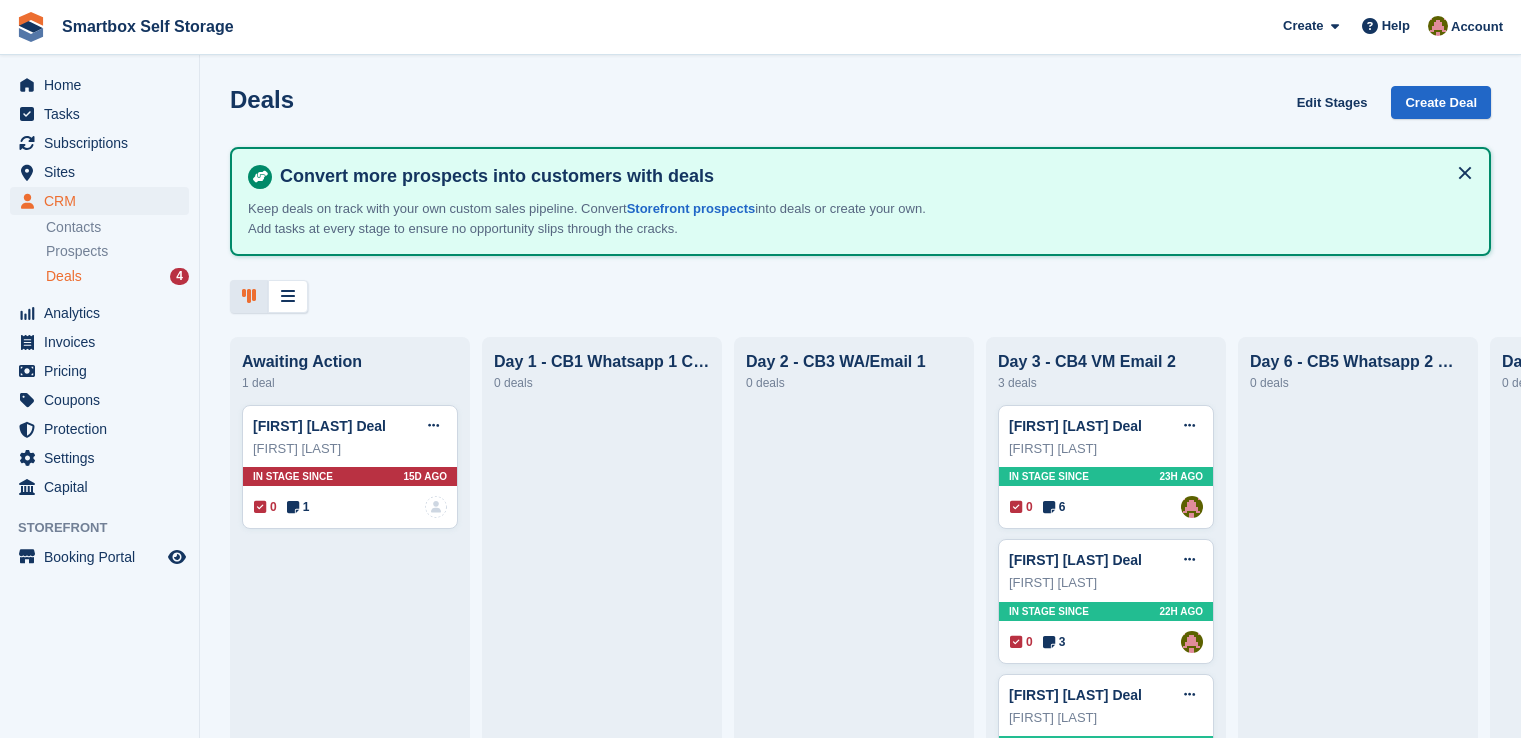 scroll, scrollTop: 0, scrollLeft: 0, axis: both 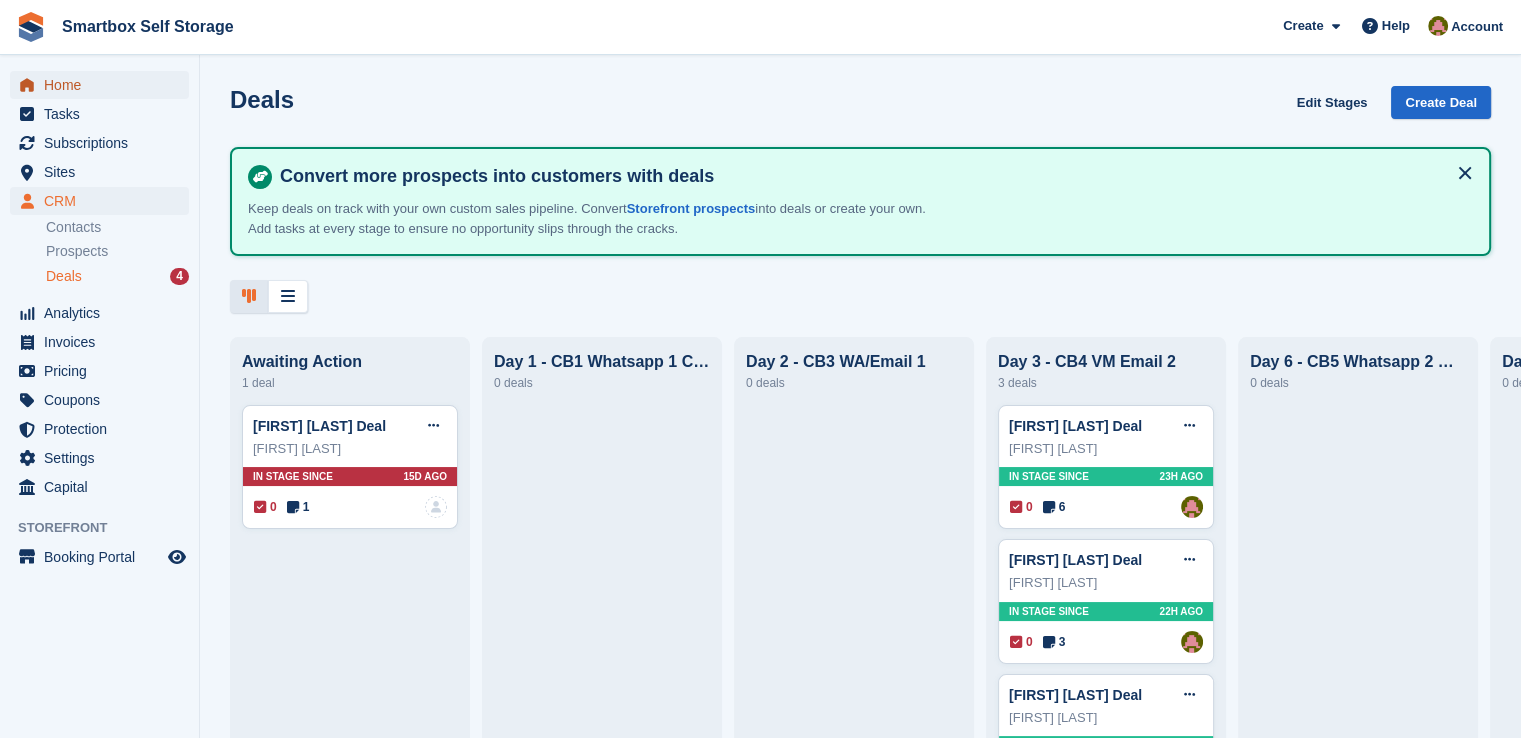 click on "Home" at bounding box center [104, 85] 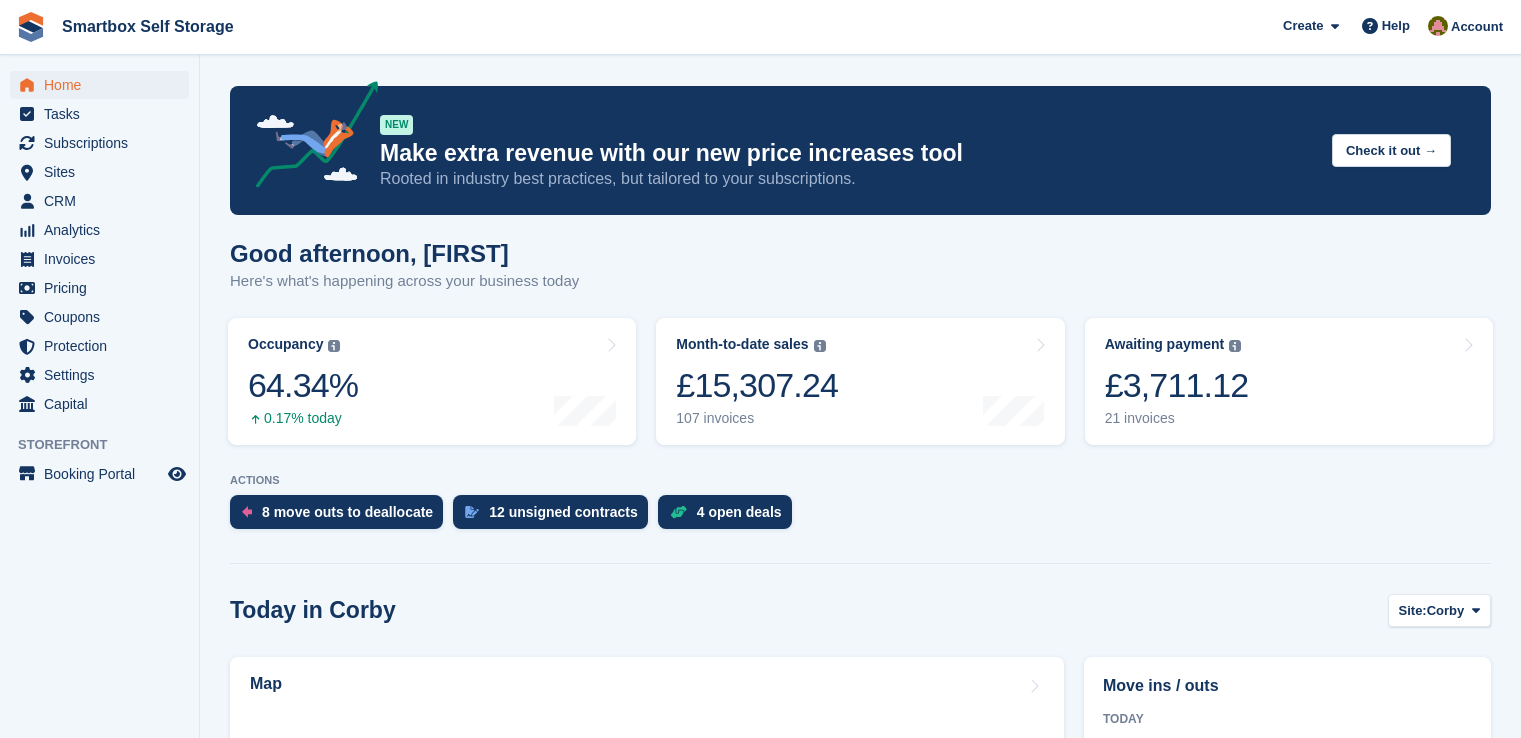 scroll, scrollTop: 0, scrollLeft: 0, axis: both 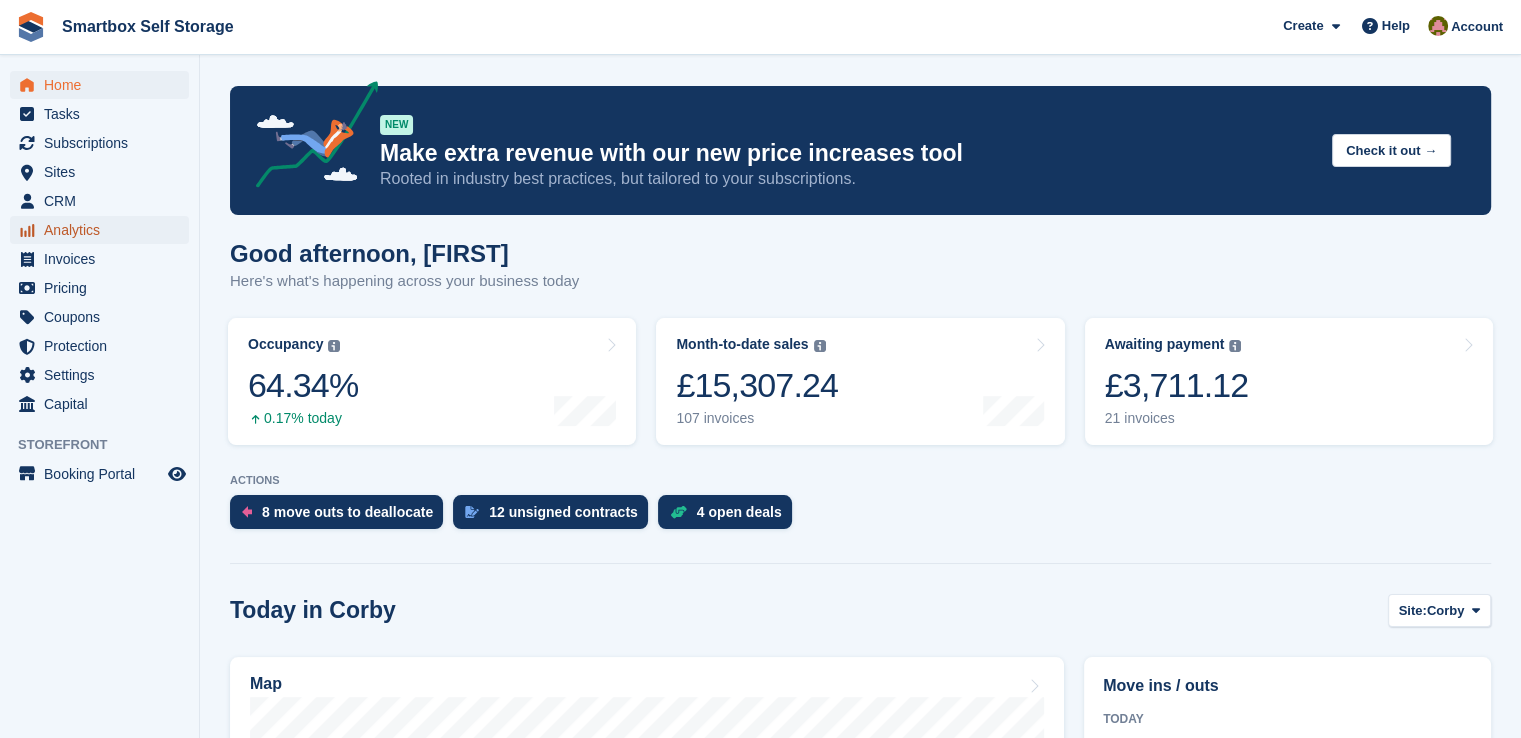 click on "Analytics" at bounding box center (104, 230) 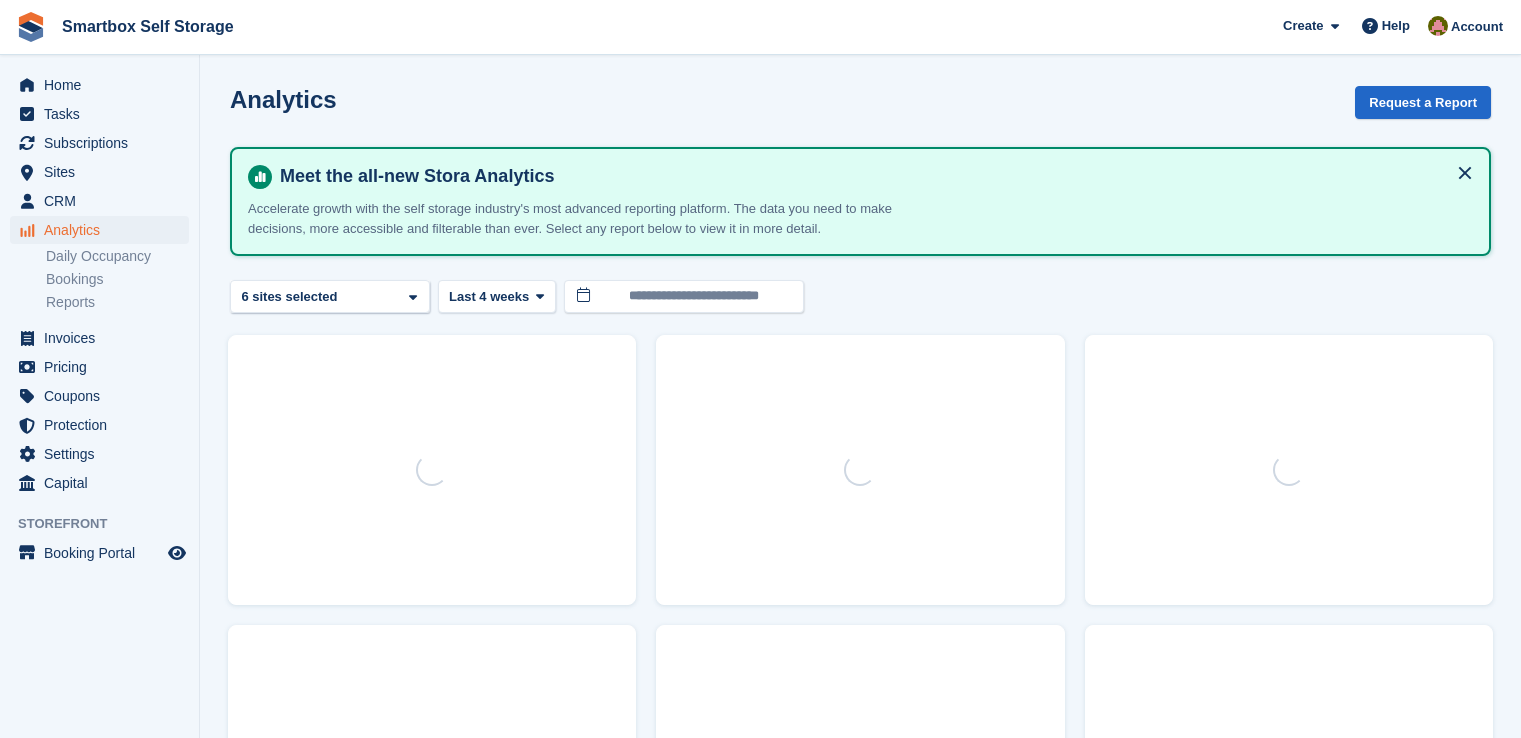 scroll, scrollTop: 0, scrollLeft: 0, axis: both 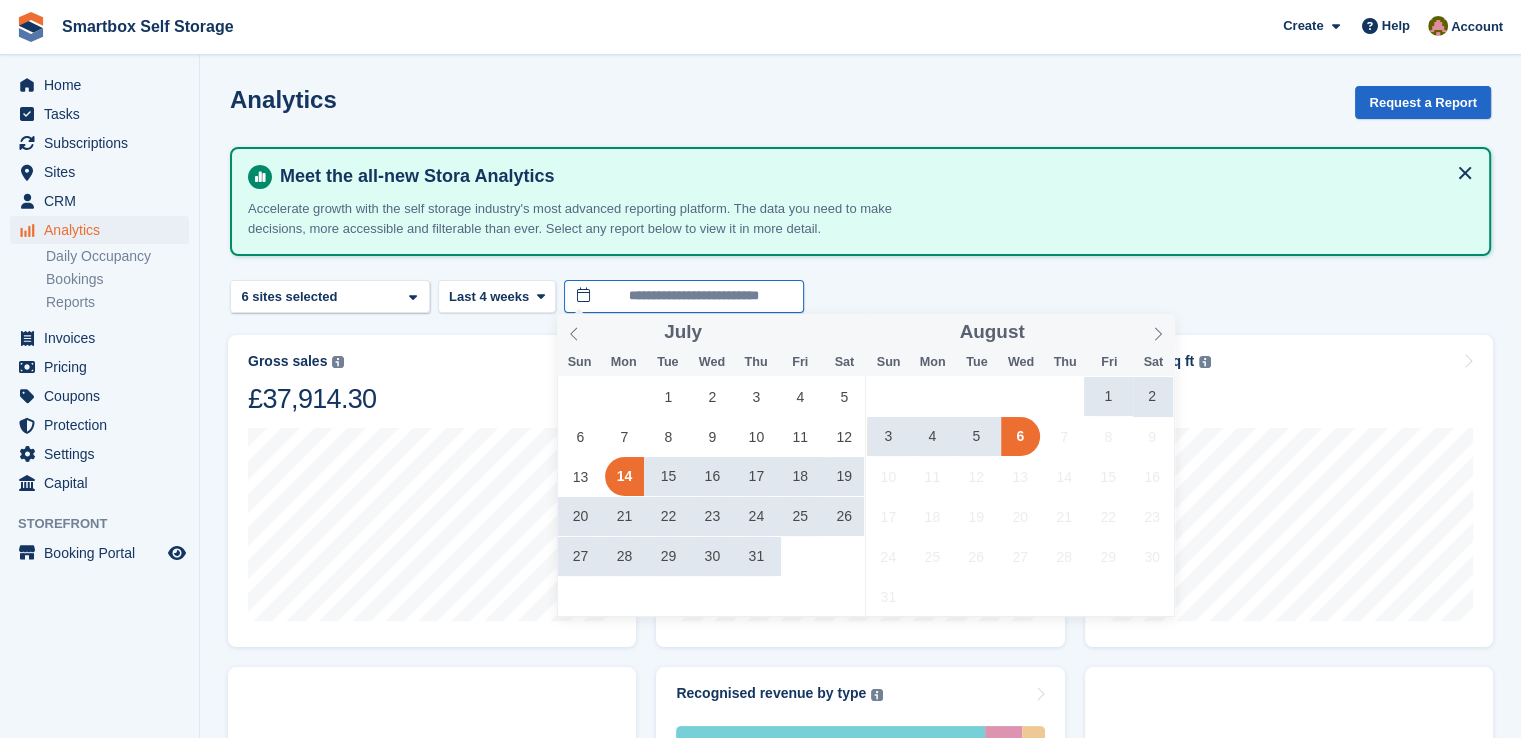 click on "**********" at bounding box center (684, 296) 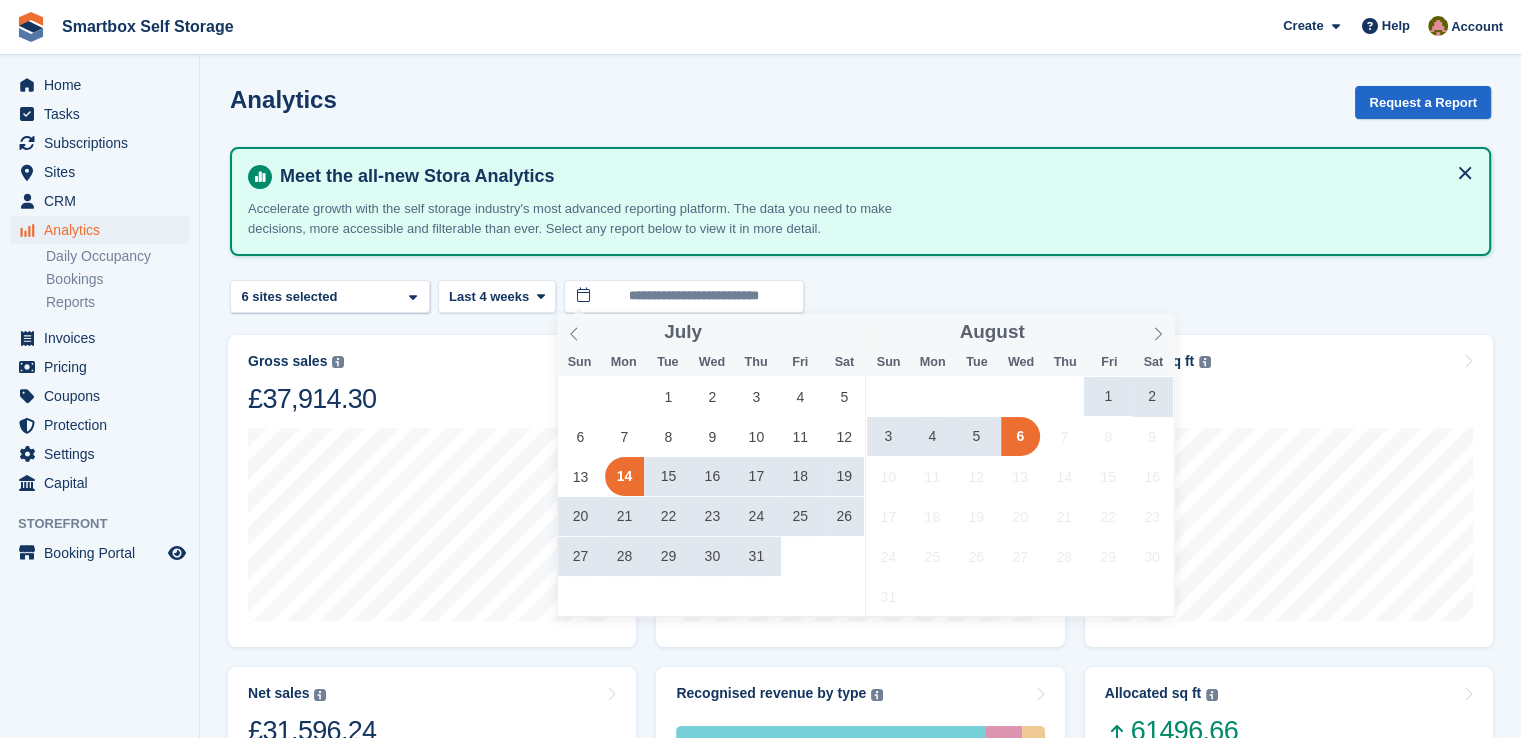 click on "1" at bounding box center [1108, 396] 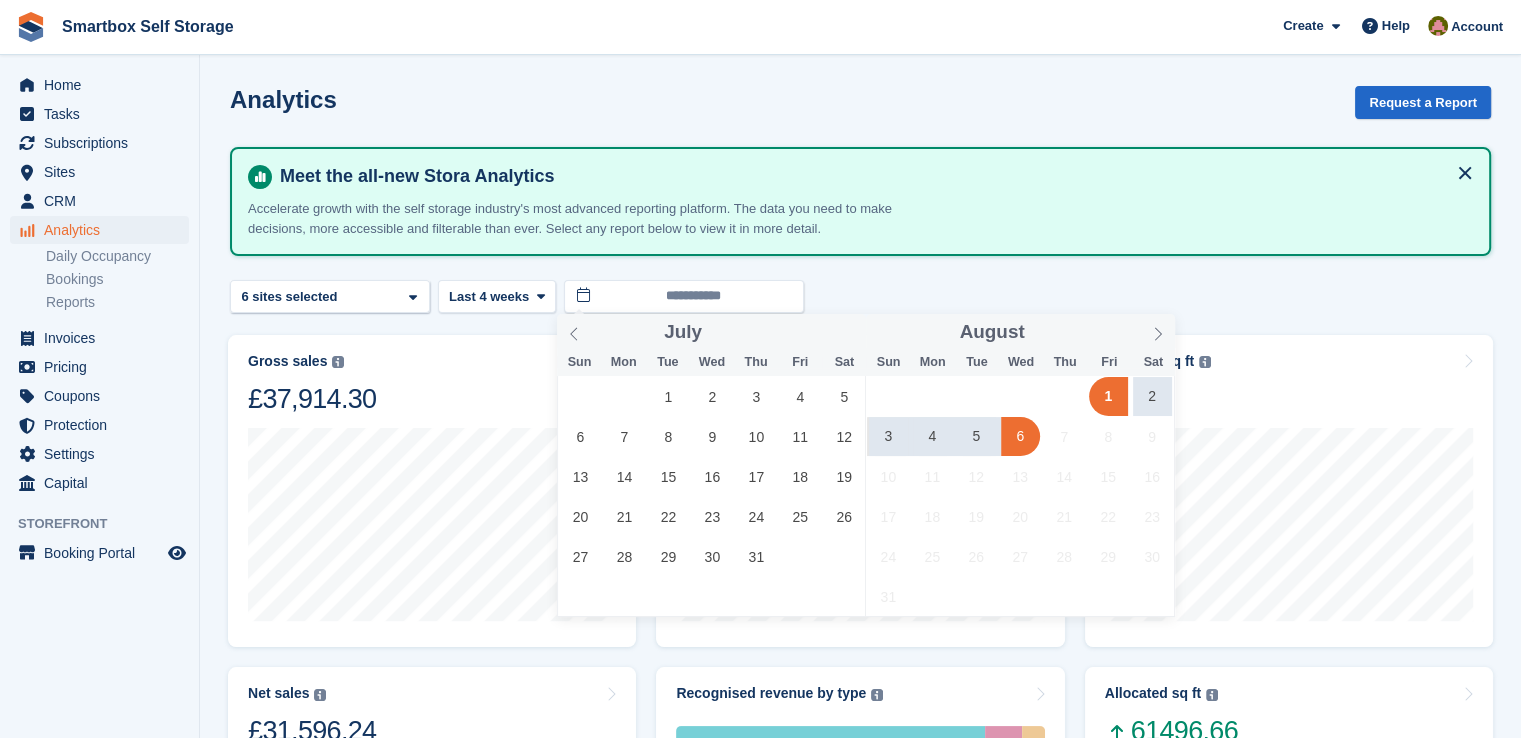 click on "6" at bounding box center (1020, 436) 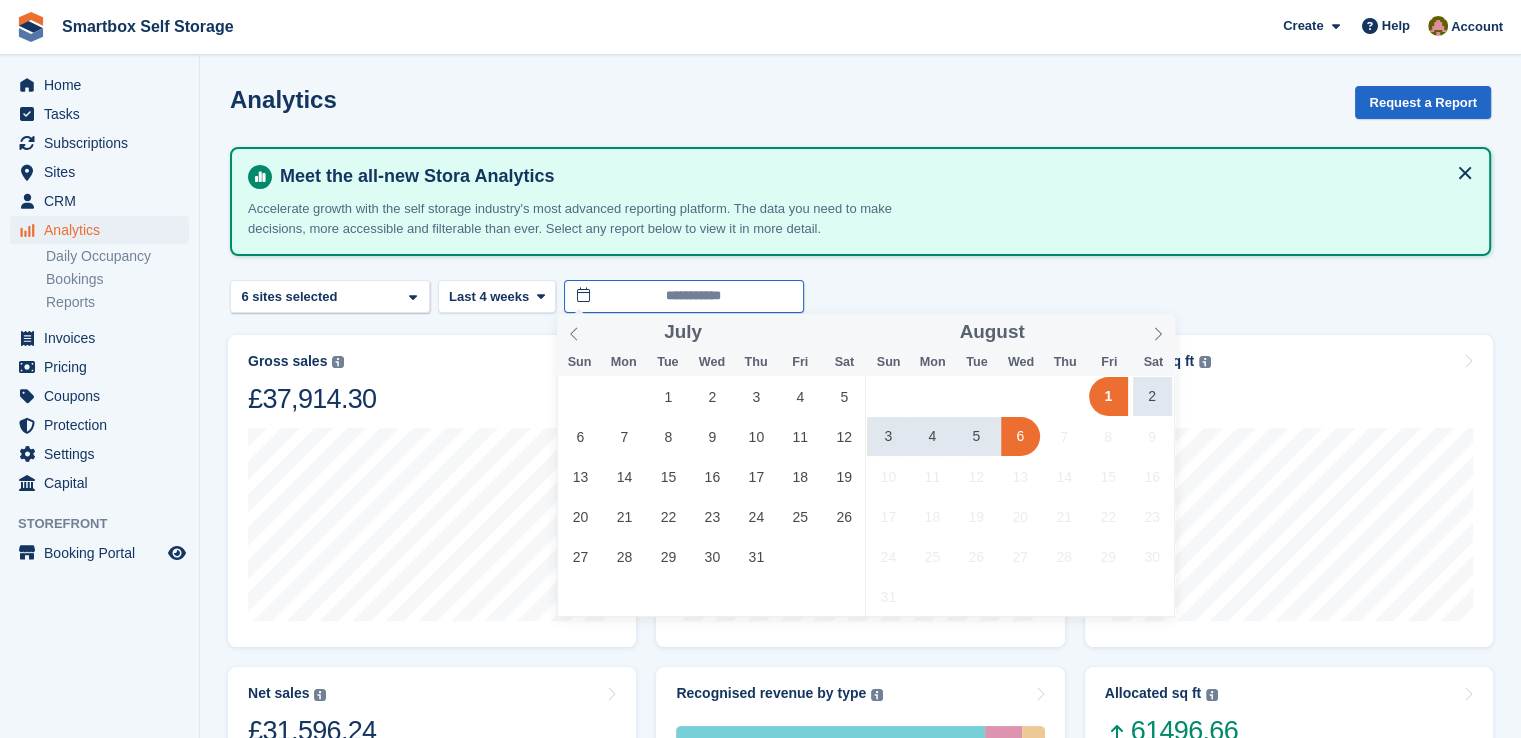type on "**********" 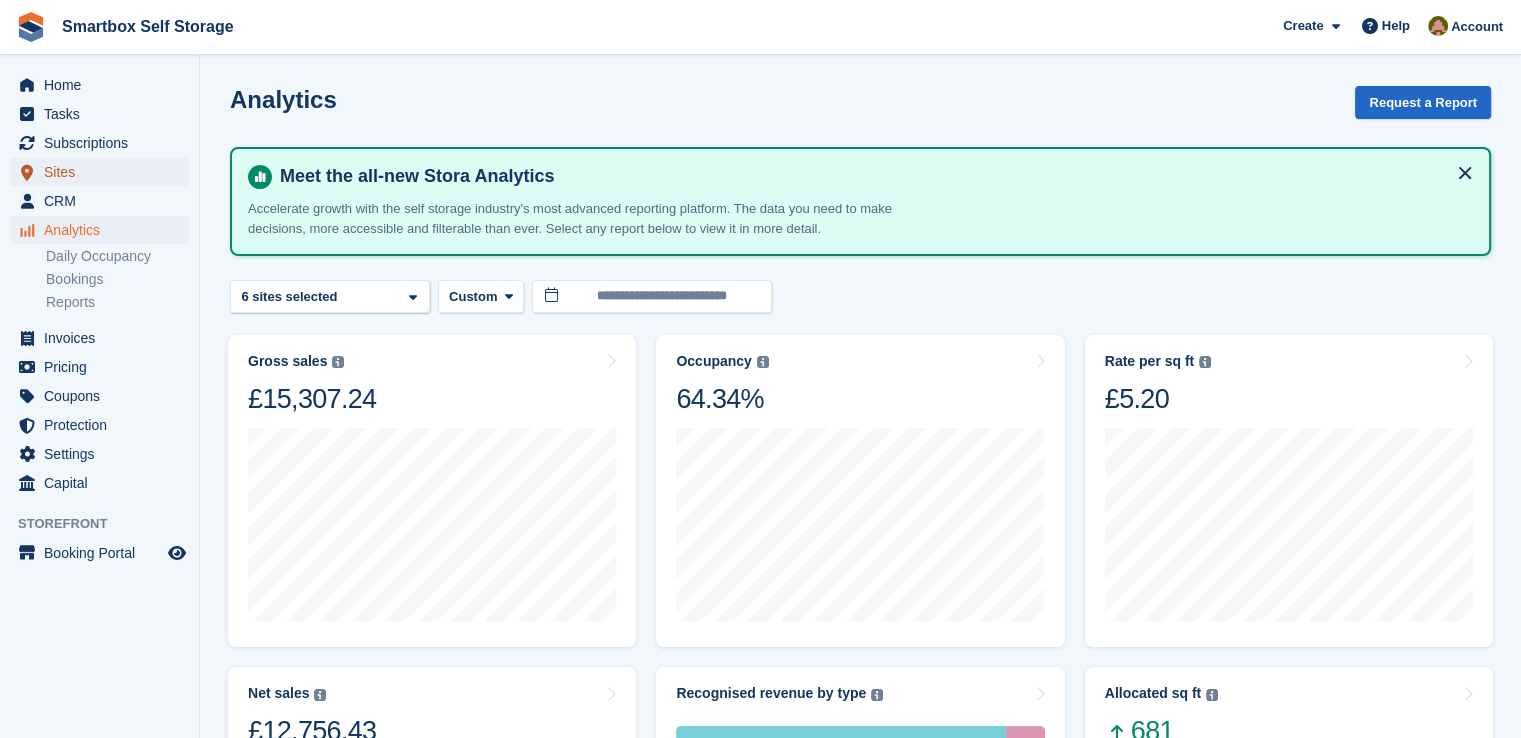click on "Sites" at bounding box center [104, 172] 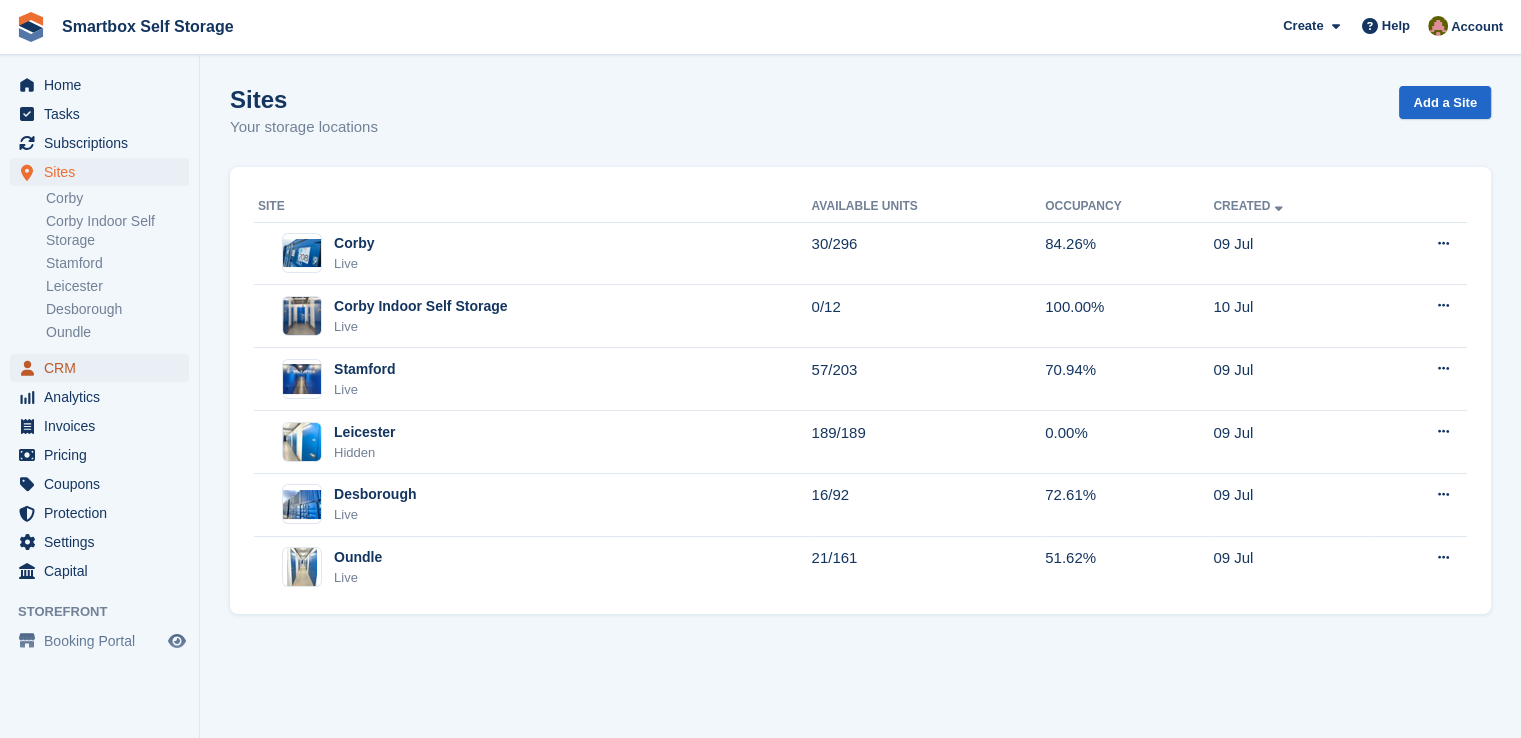 click on "CRM" at bounding box center [104, 368] 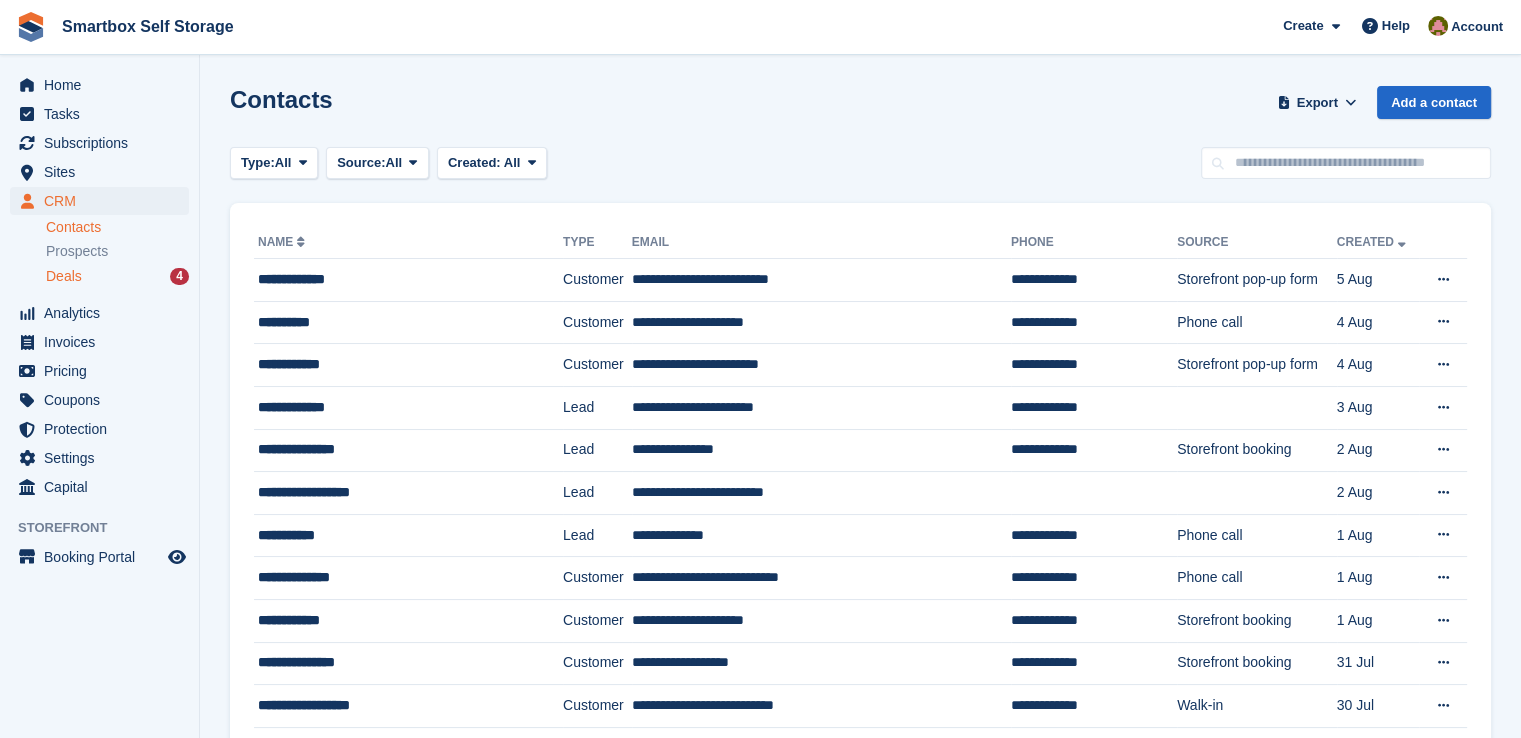 click on "Deals
4" at bounding box center (117, 276) 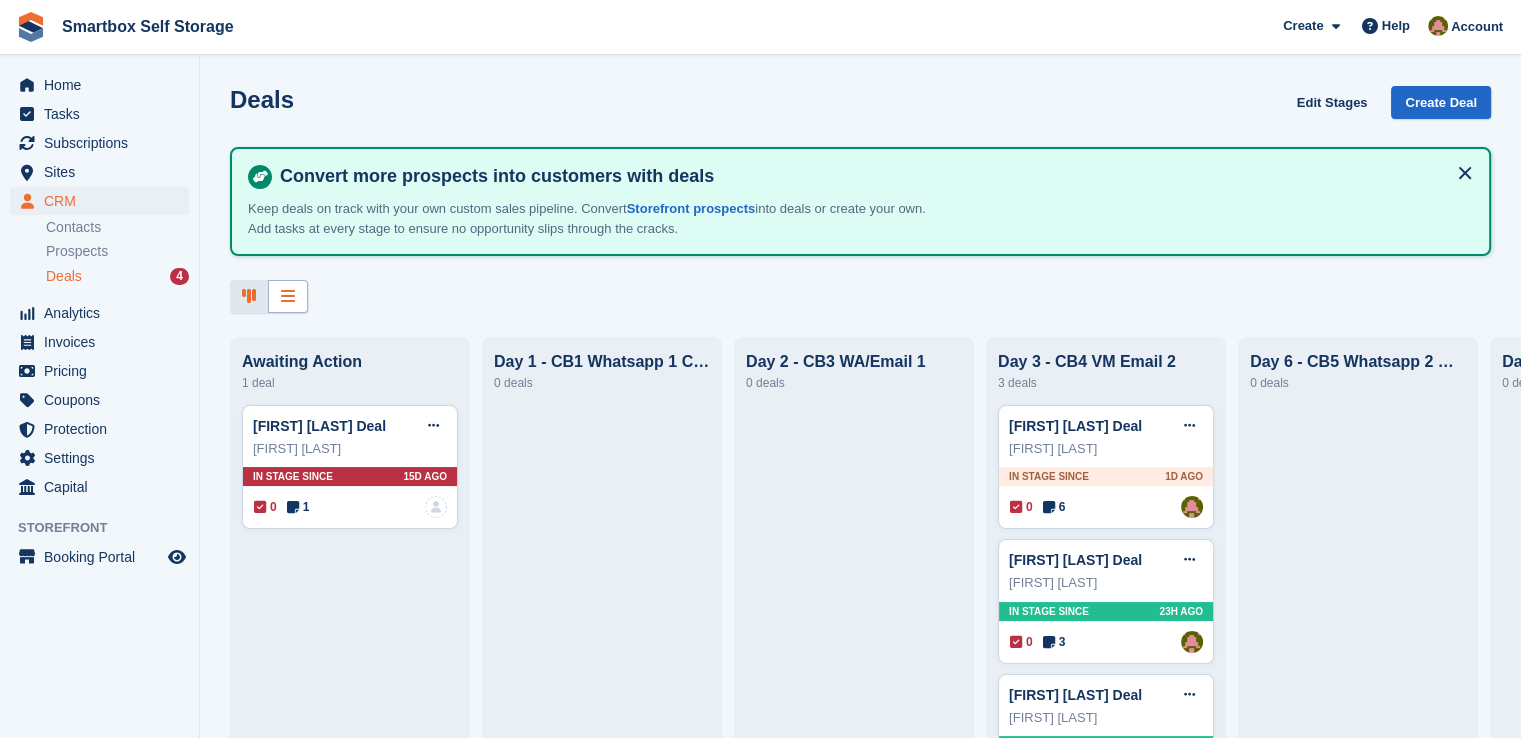 click at bounding box center (288, 296) 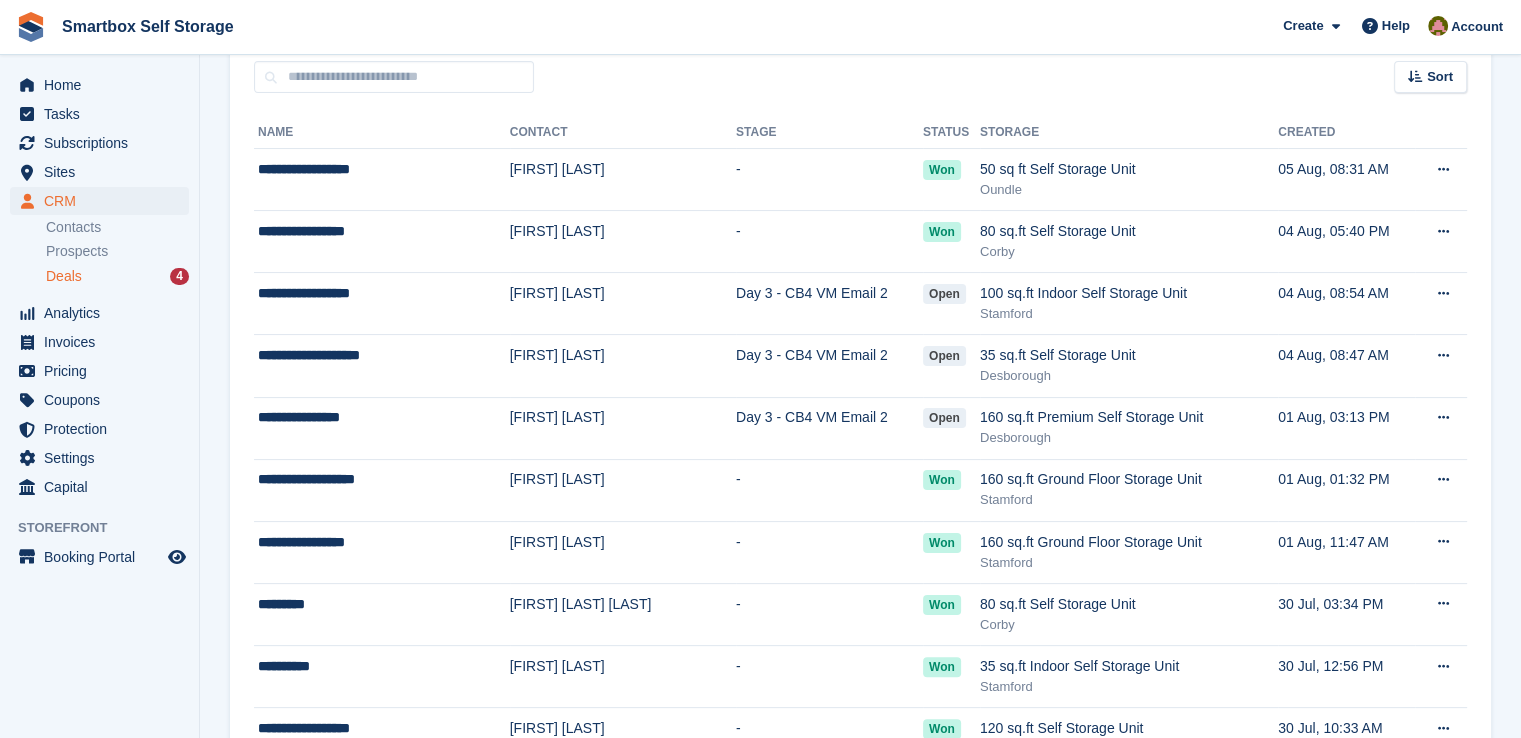 scroll, scrollTop: 100, scrollLeft: 0, axis: vertical 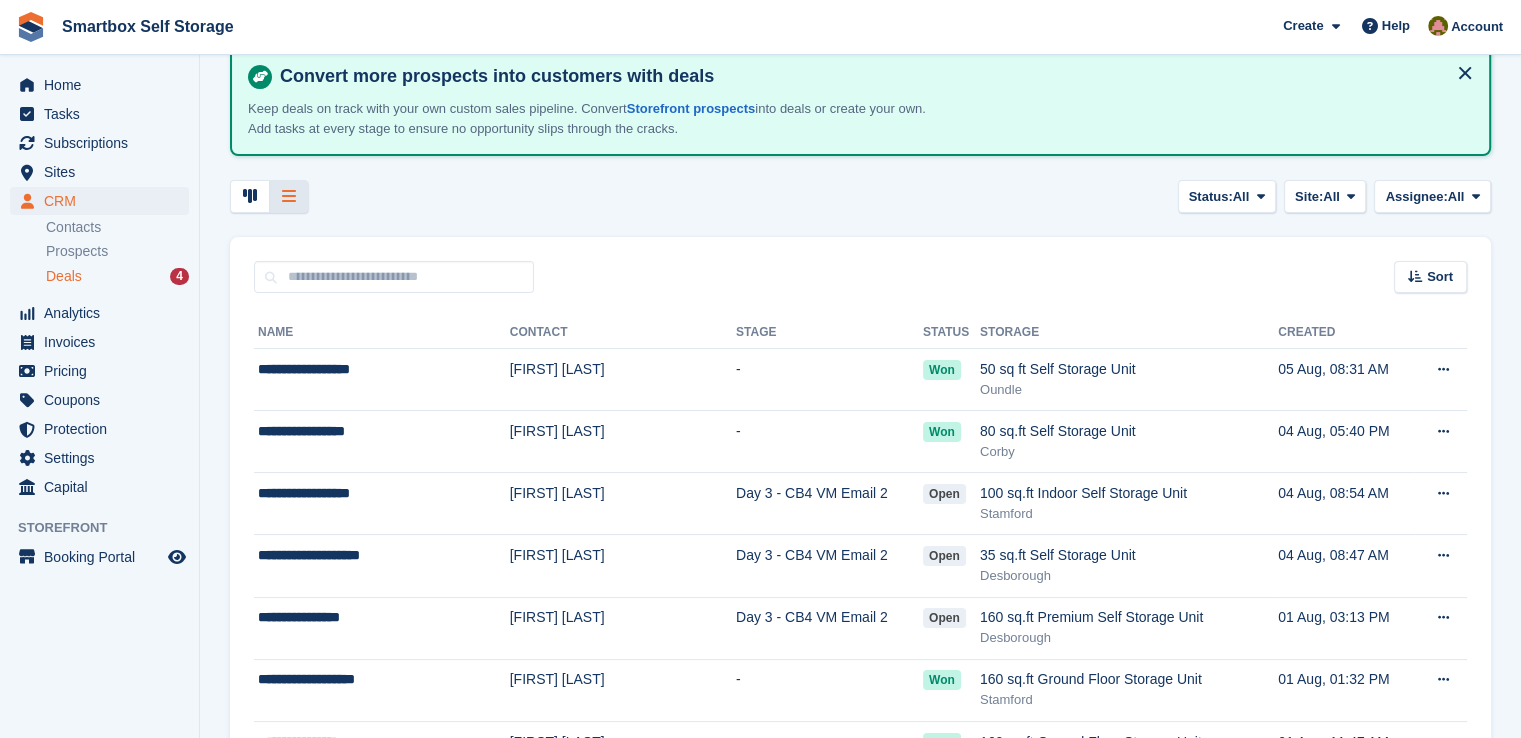 click on "Deals" at bounding box center [64, 276] 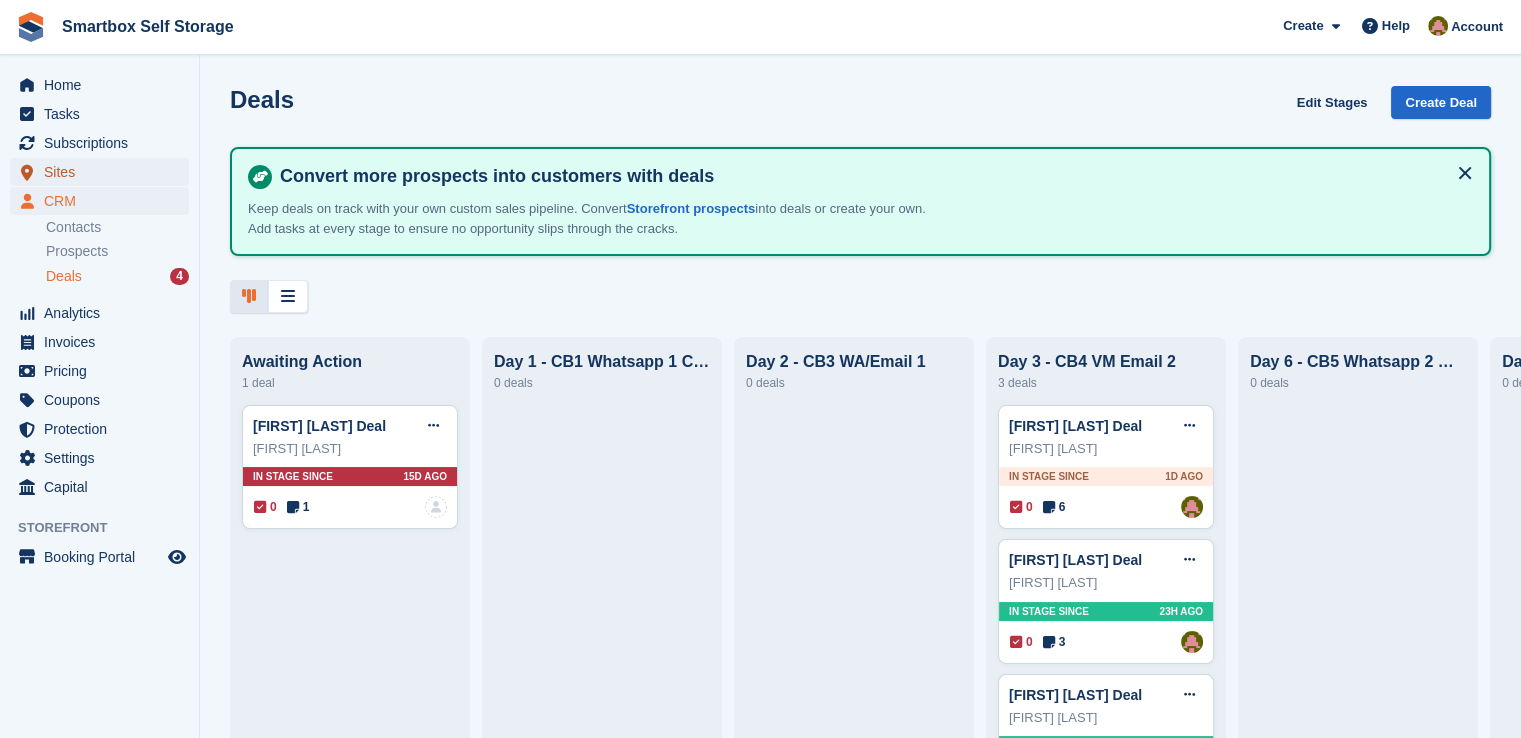 click on "Sites" at bounding box center (104, 172) 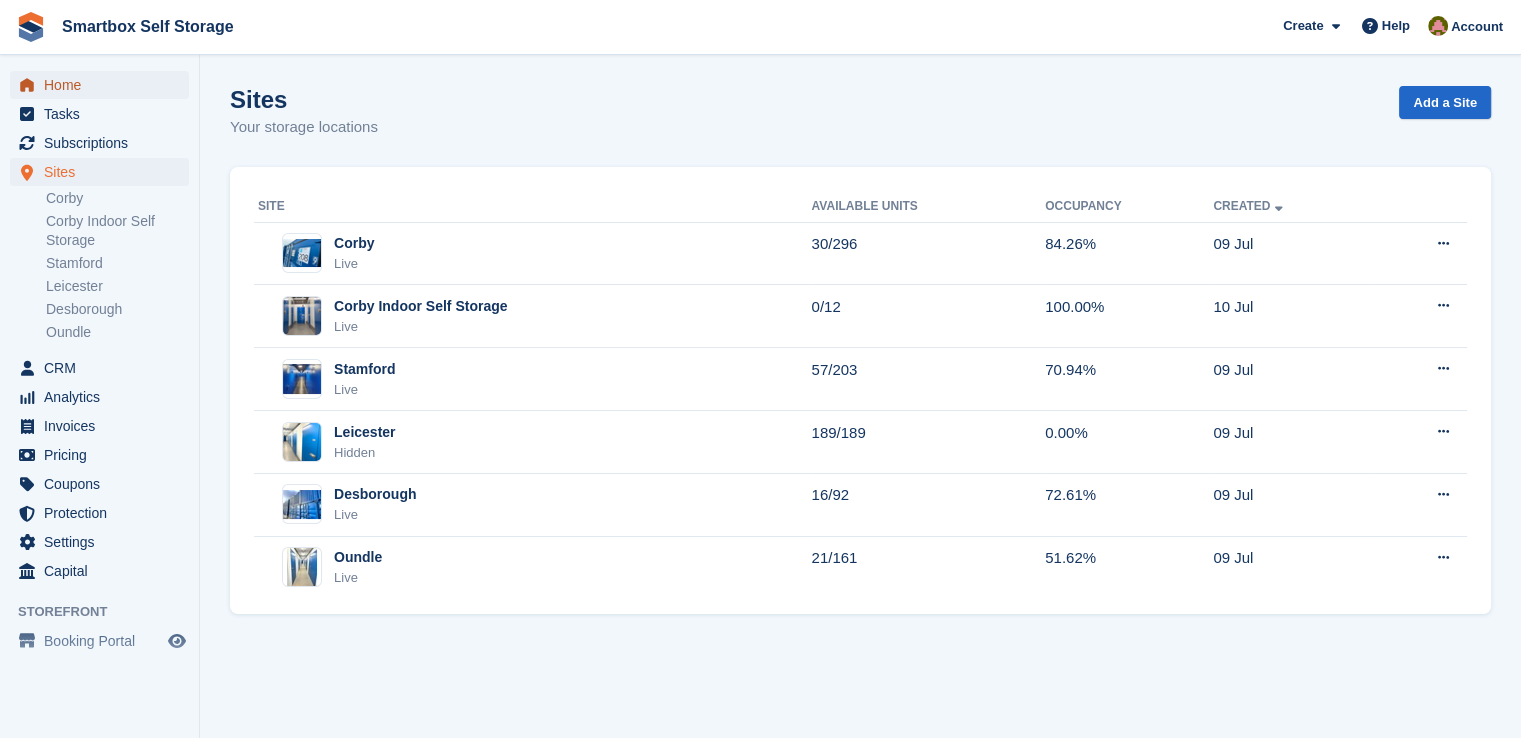 click on "Home" at bounding box center (104, 85) 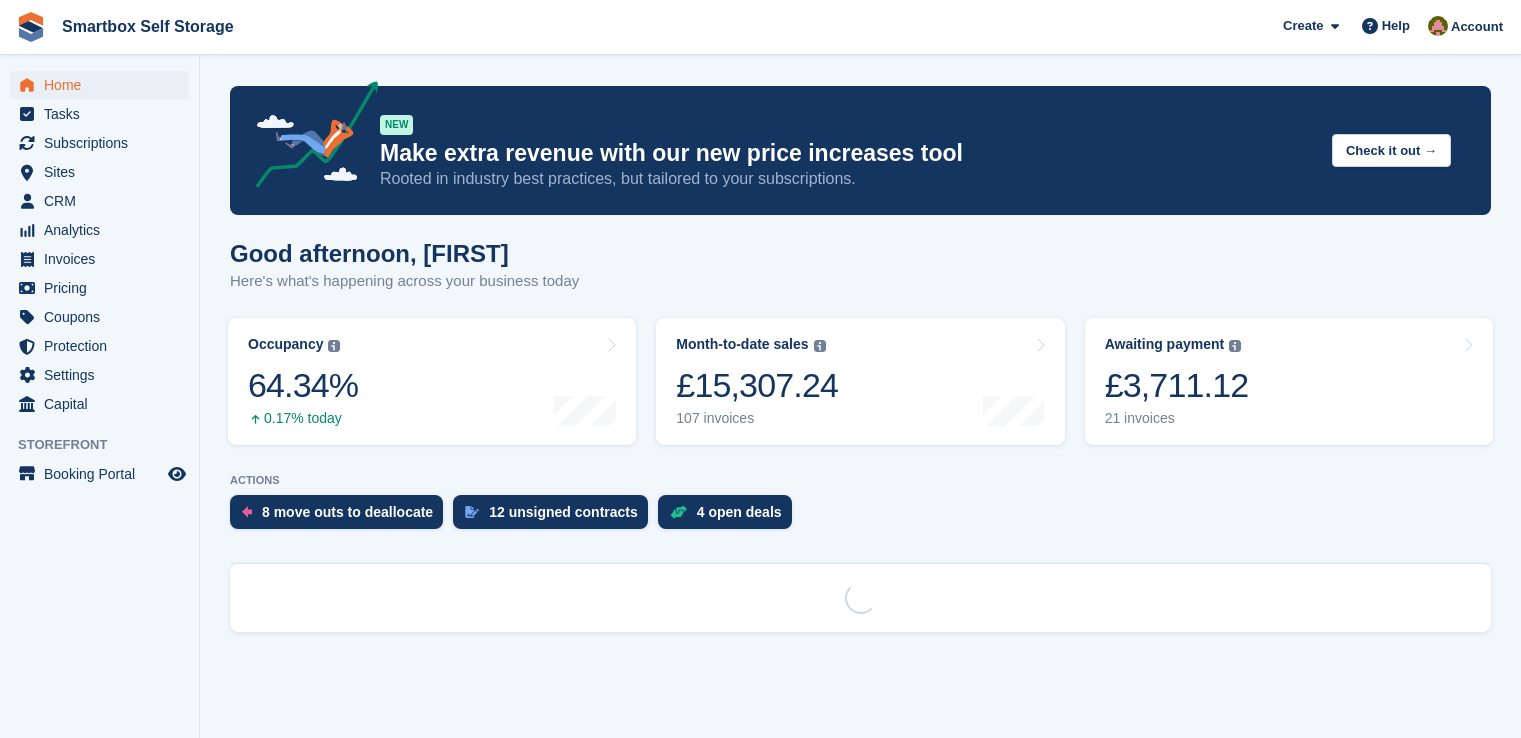 scroll, scrollTop: 0, scrollLeft: 0, axis: both 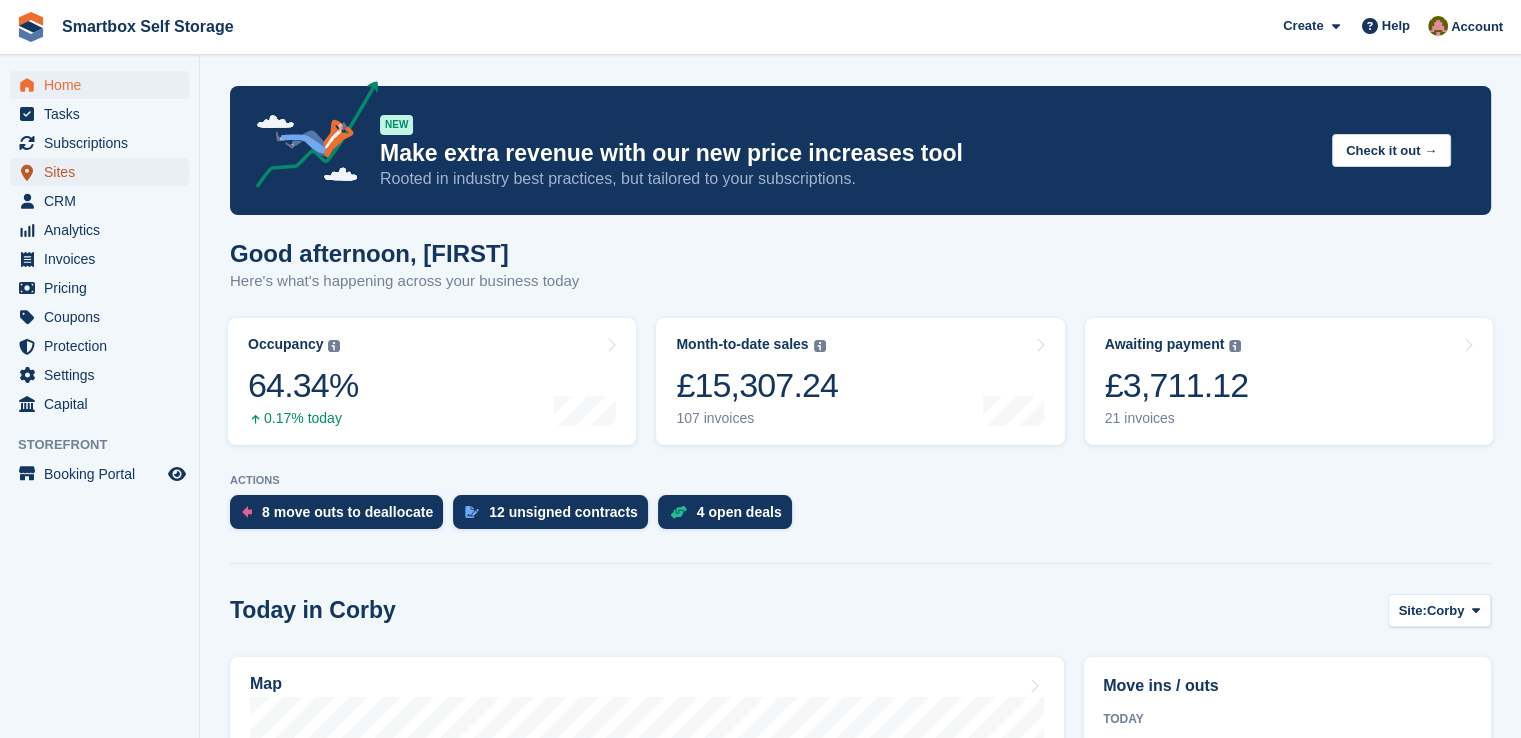 click on "Sites" at bounding box center [104, 172] 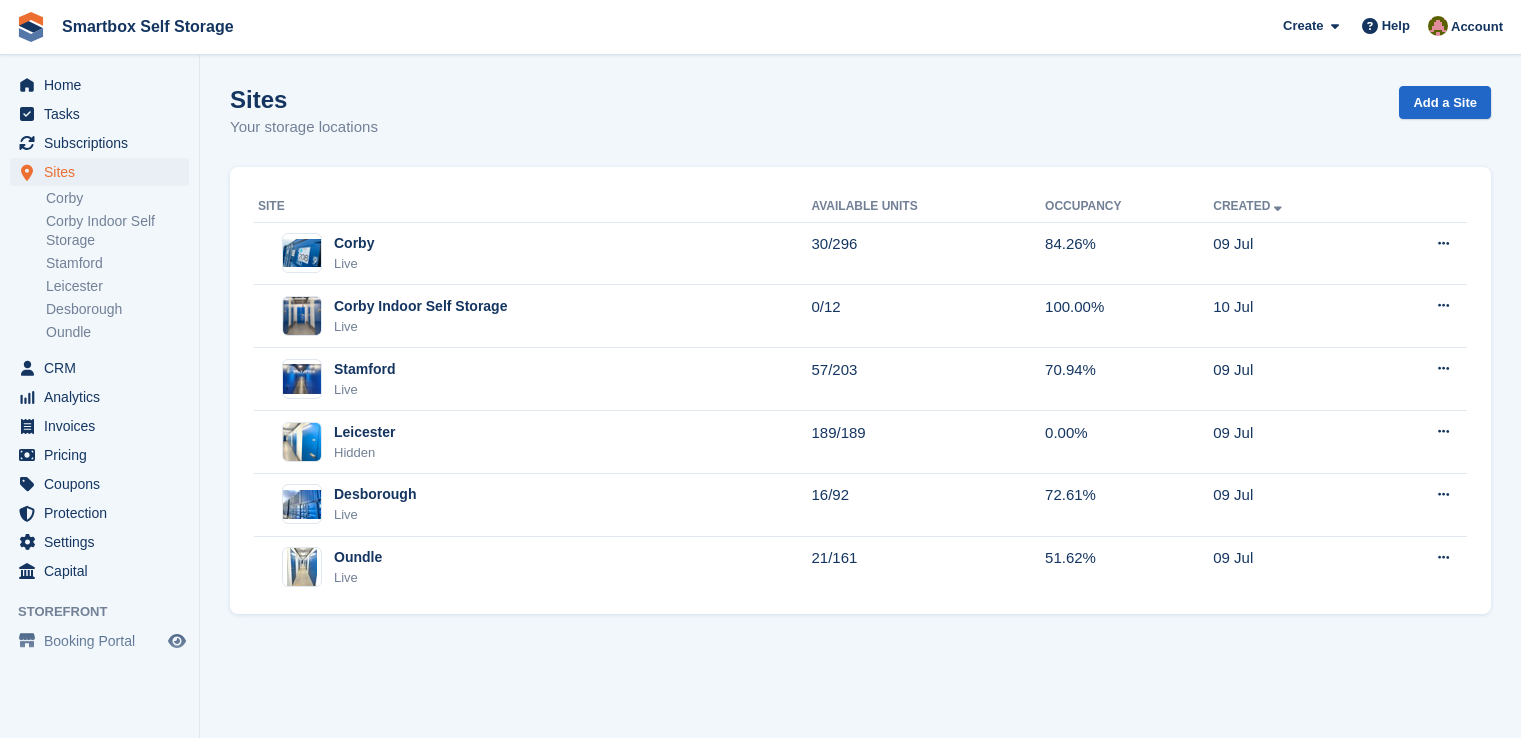 scroll, scrollTop: 0, scrollLeft: 0, axis: both 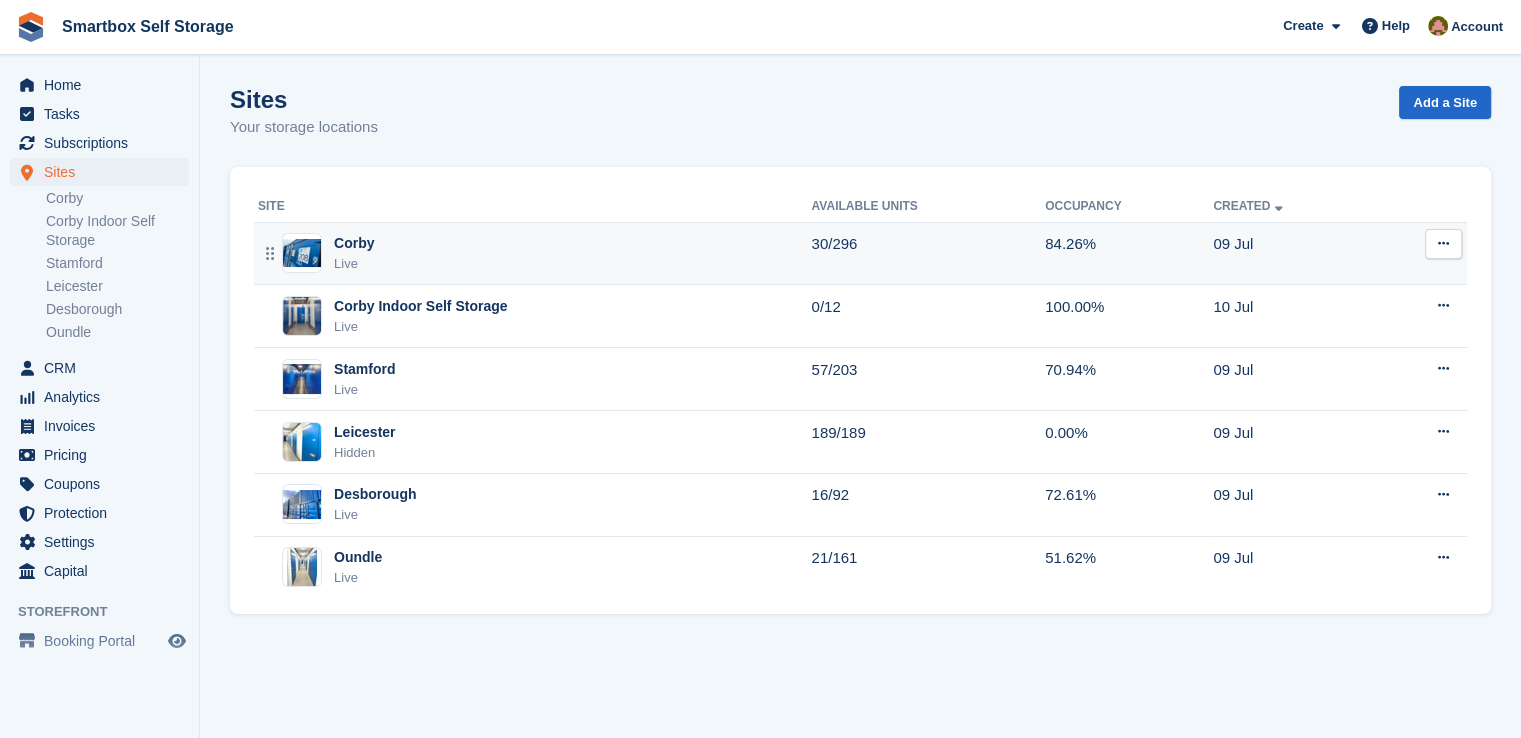 click on "Corby
Live" at bounding box center (534, 253) 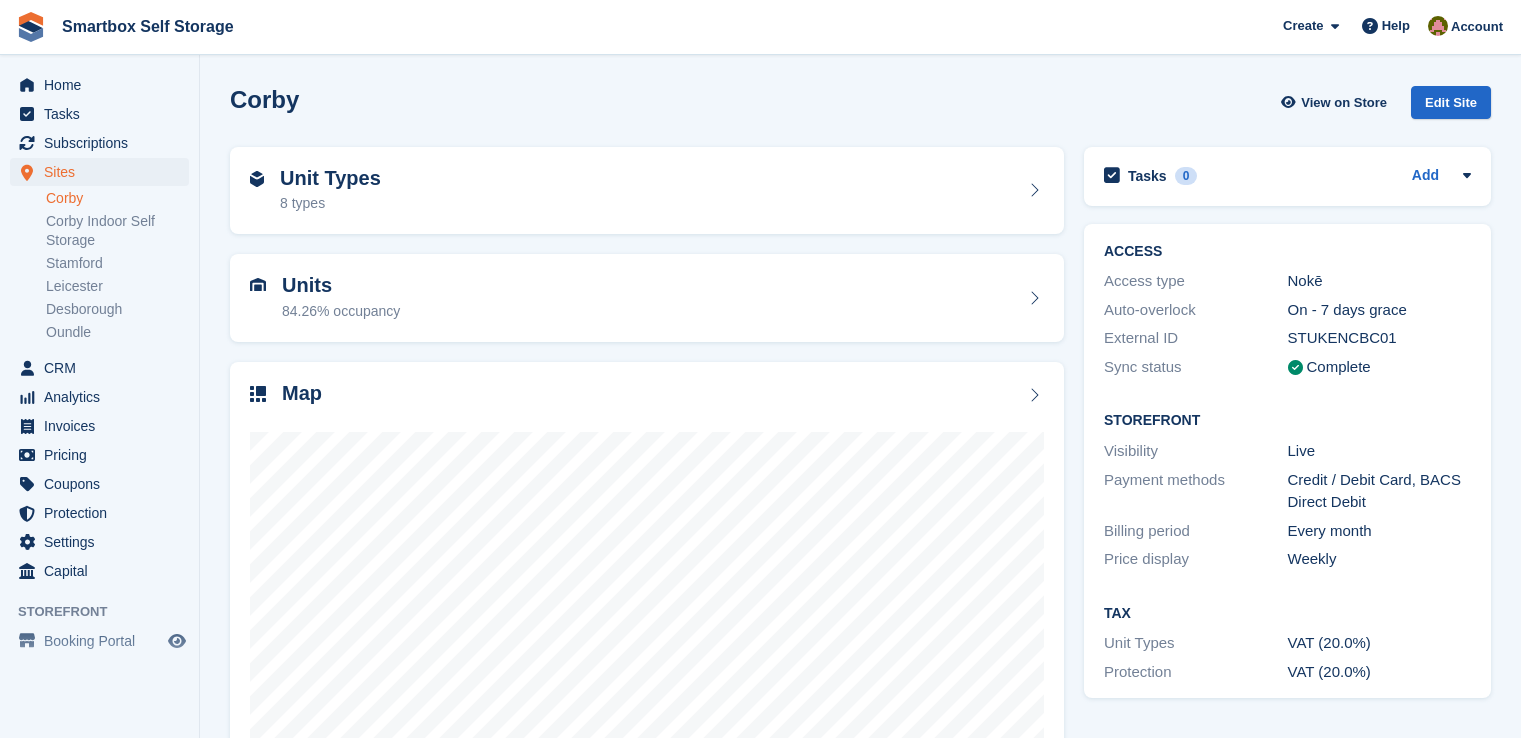 scroll, scrollTop: 0, scrollLeft: 0, axis: both 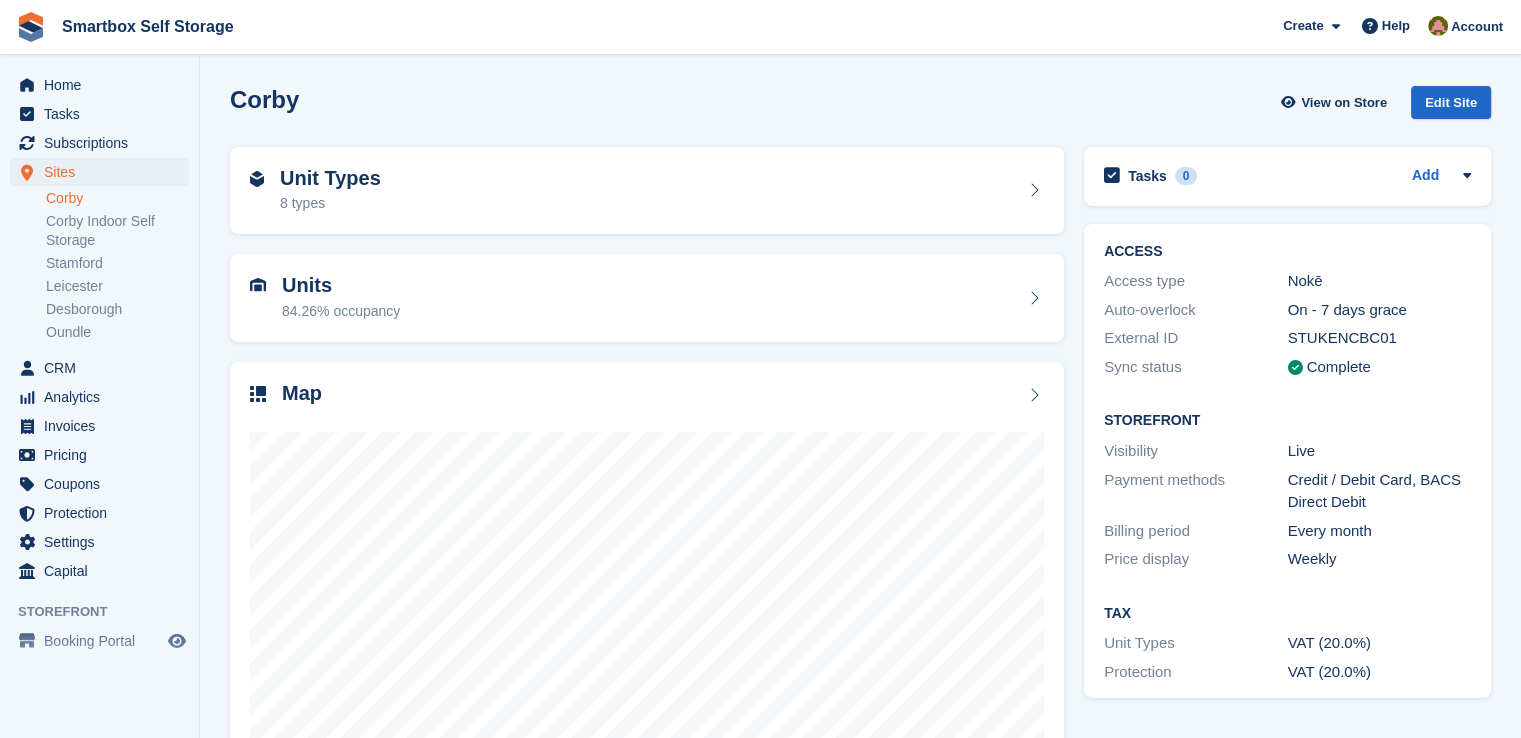 click on "Units
84.26% occupancy" at bounding box center (647, 298) 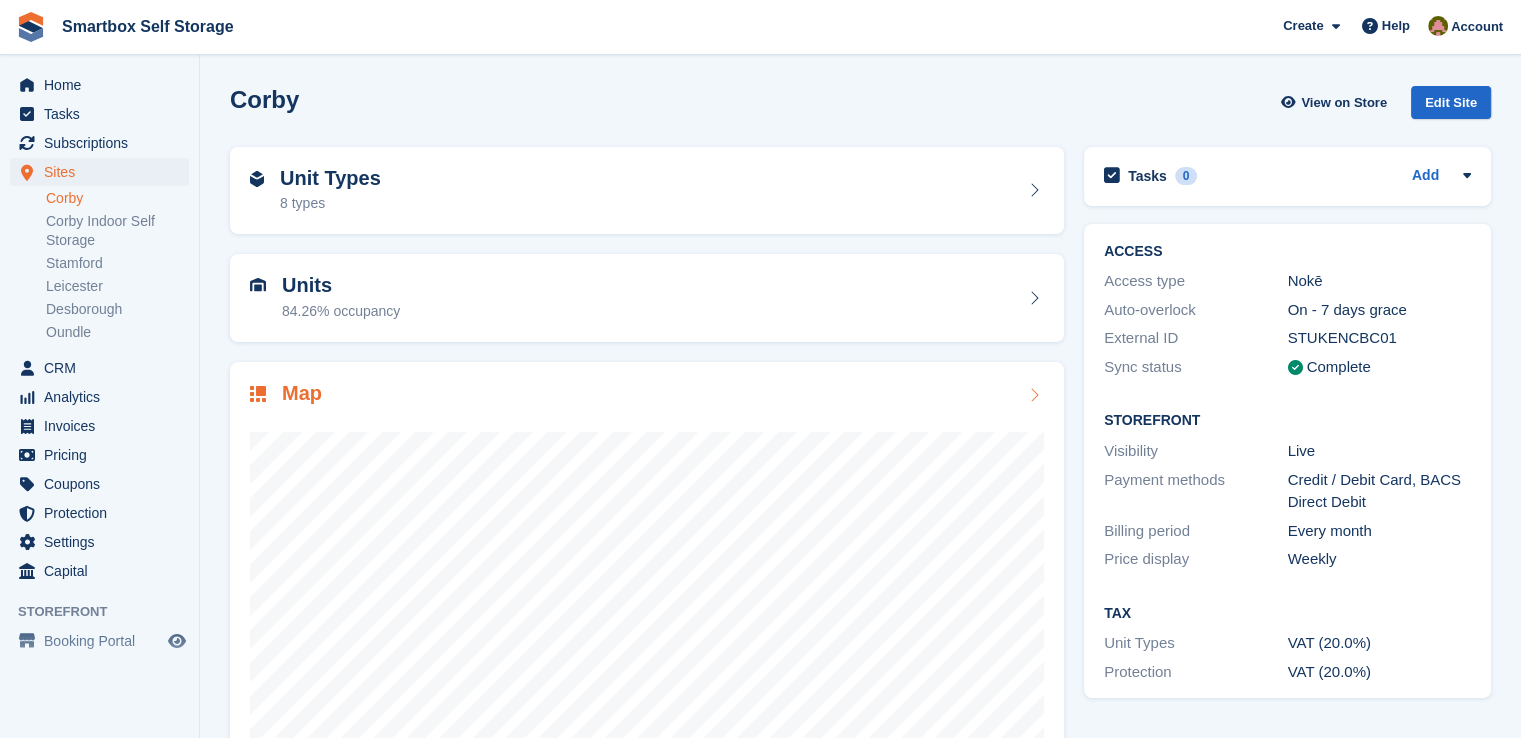click at bounding box center [647, 608] 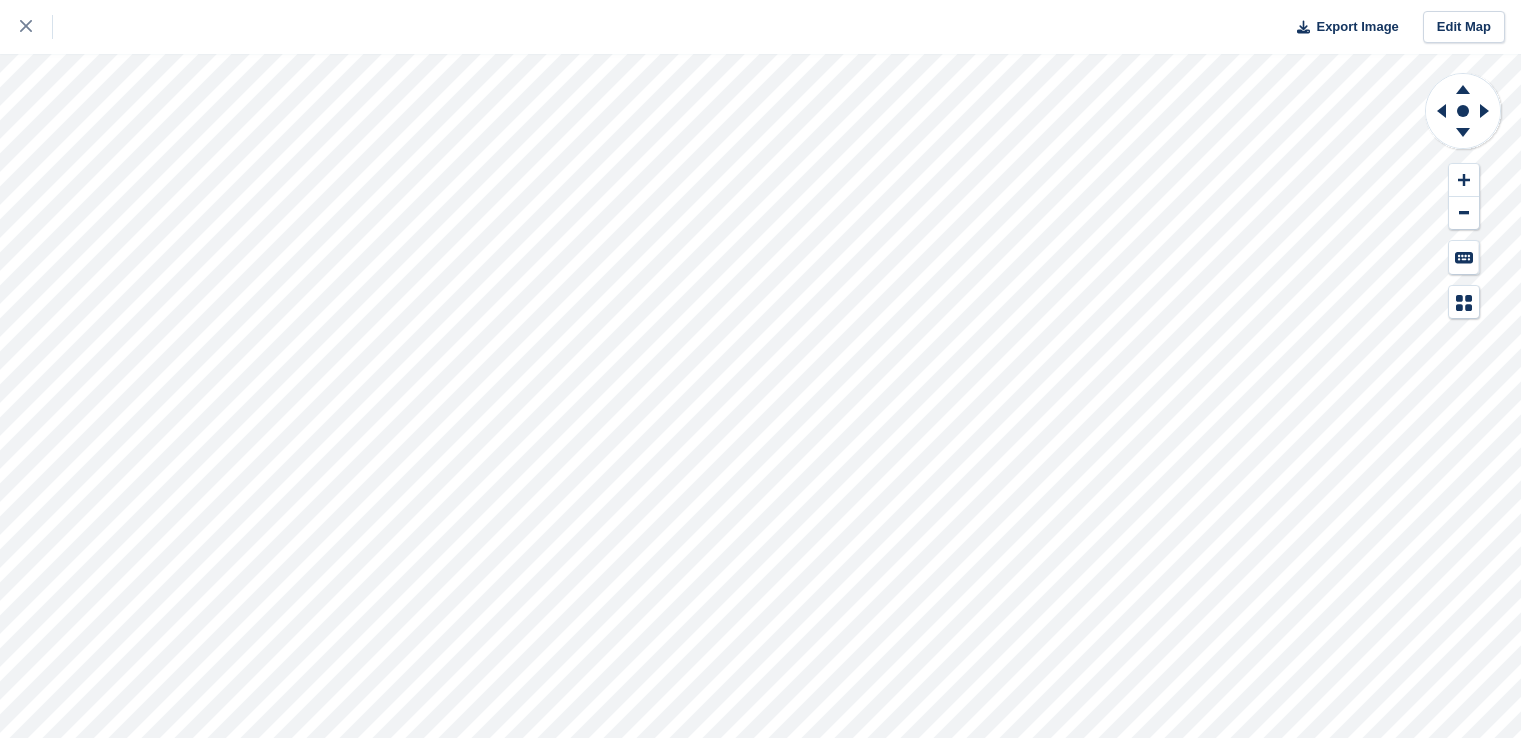scroll, scrollTop: 0, scrollLeft: 0, axis: both 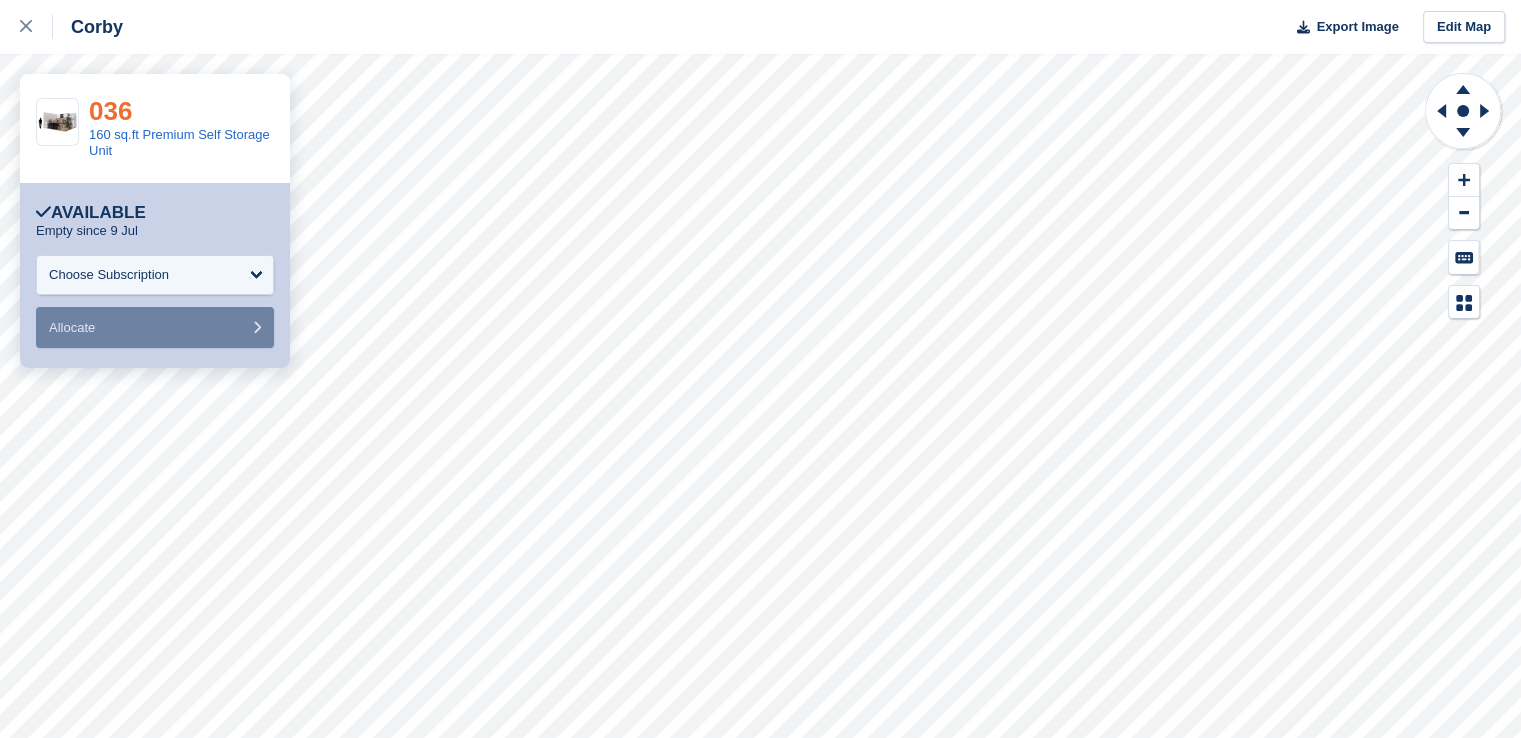 click on "036" at bounding box center (110, 111) 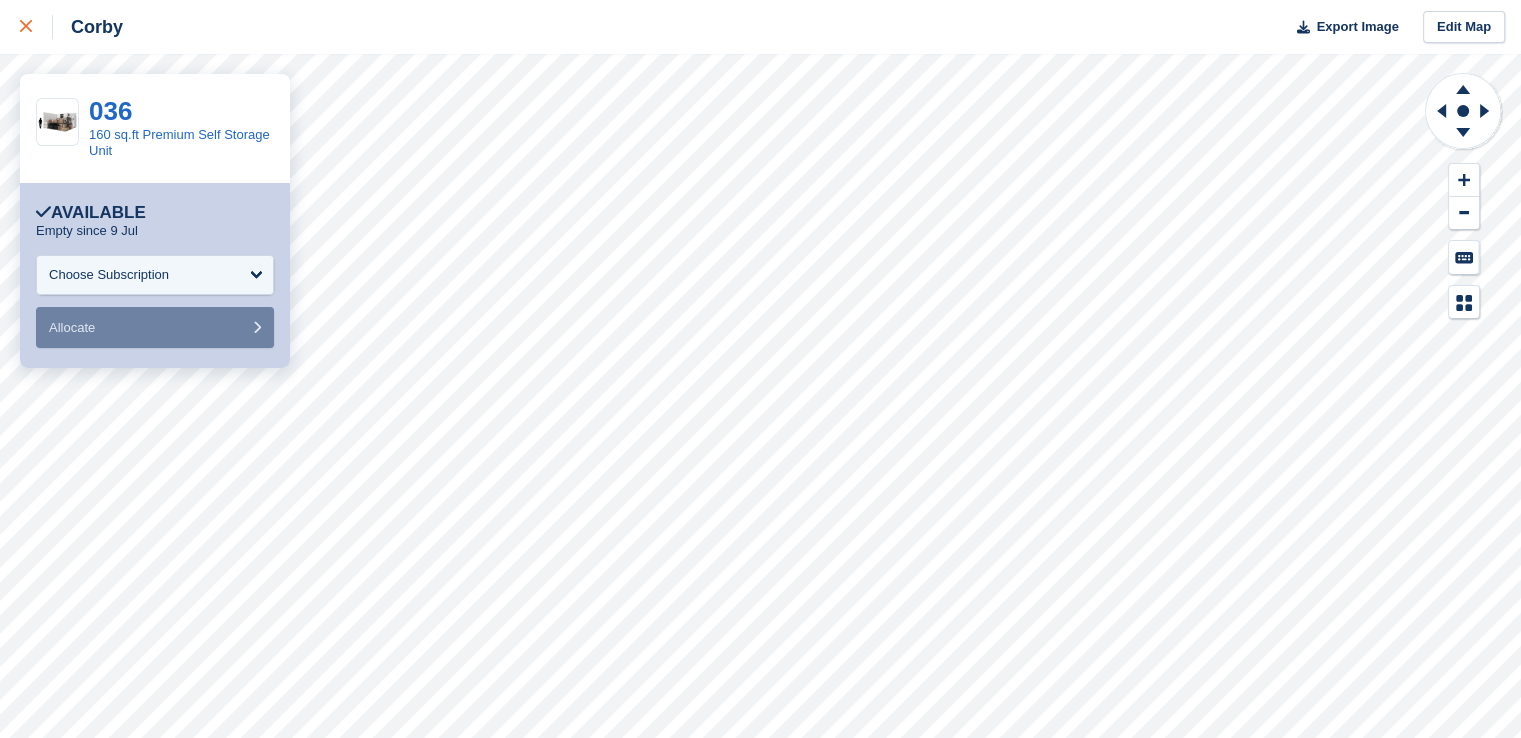 click at bounding box center (36, 27) 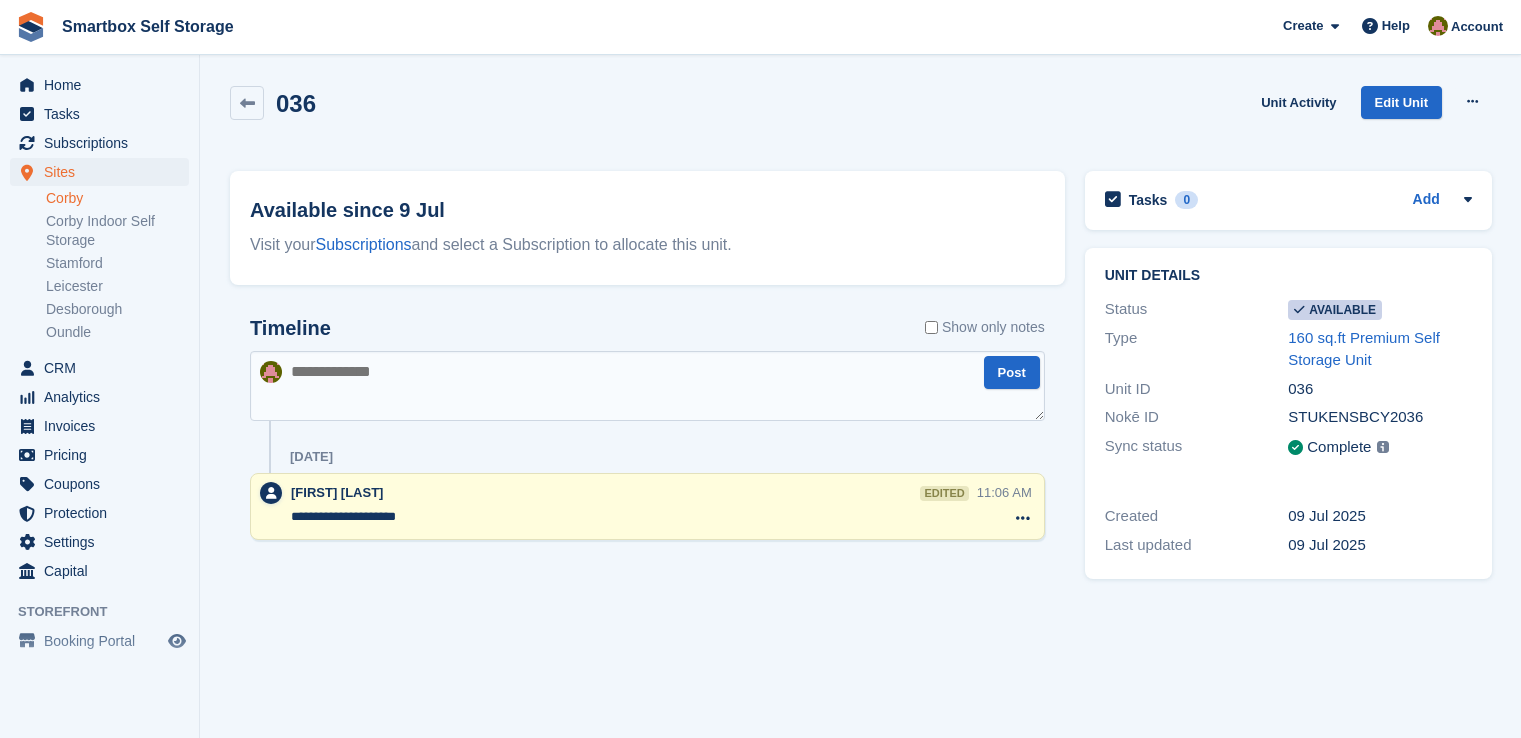scroll, scrollTop: 0, scrollLeft: 0, axis: both 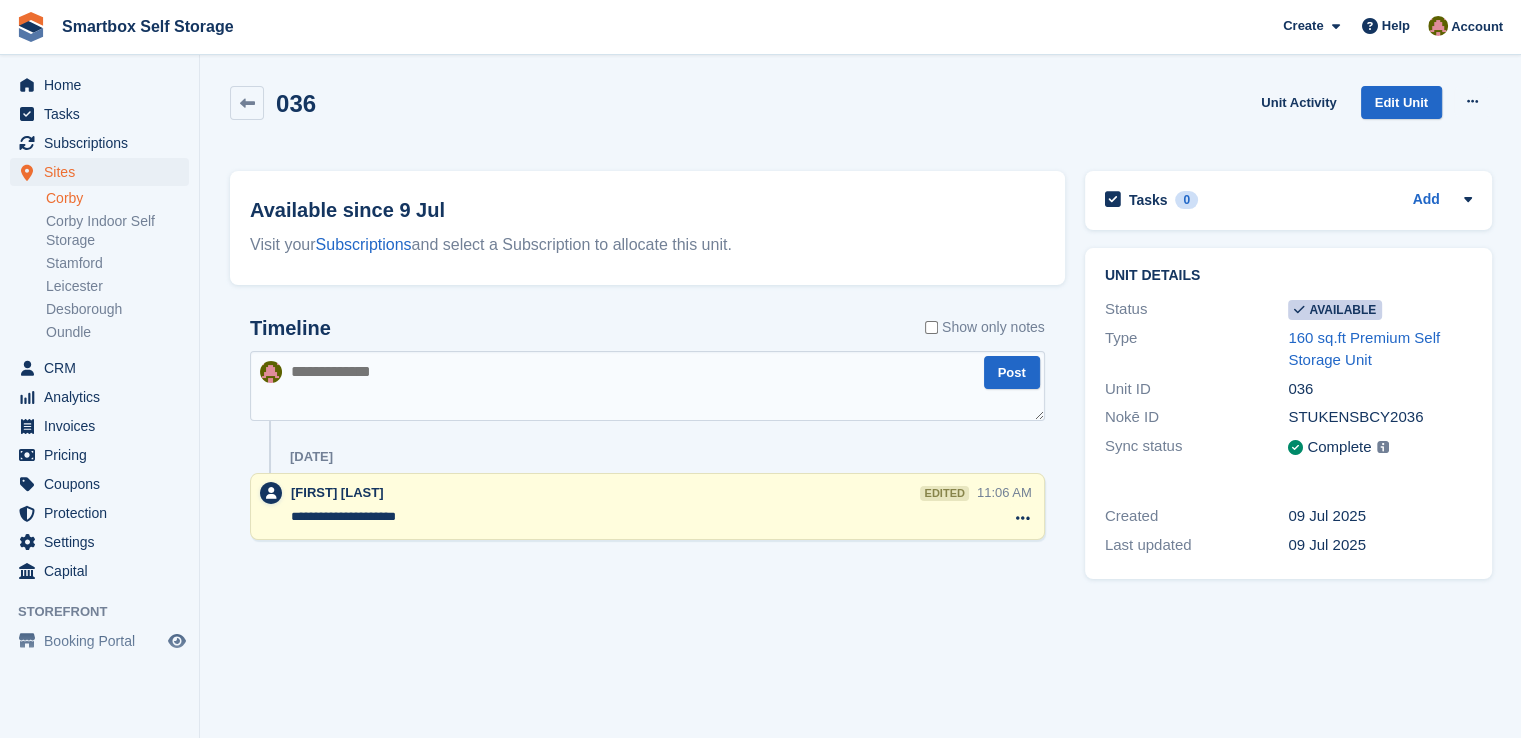 click at bounding box center [647, 386] 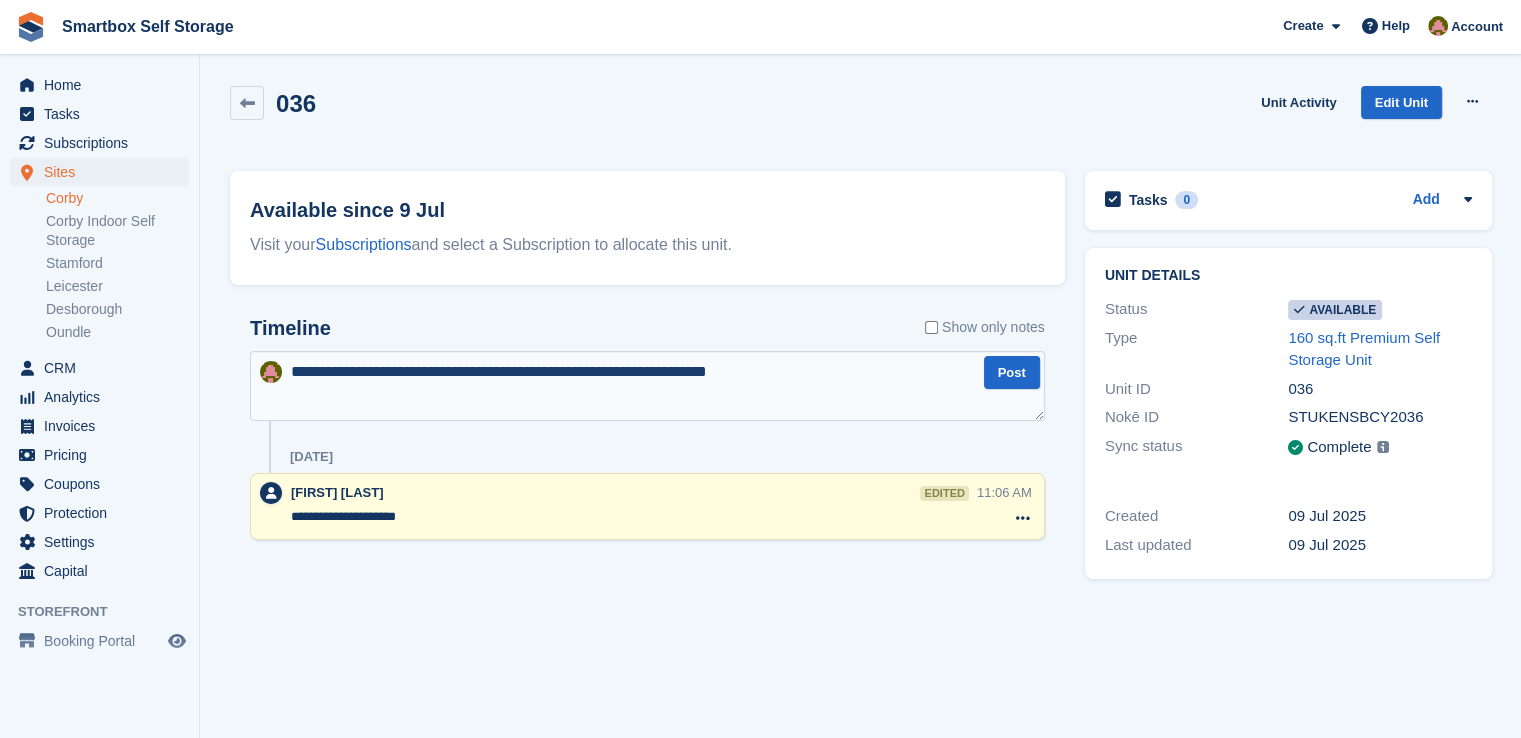 type on "**********" 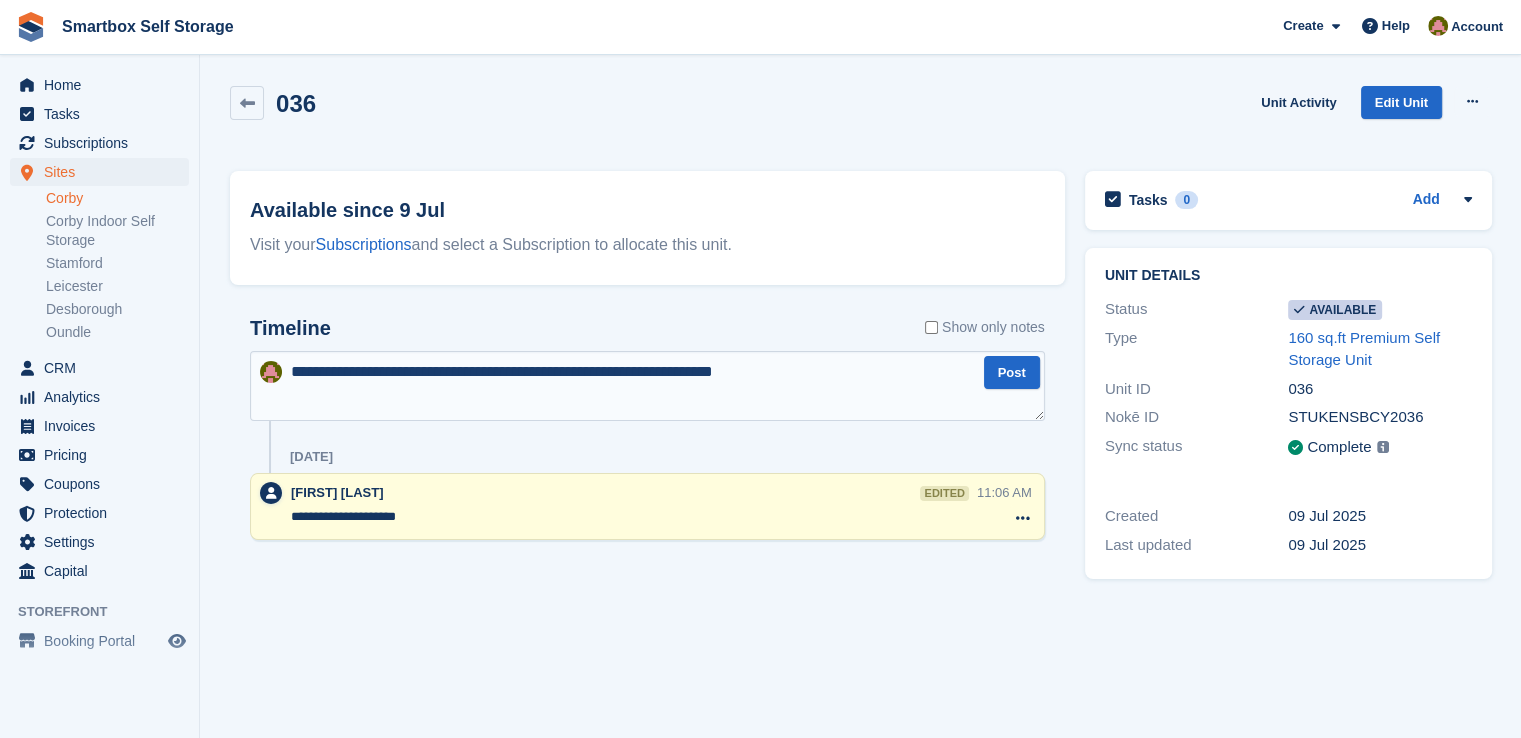 type 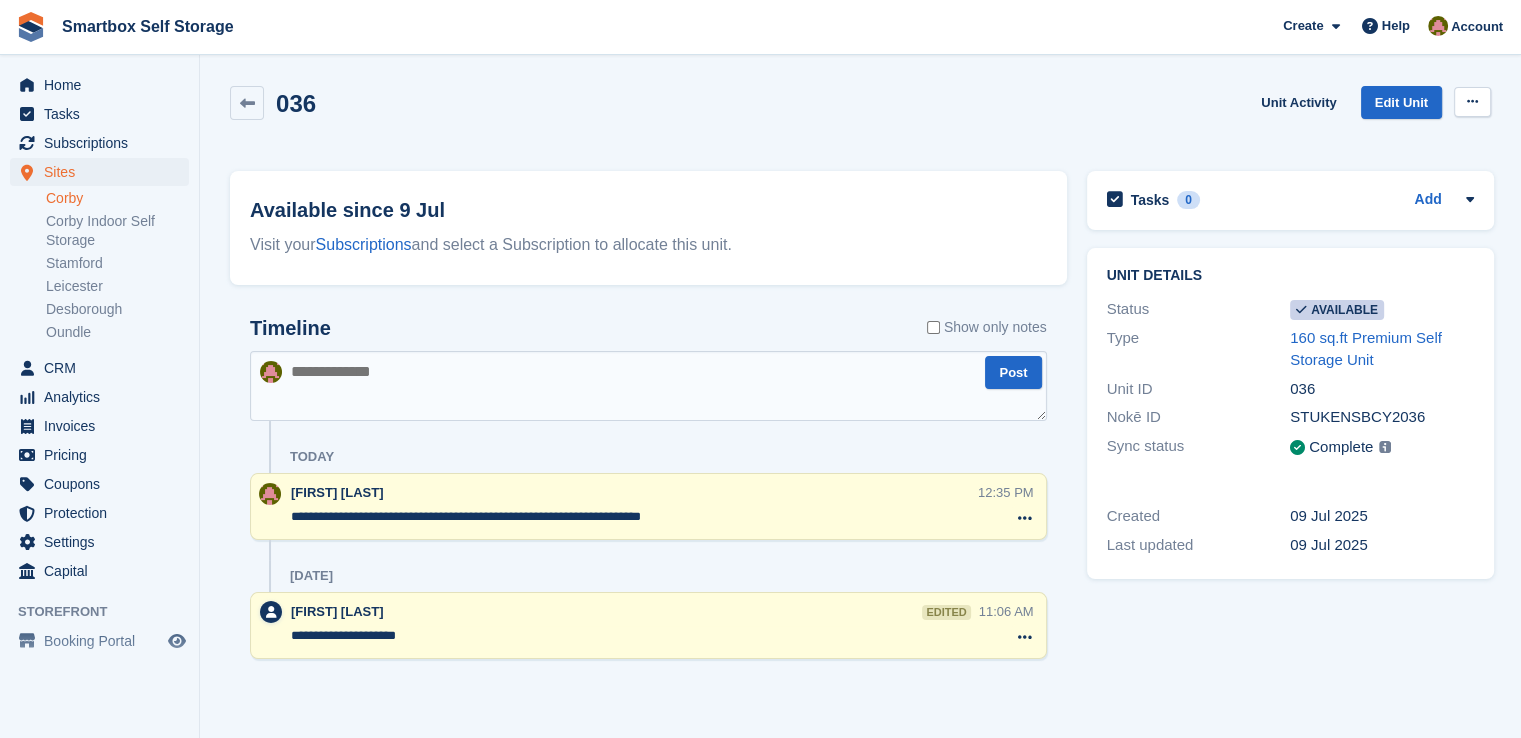 click at bounding box center [1472, 102] 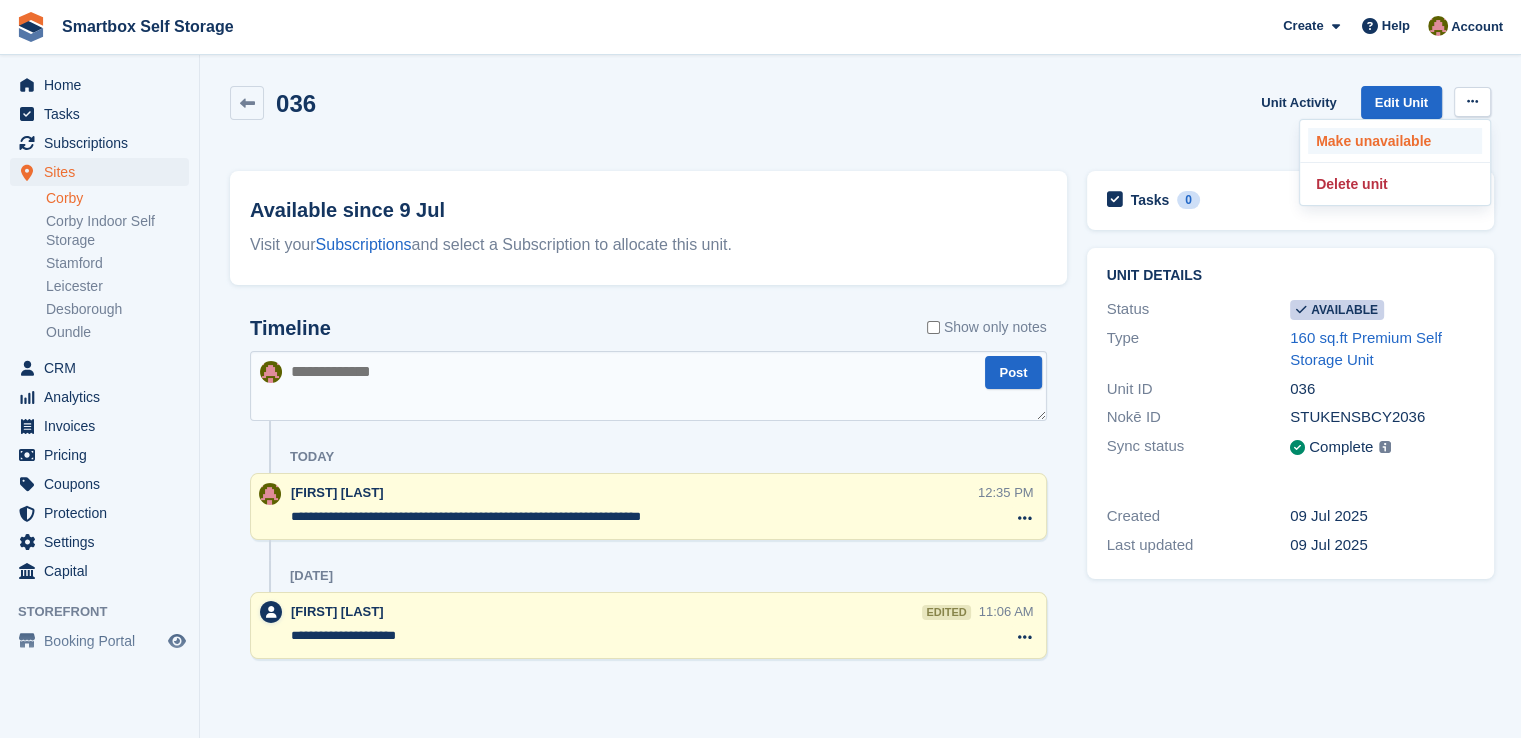 click on "Make unavailable" at bounding box center [1395, 141] 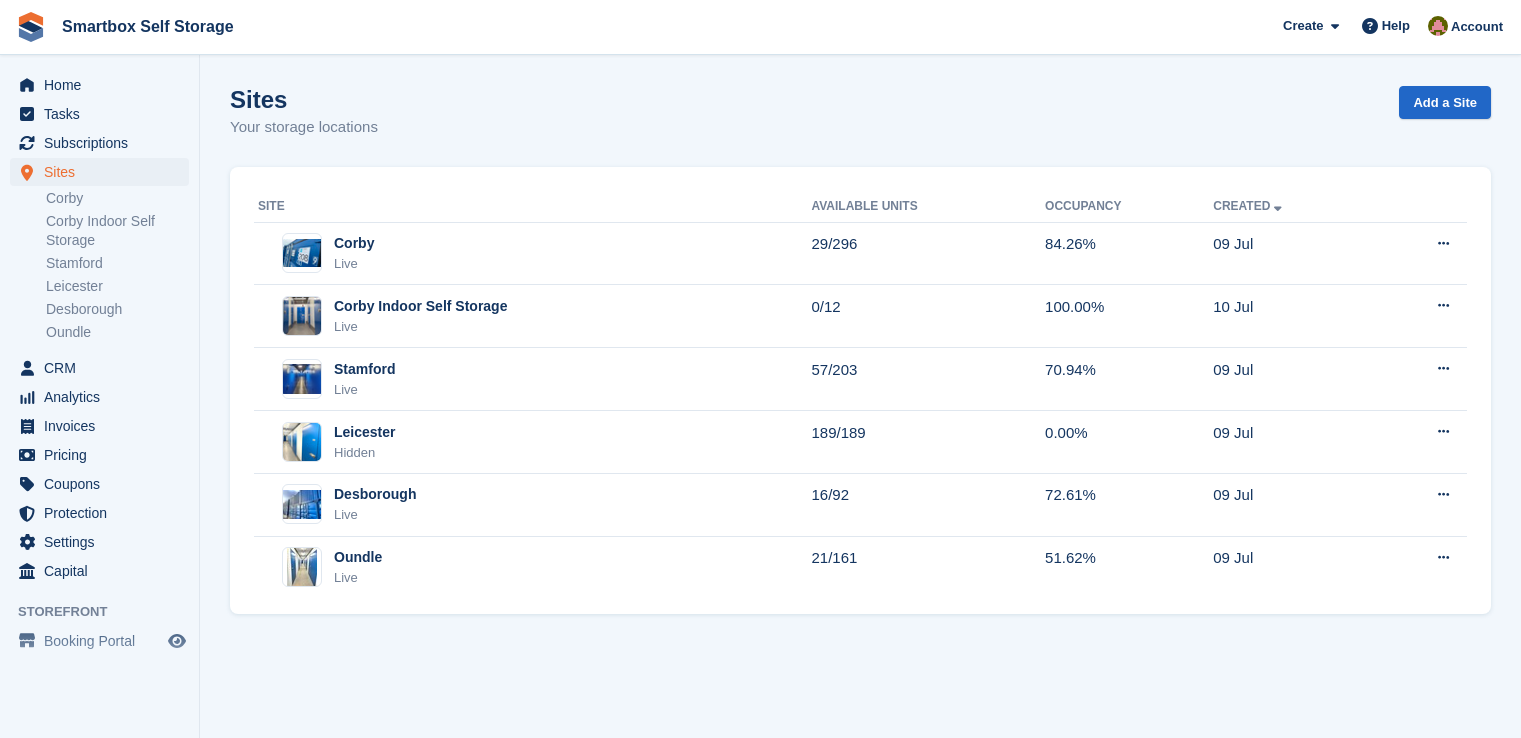 scroll, scrollTop: 0, scrollLeft: 0, axis: both 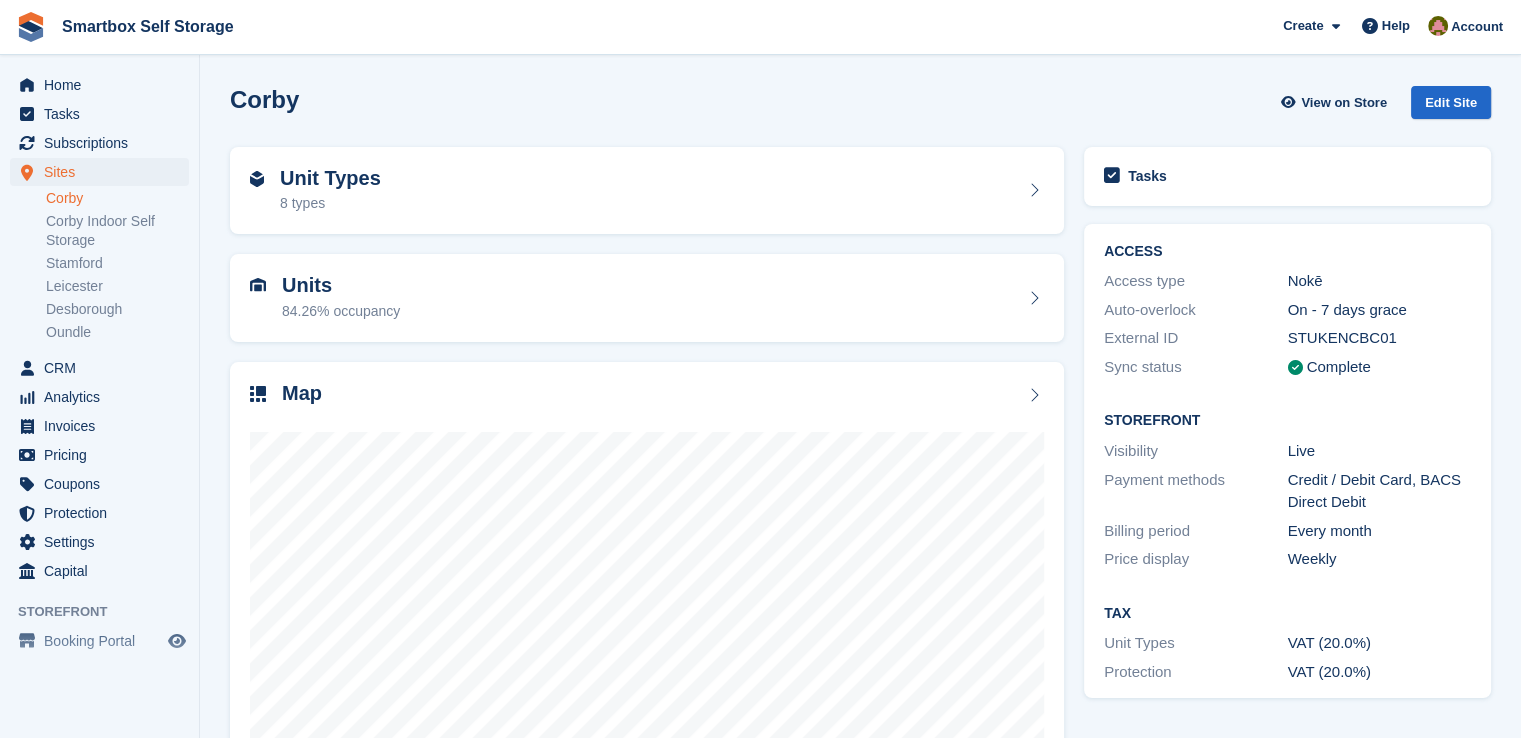 click on "Unit Types
8 types" at bounding box center (647, 191) 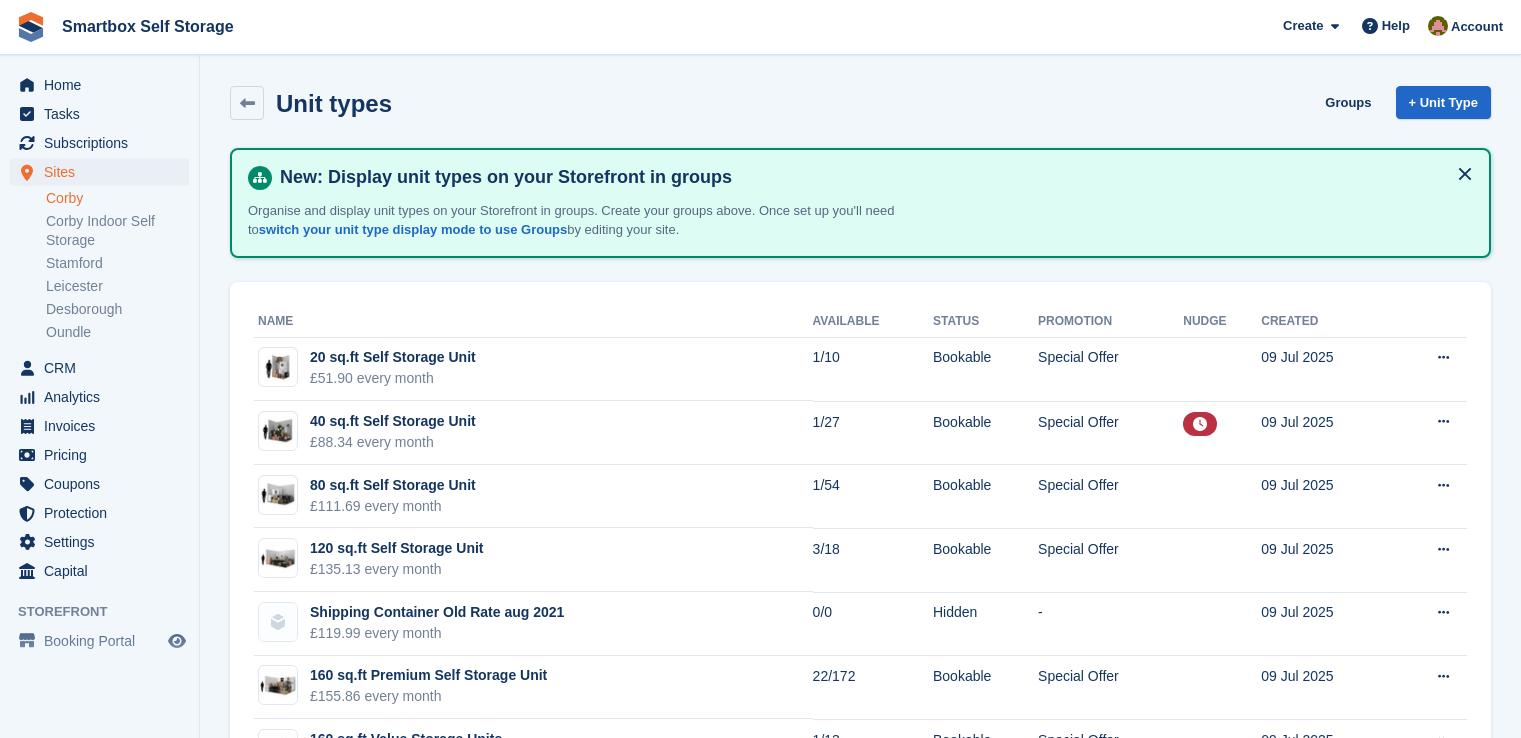 scroll, scrollTop: 0, scrollLeft: 0, axis: both 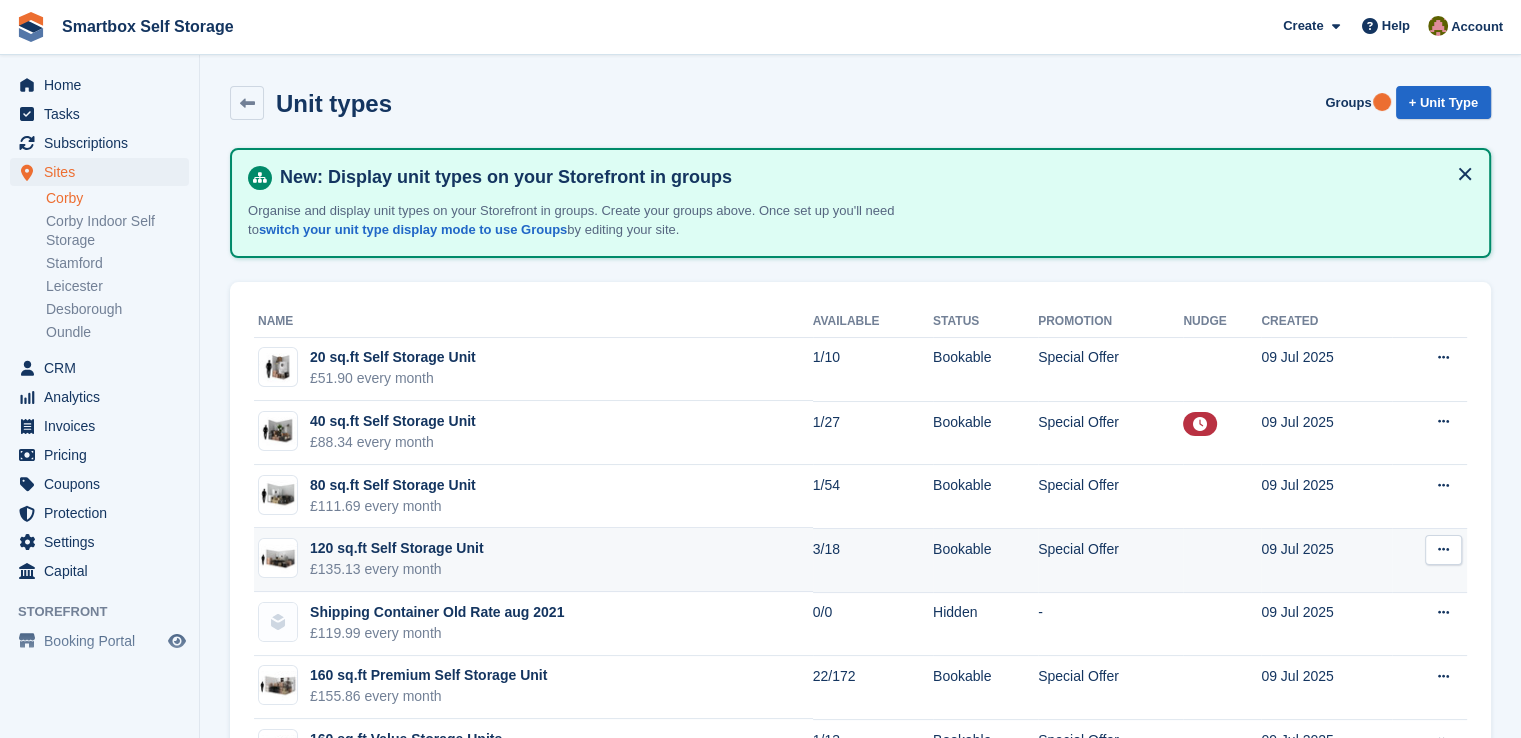 click on "120 sq.ft Self Storage Unit
£135.13 every month" at bounding box center (533, 560) 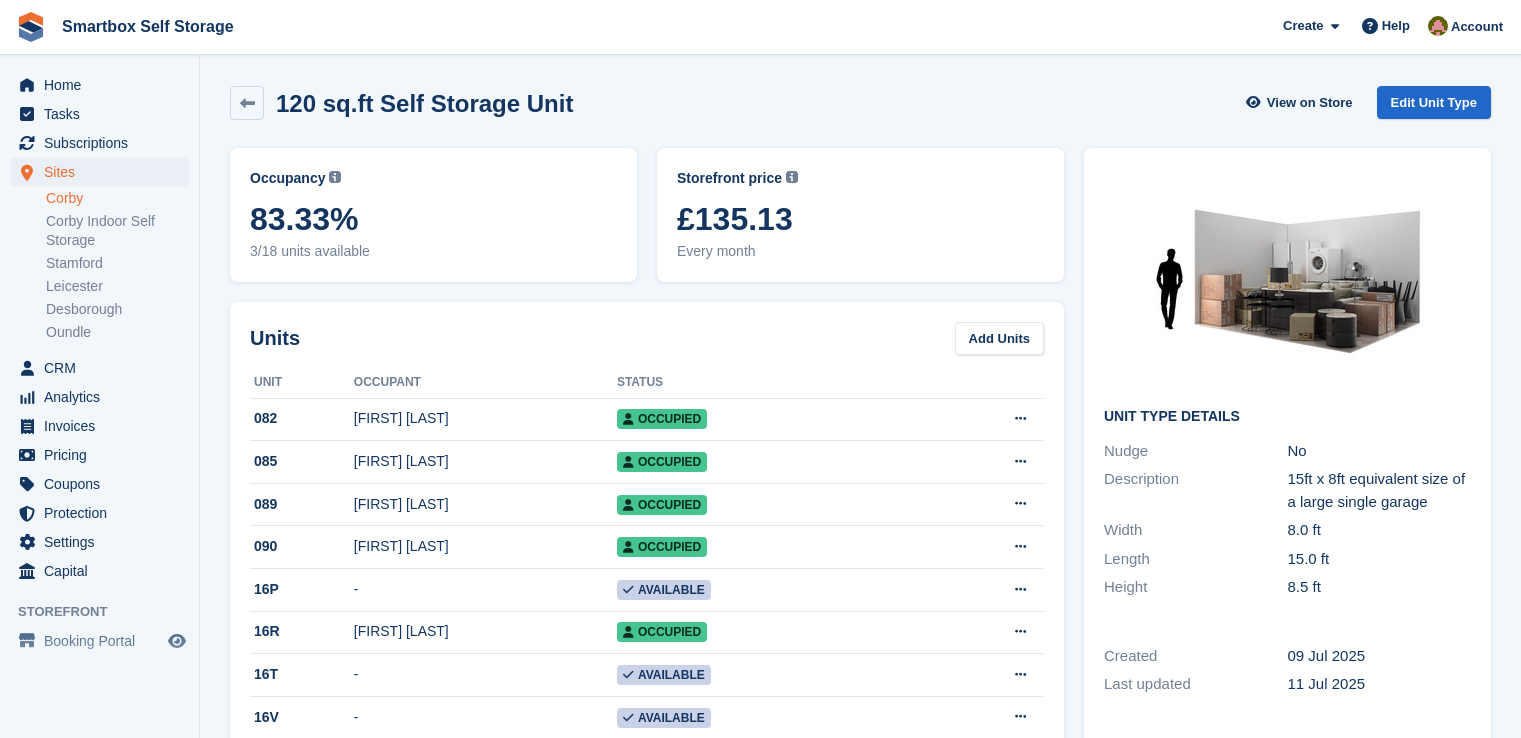 scroll, scrollTop: 0, scrollLeft: 0, axis: both 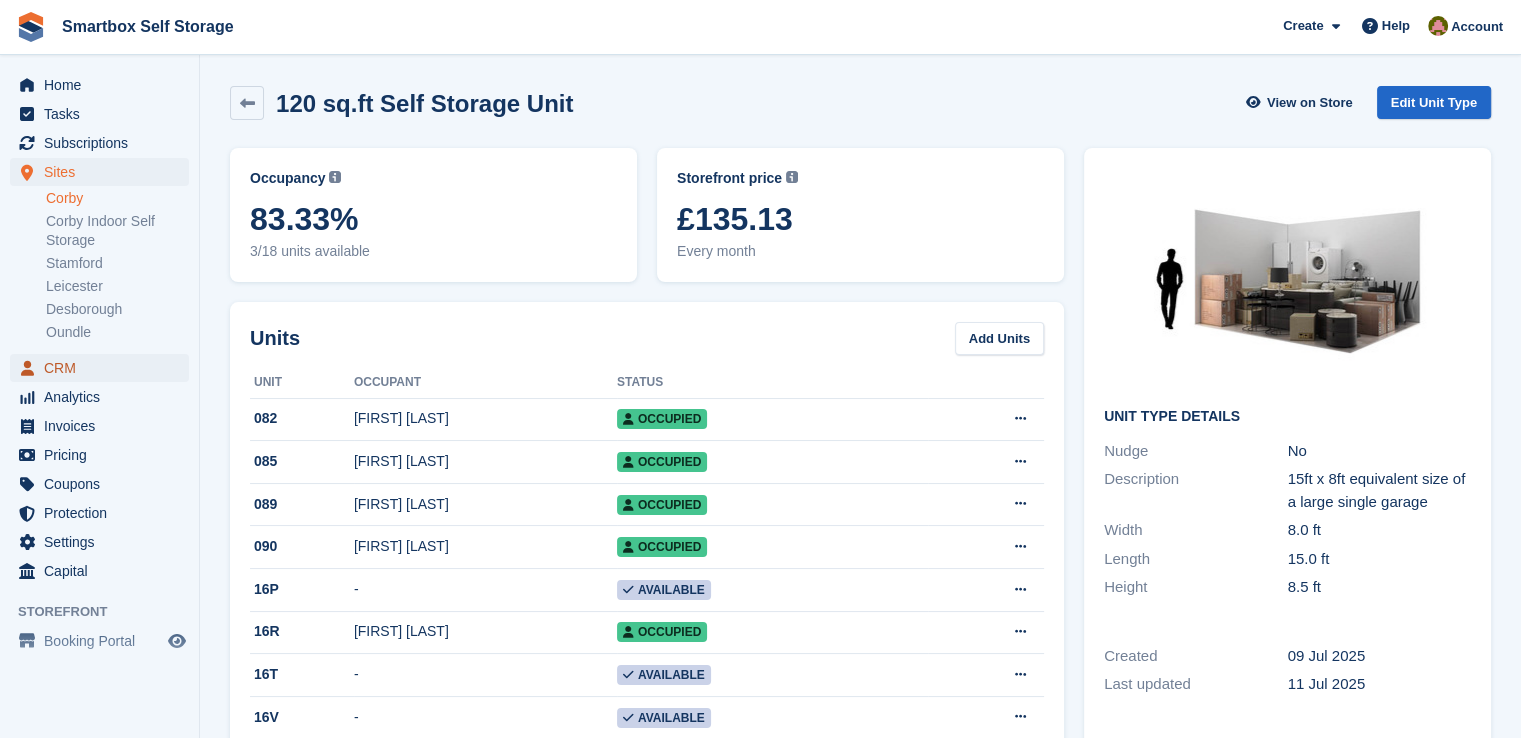 click on "CRM" at bounding box center (104, 368) 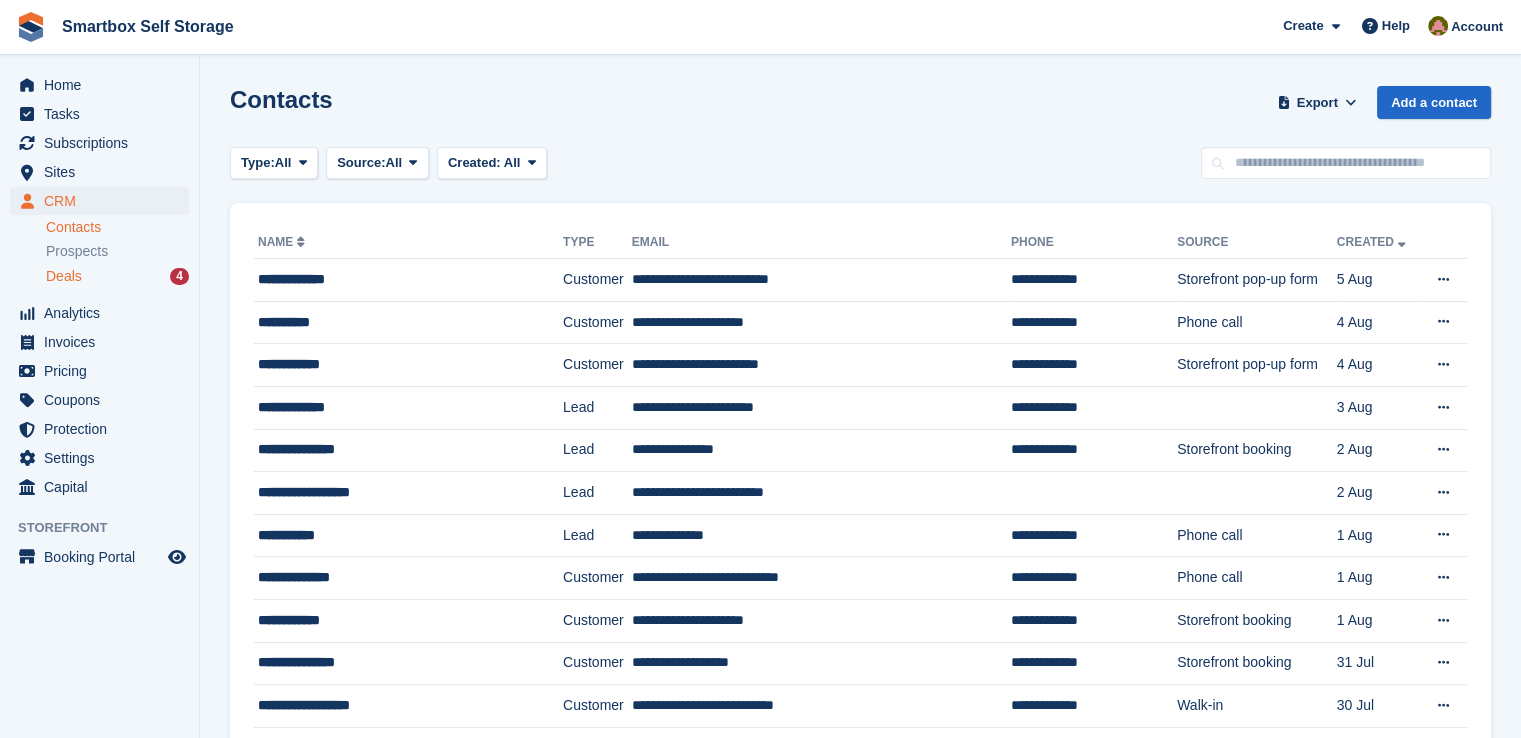 click on "Deals
4" at bounding box center [117, 276] 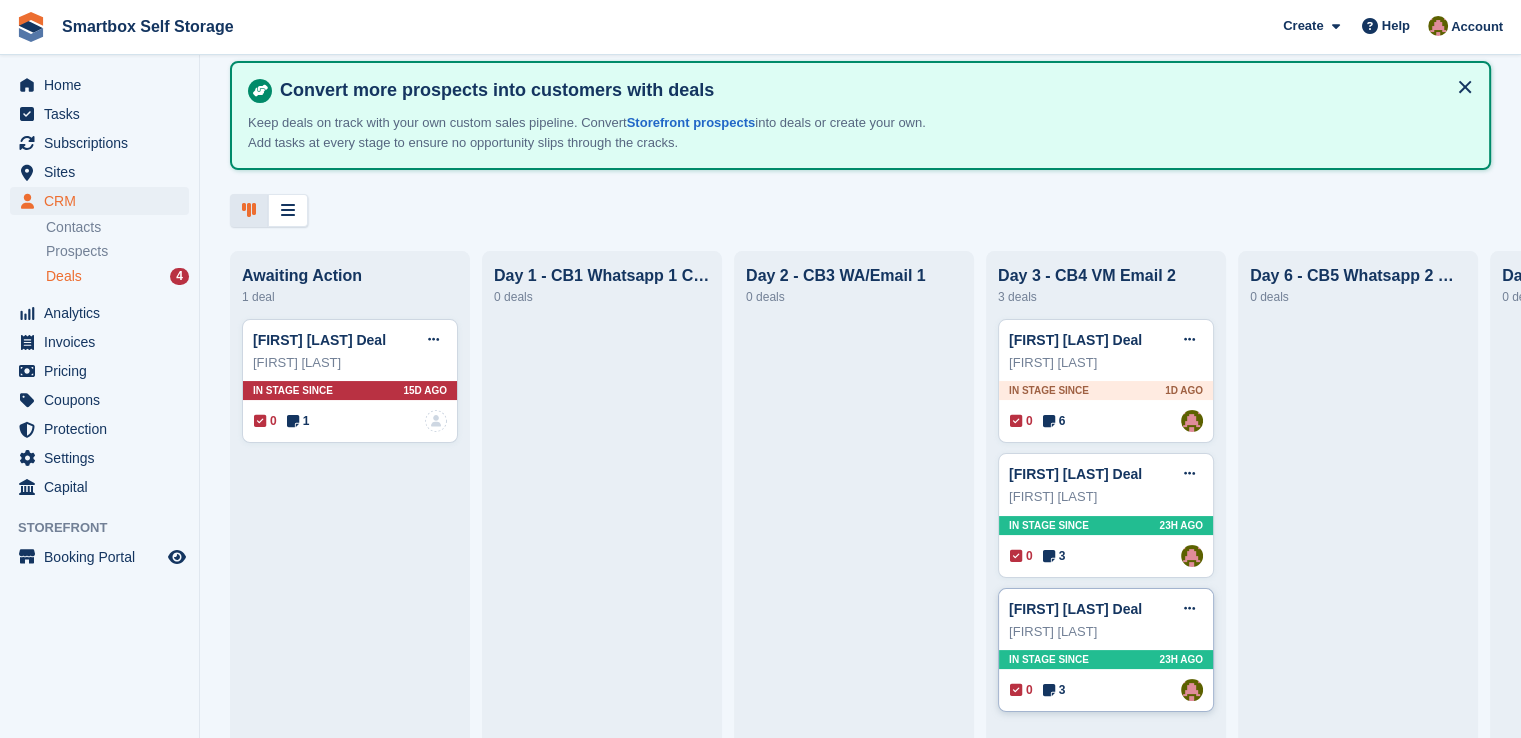 scroll, scrollTop: 104, scrollLeft: 0, axis: vertical 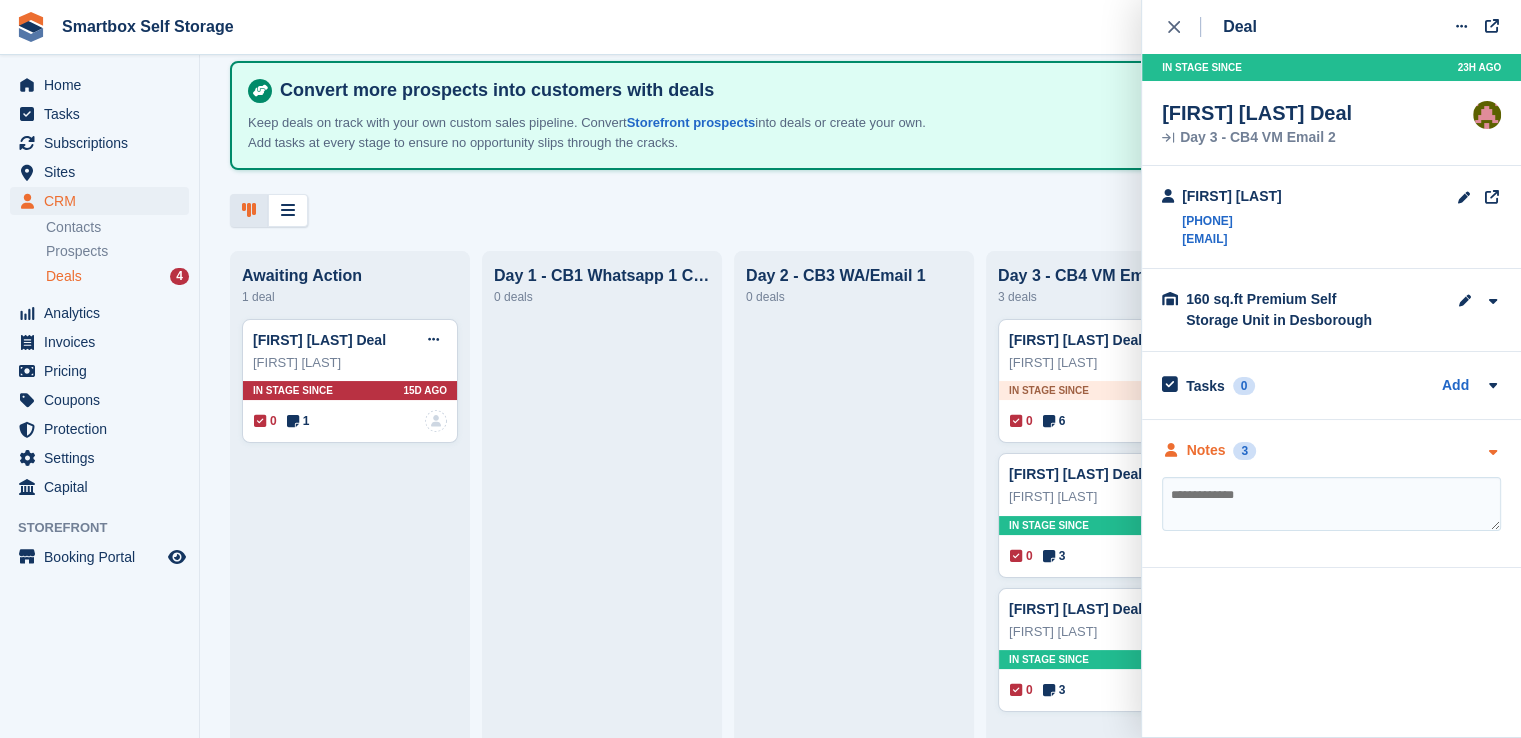 click on "Notes
3" at bounding box center (1331, 450) 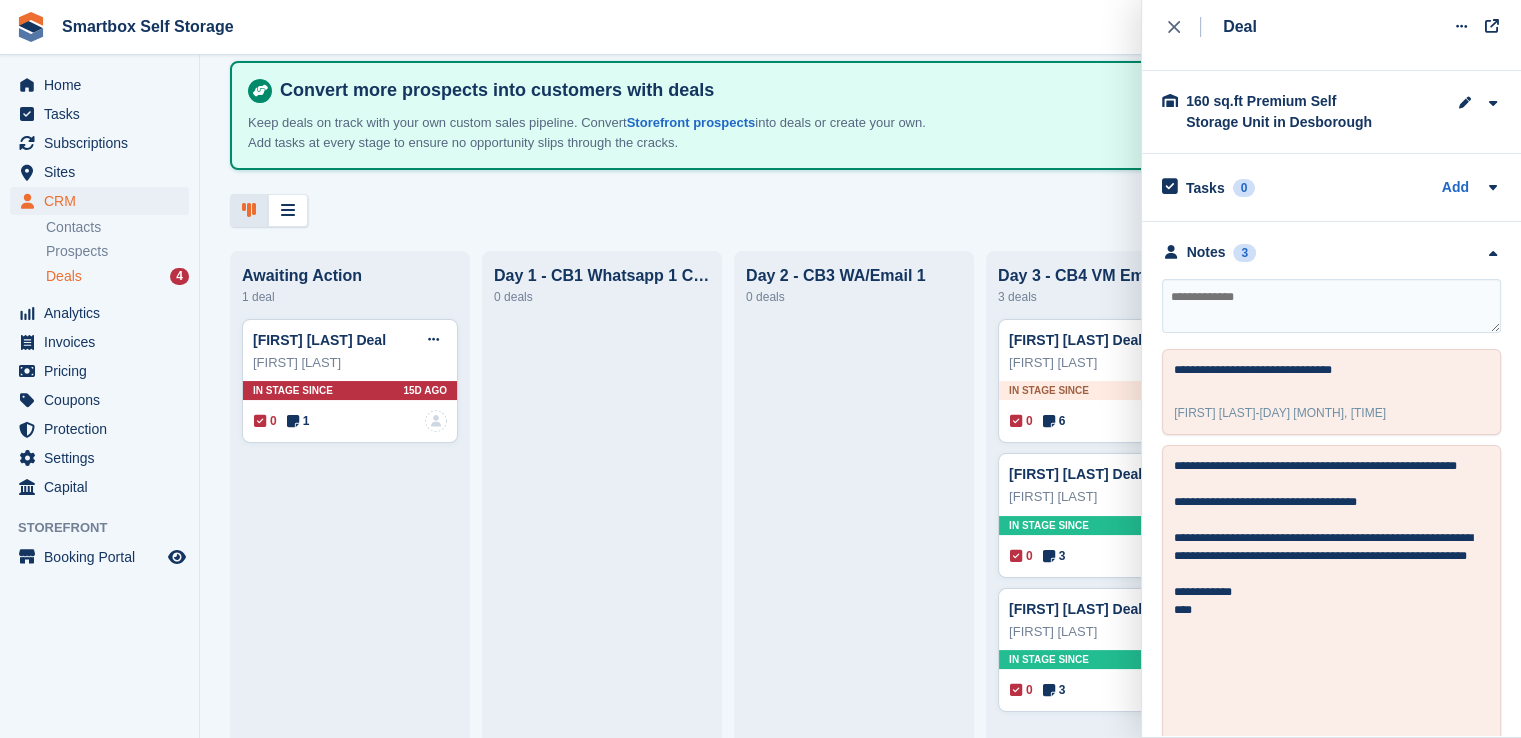 scroll, scrollTop: 200, scrollLeft: 0, axis: vertical 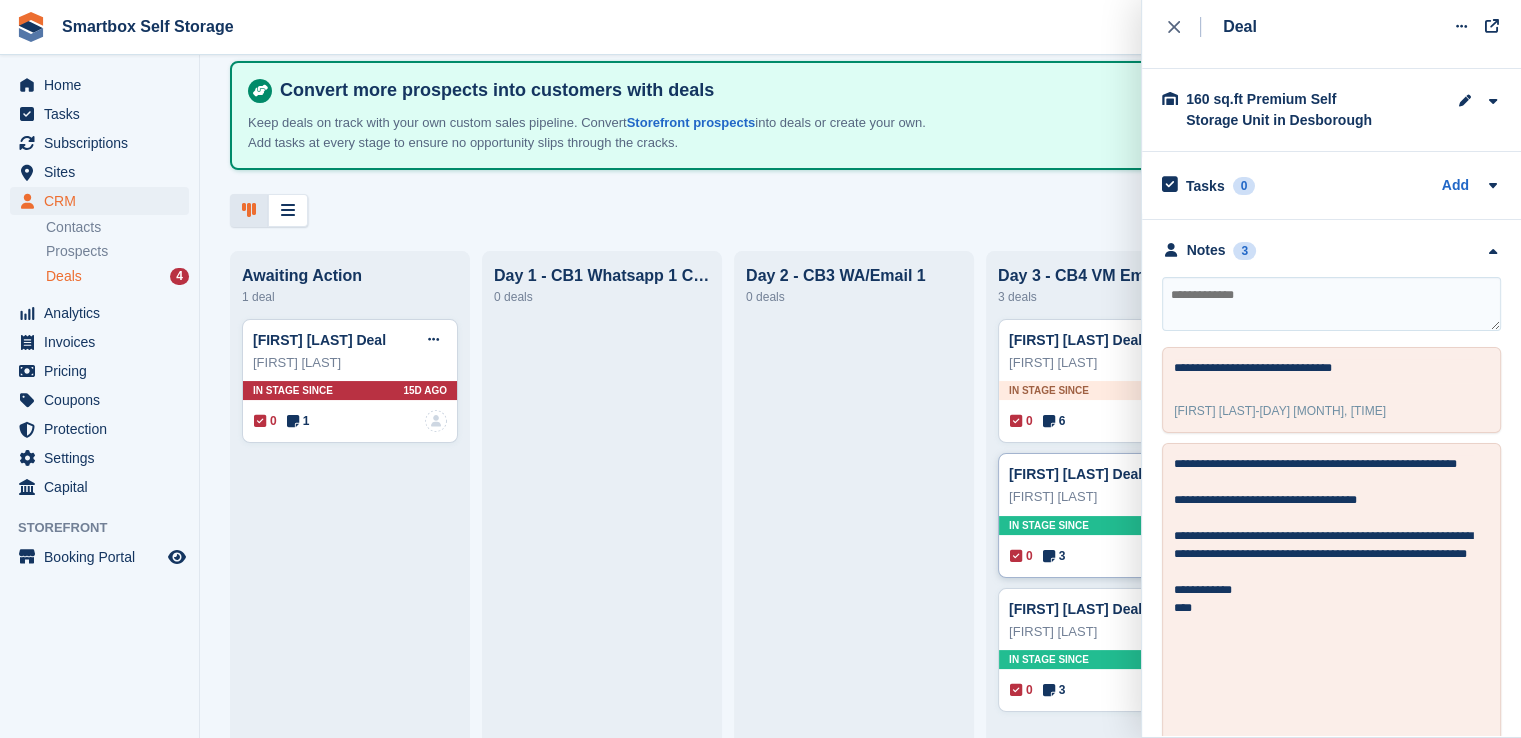 click on "Courtney Njihia Deal
Edit deal
Mark as won
Mark as lost
Delete deal
Courtney Njihia
In stage since 23H AGO
0
3
Assigned to Alex Selenitsas" at bounding box center (1106, 515) 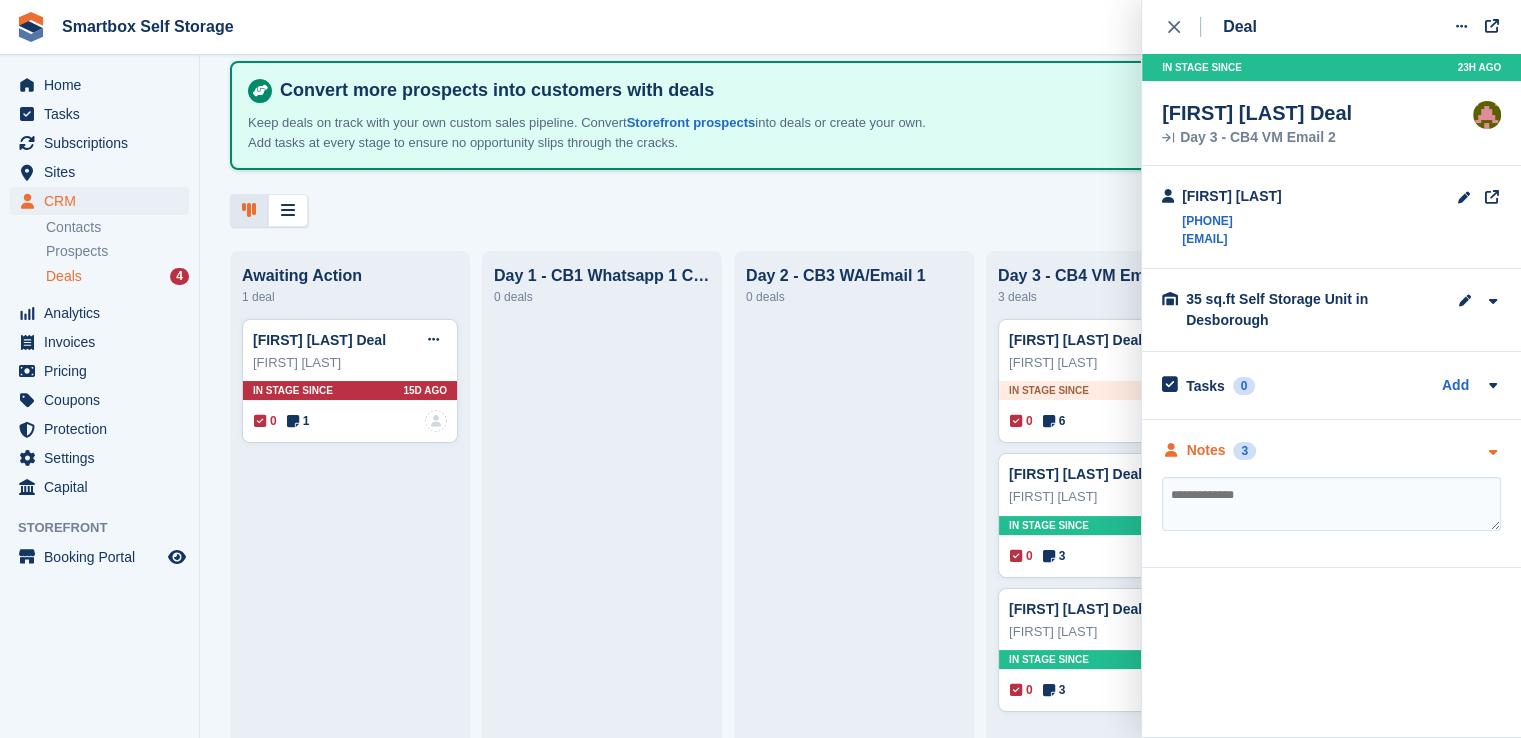 click on "Notes
3" at bounding box center [1331, 450] 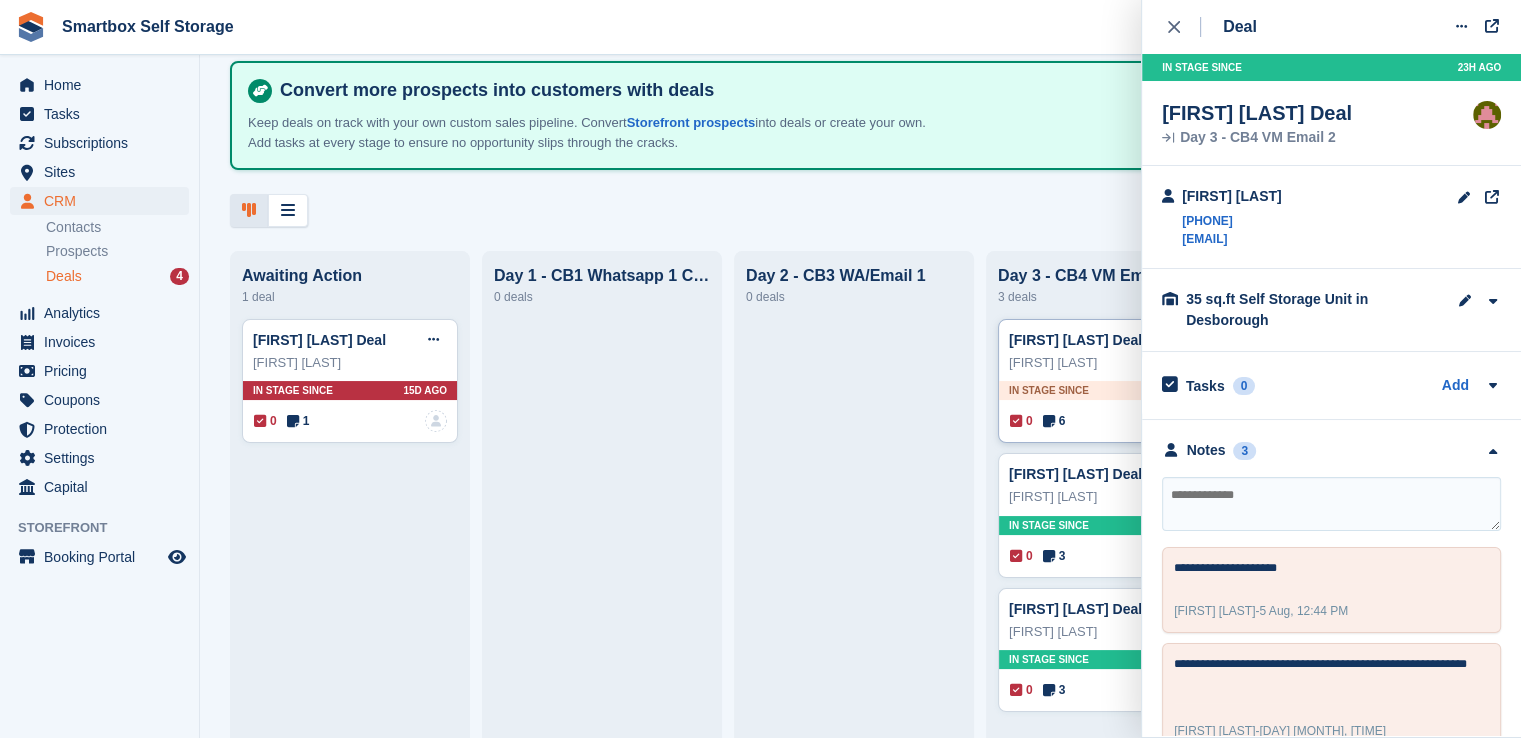 click on "In stage since 1D AGO" at bounding box center [1106, 390] 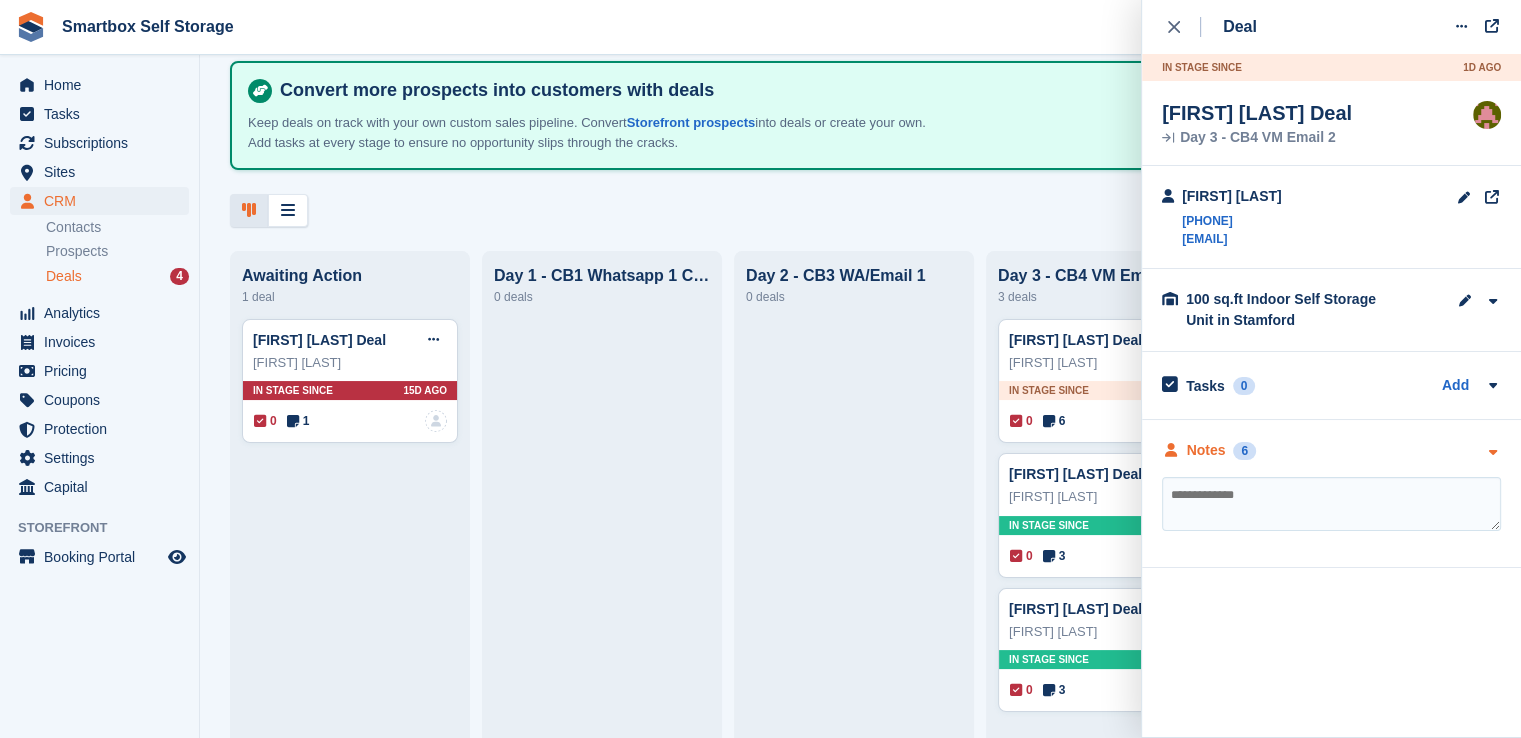 click on "6" at bounding box center (1244, 451) 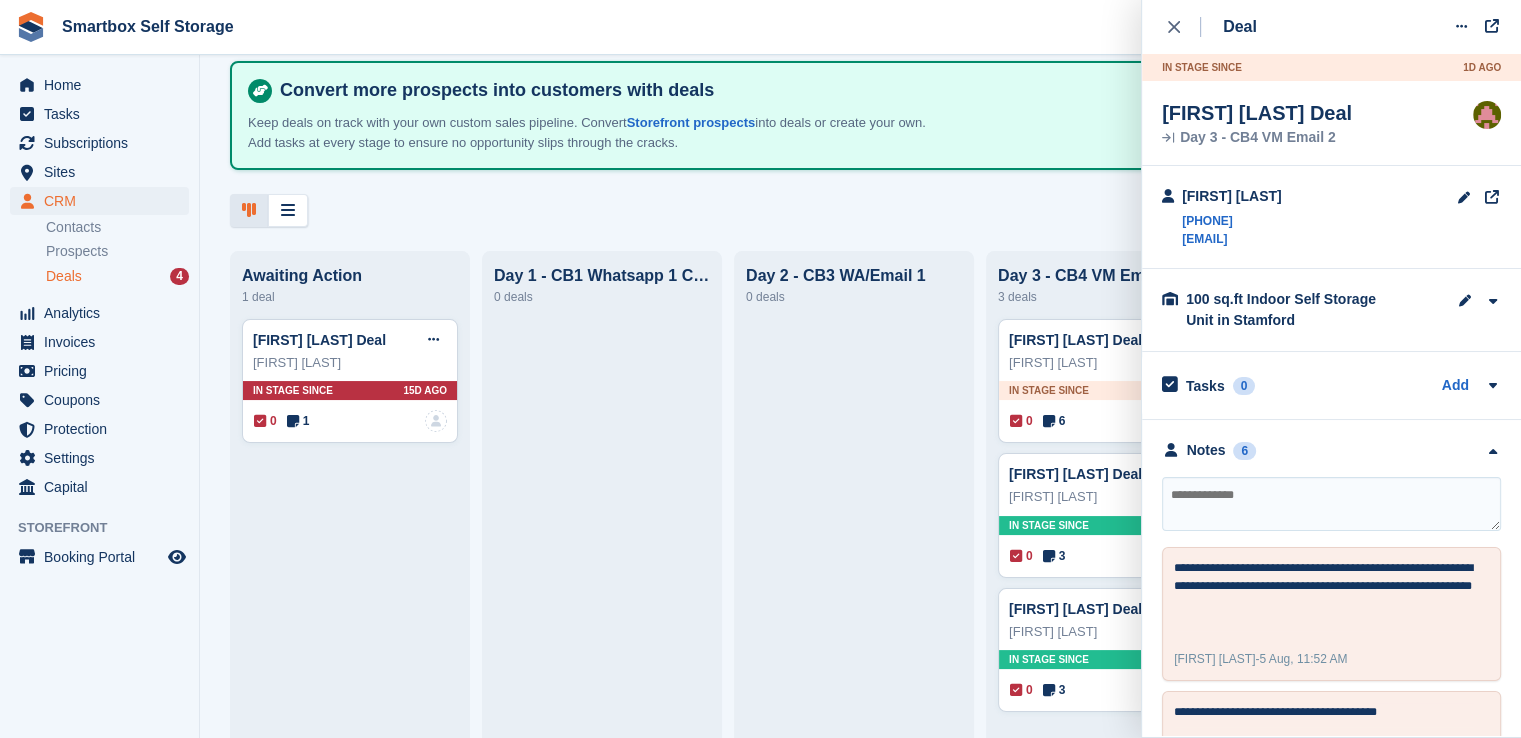 click at bounding box center (1331, 504) 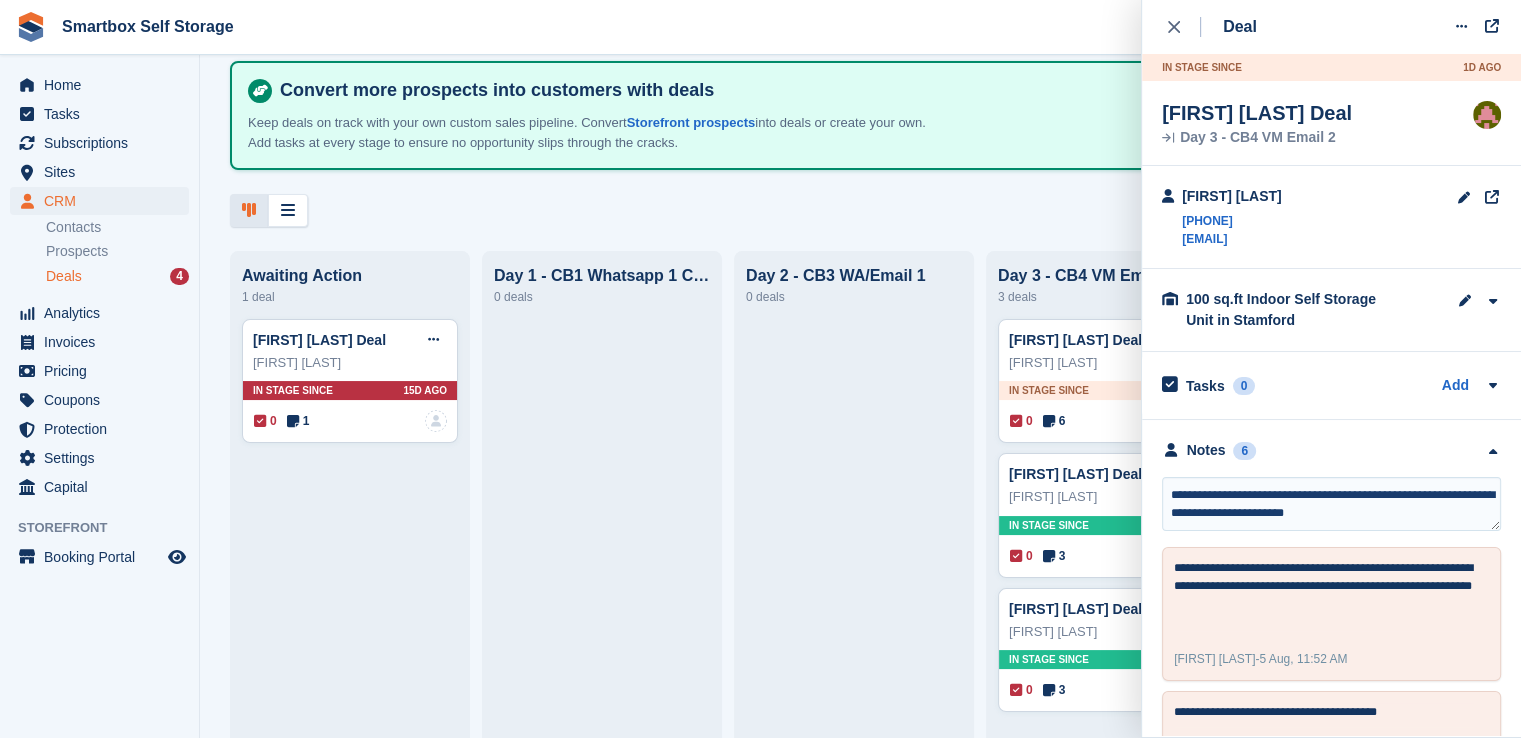 type on "**********" 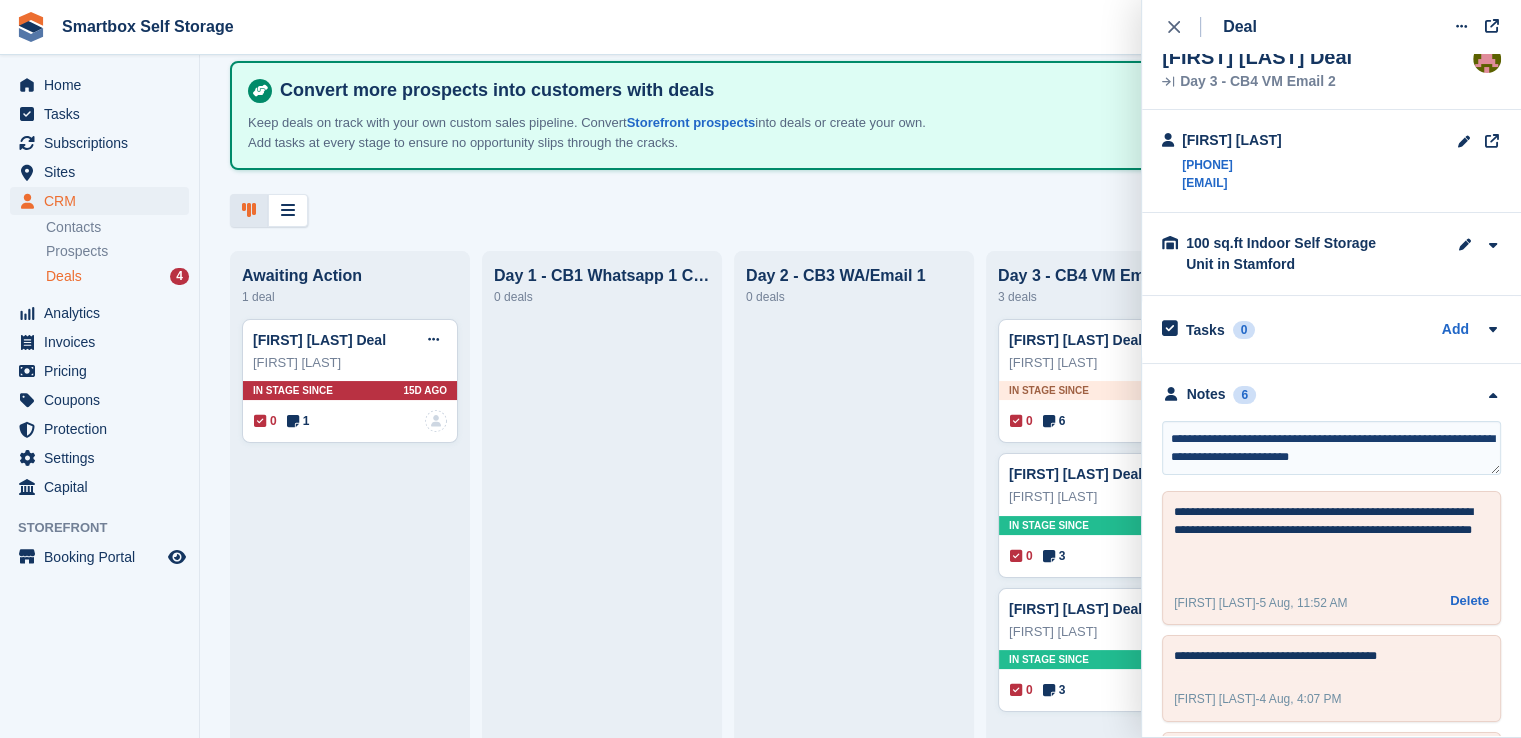 scroll, scrollTop: 100, scrollLeft: 0, axis: vertical 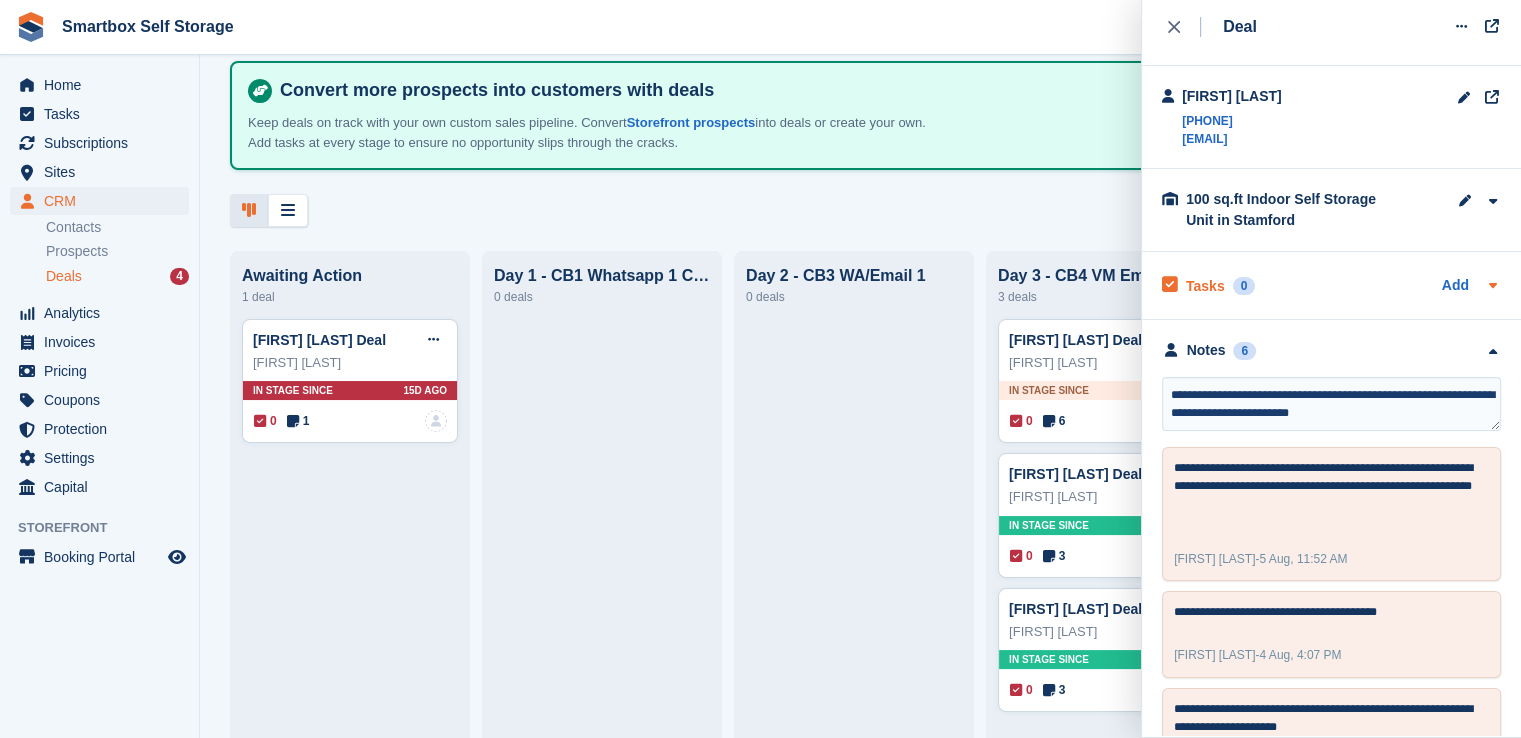 type 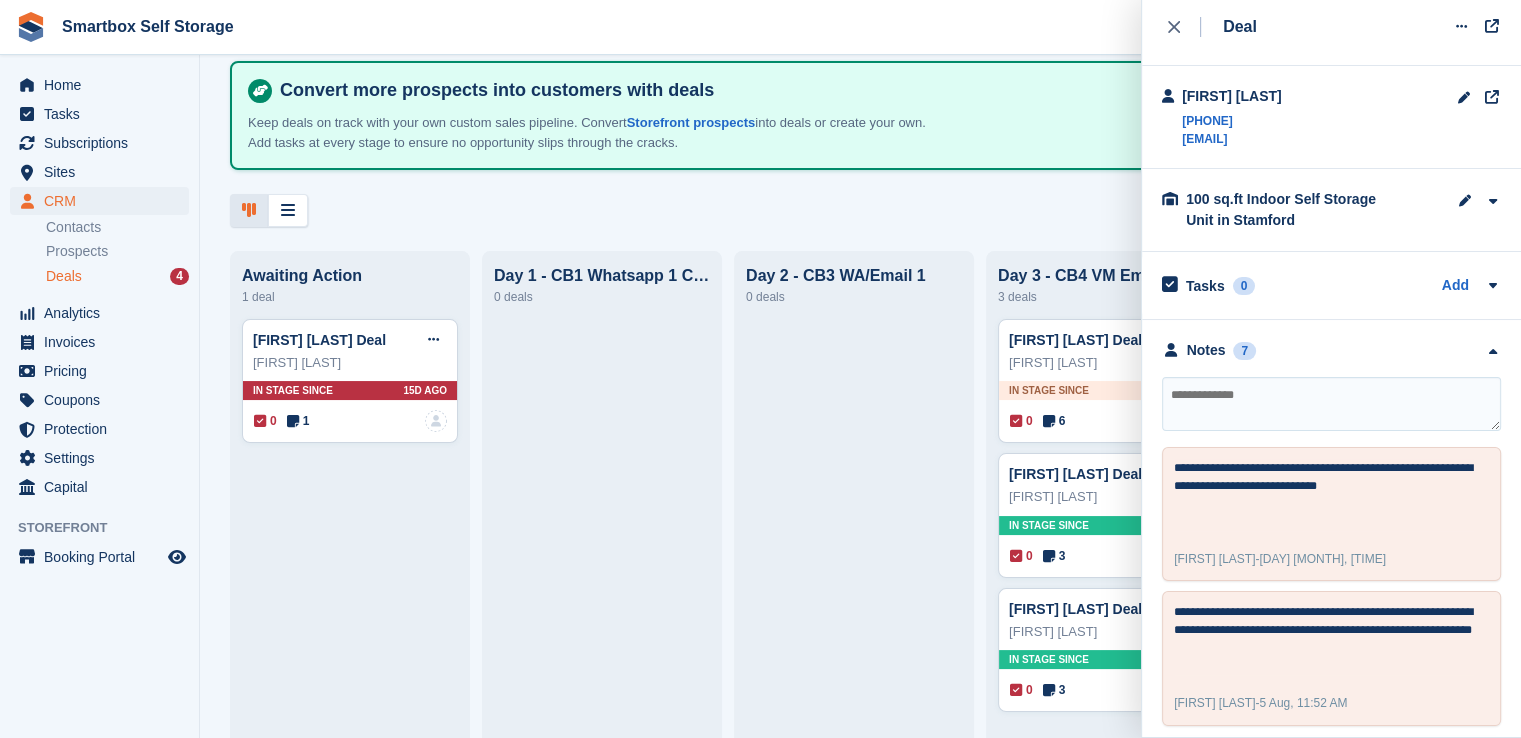 drag, startPoint x: 1360, startPoint y: 143, endPoint x: 1178, endPoint y: 145, distance: 182.01099 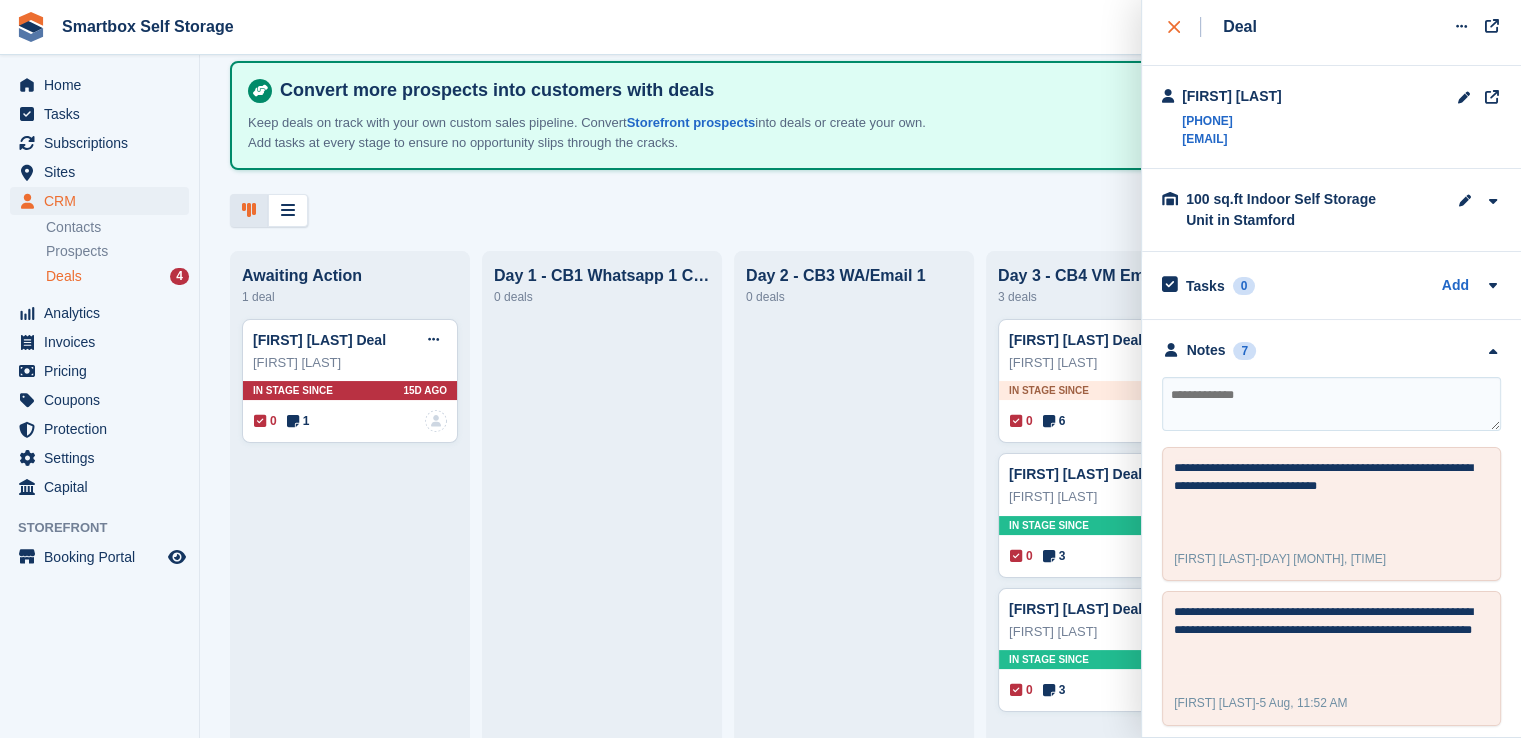 click at bounding box center [1184, 27] 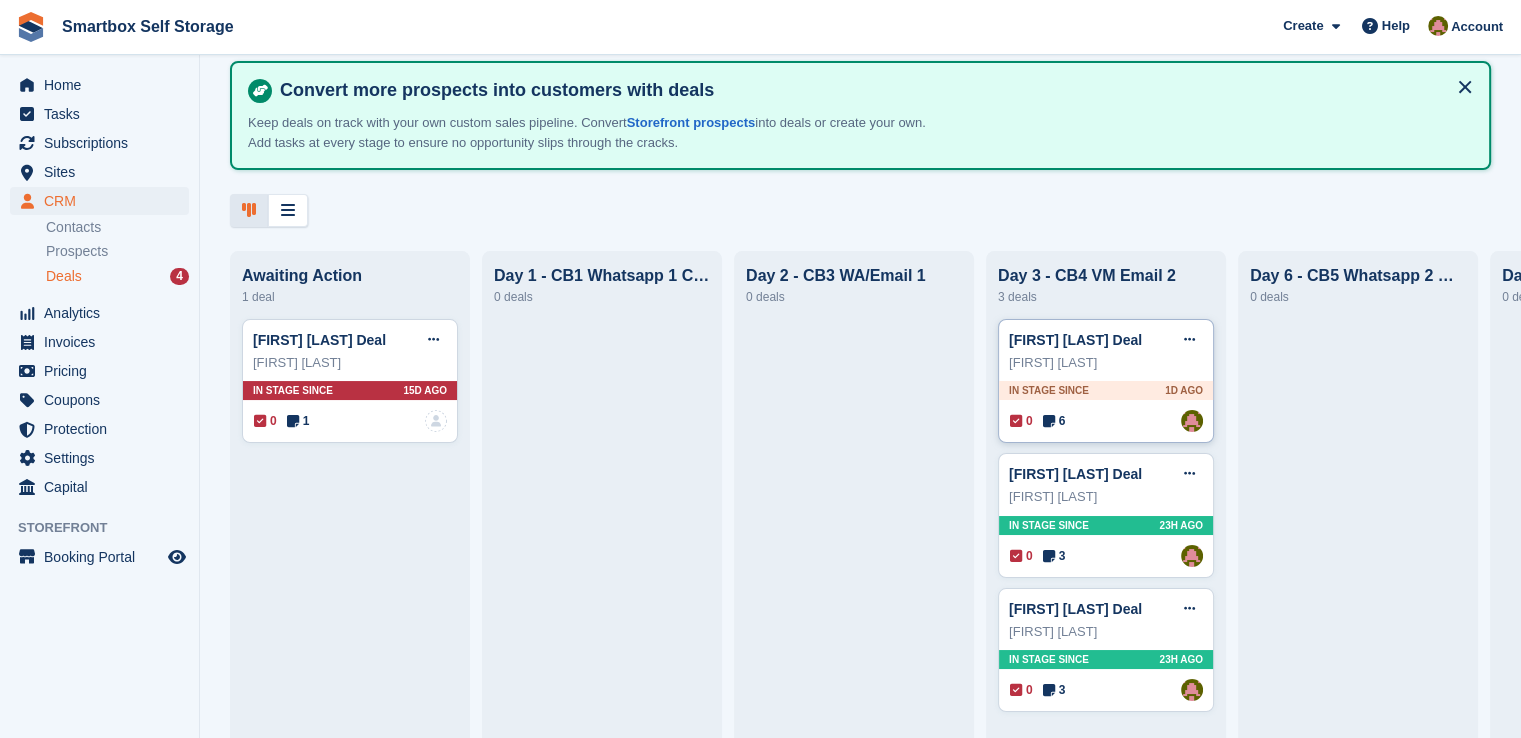 type 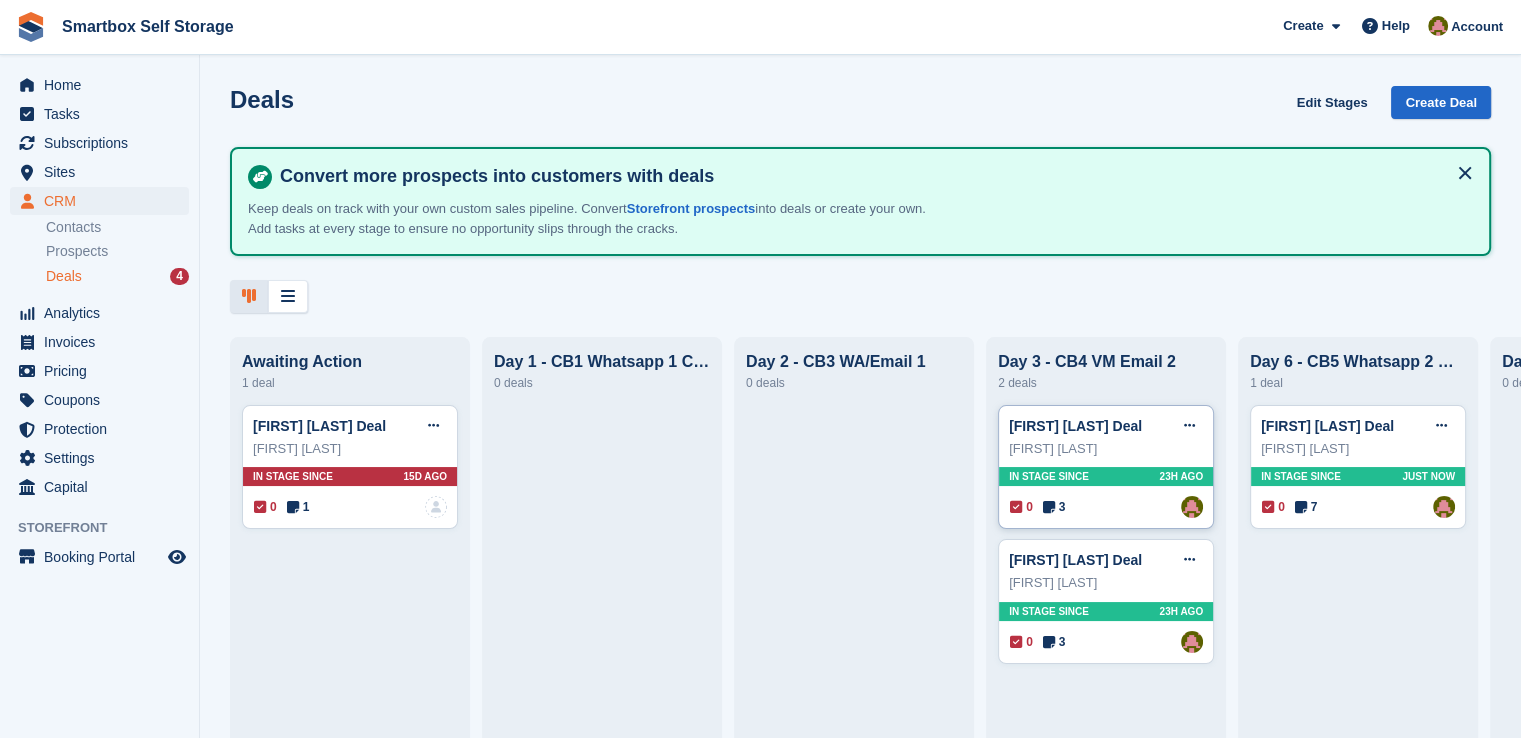 click on "In stage since 23H AGO" at bounding box center [1106, 476] 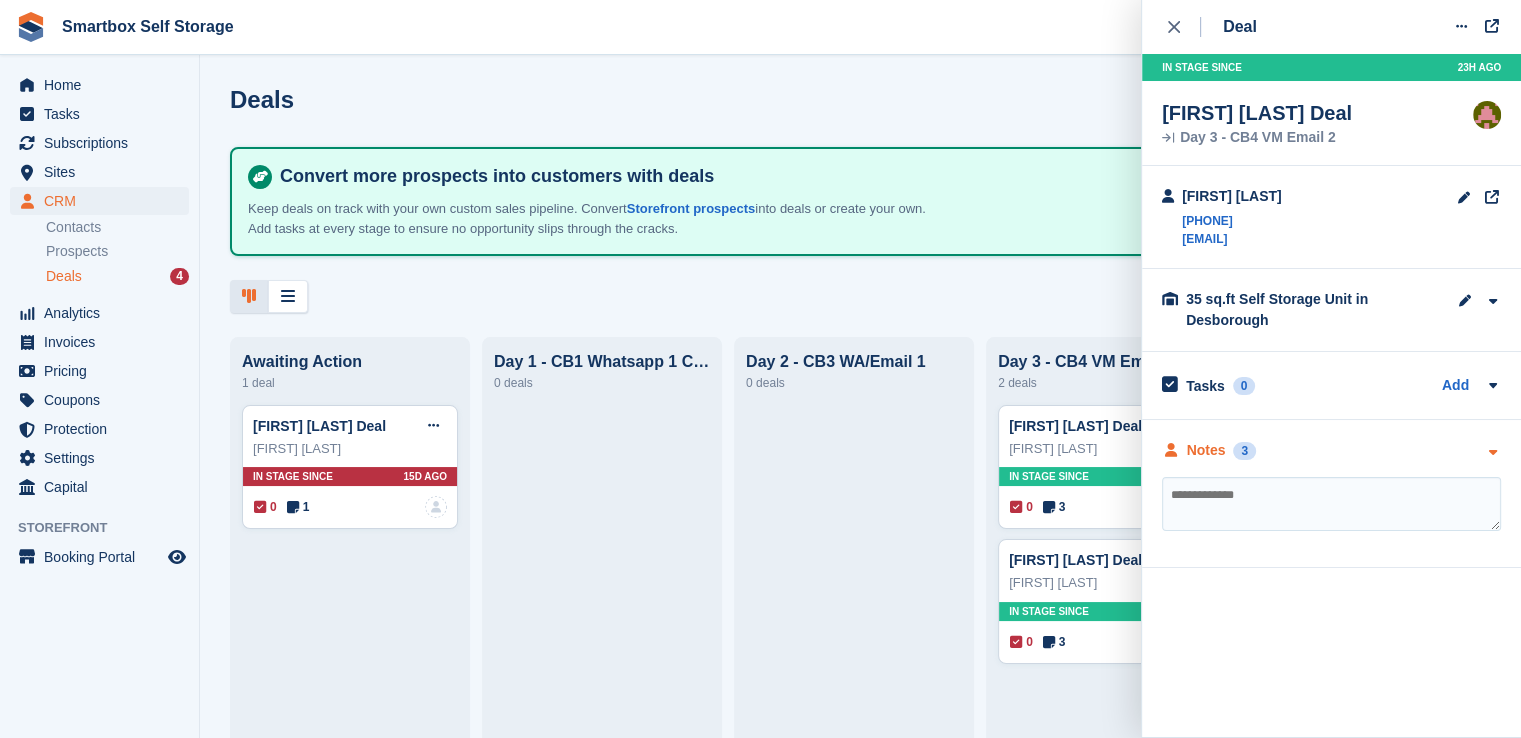 click on "Notes
3" at bounding box center (1209, 450) 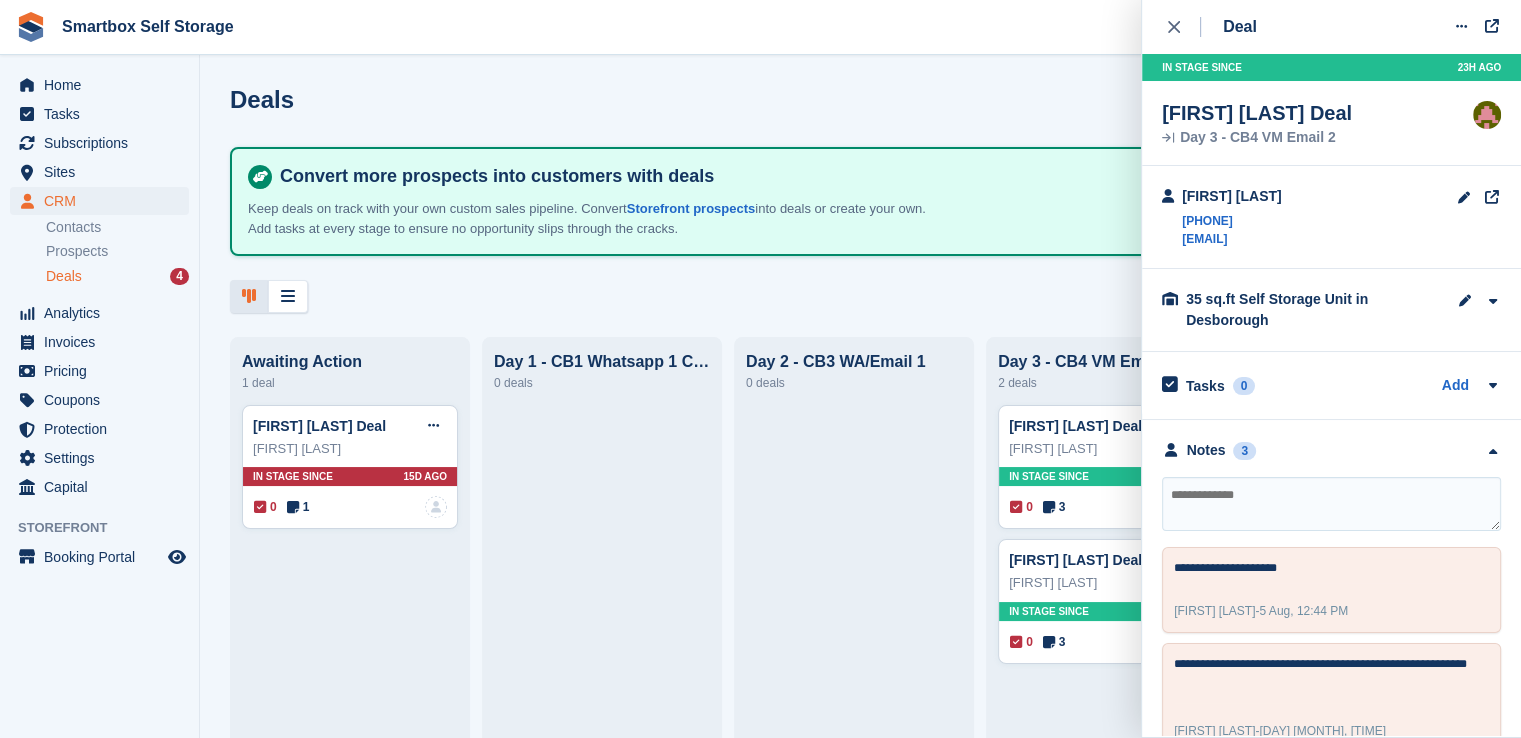 scroll, scrollTop: 0, scrollLeft: 0, axis: both 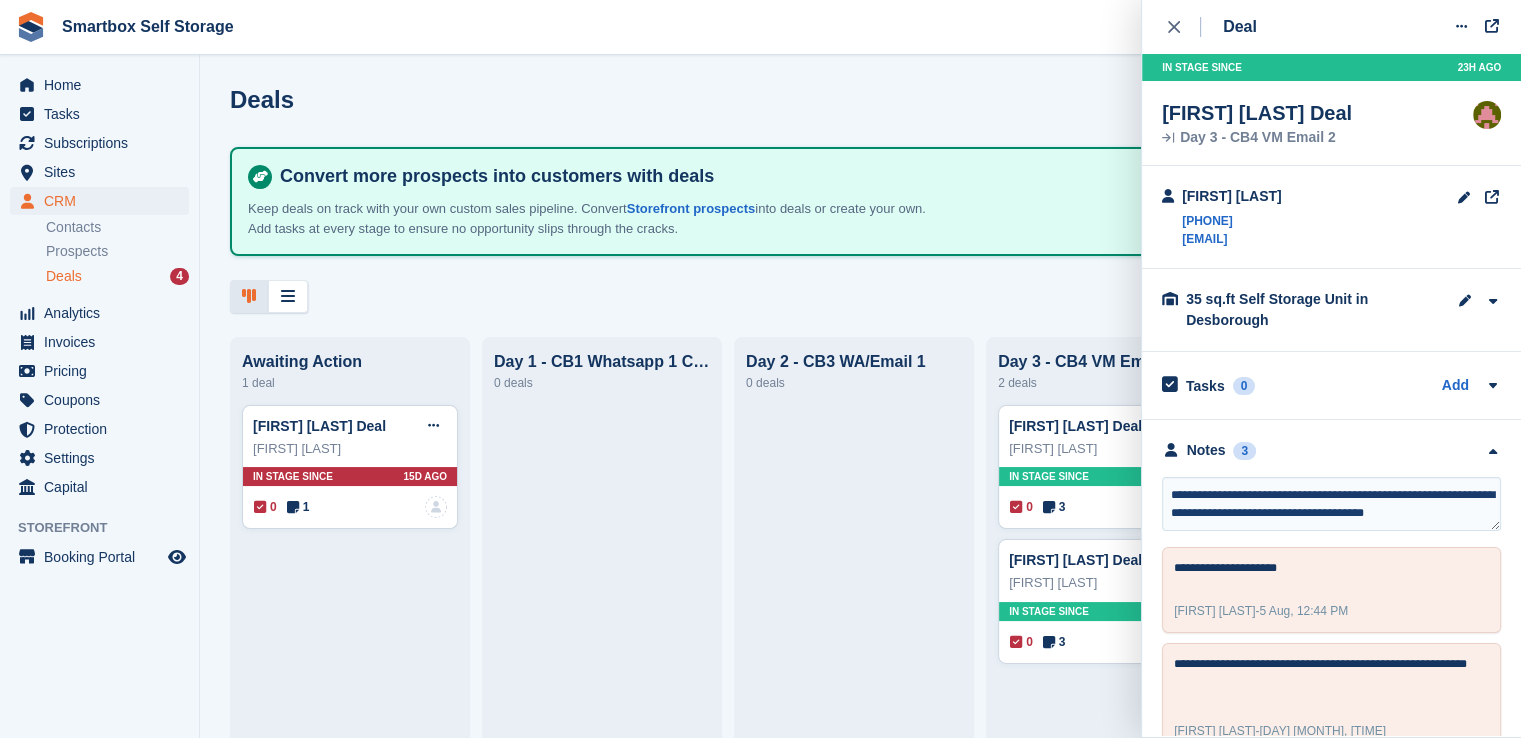 type on "**********" 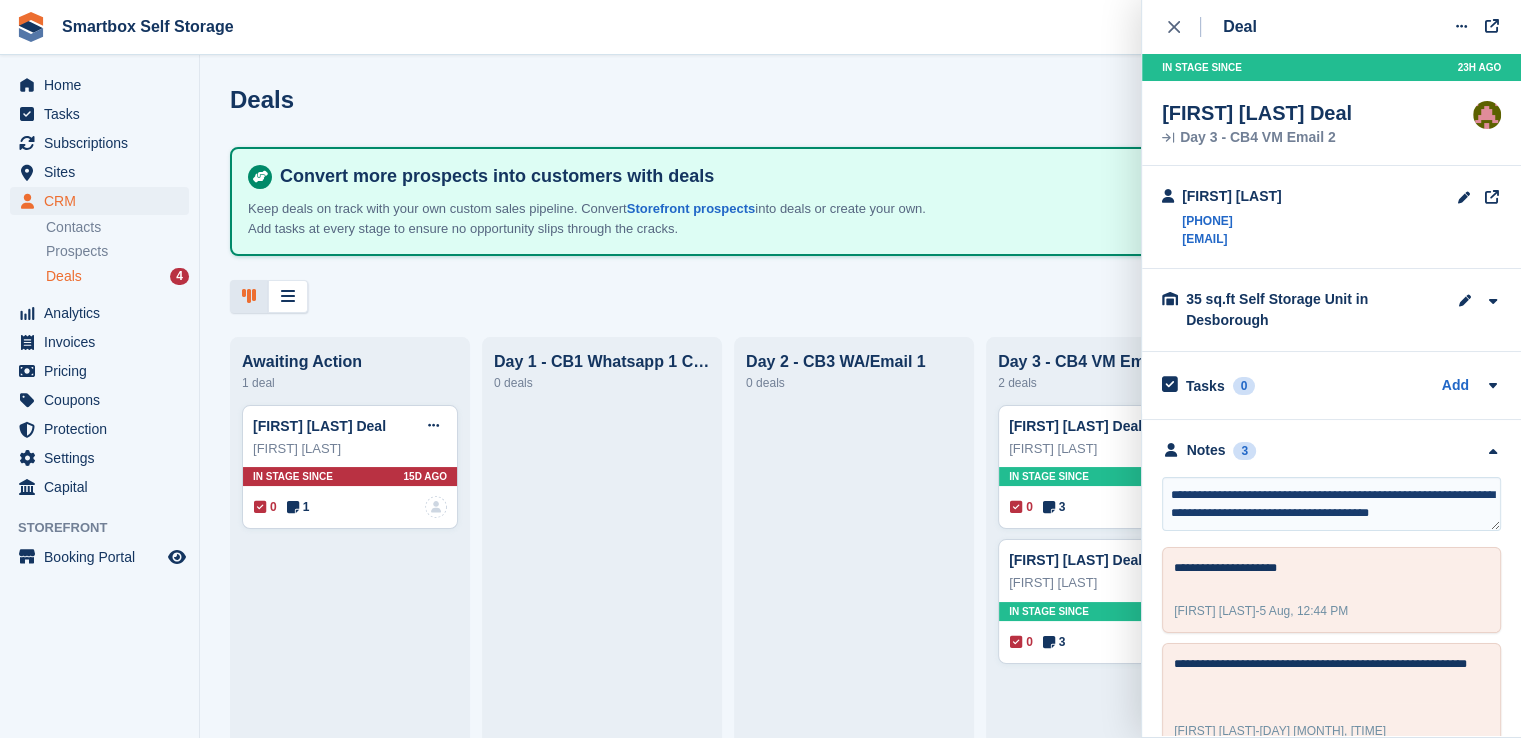 type 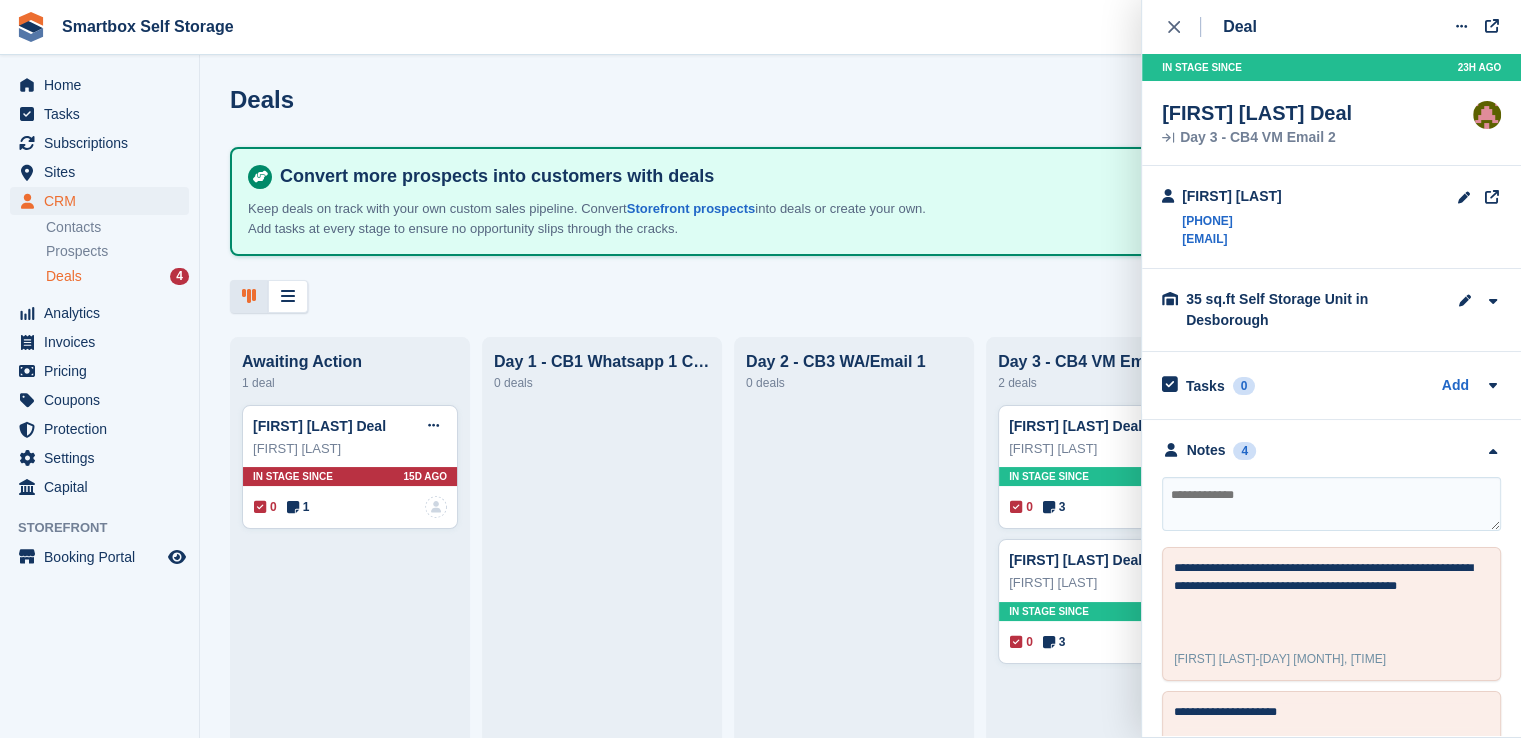 drag, startPoint x: 1286, startPoint y: 241, endPoint x: 1183, endPoint y: 248, distance: 103.23759 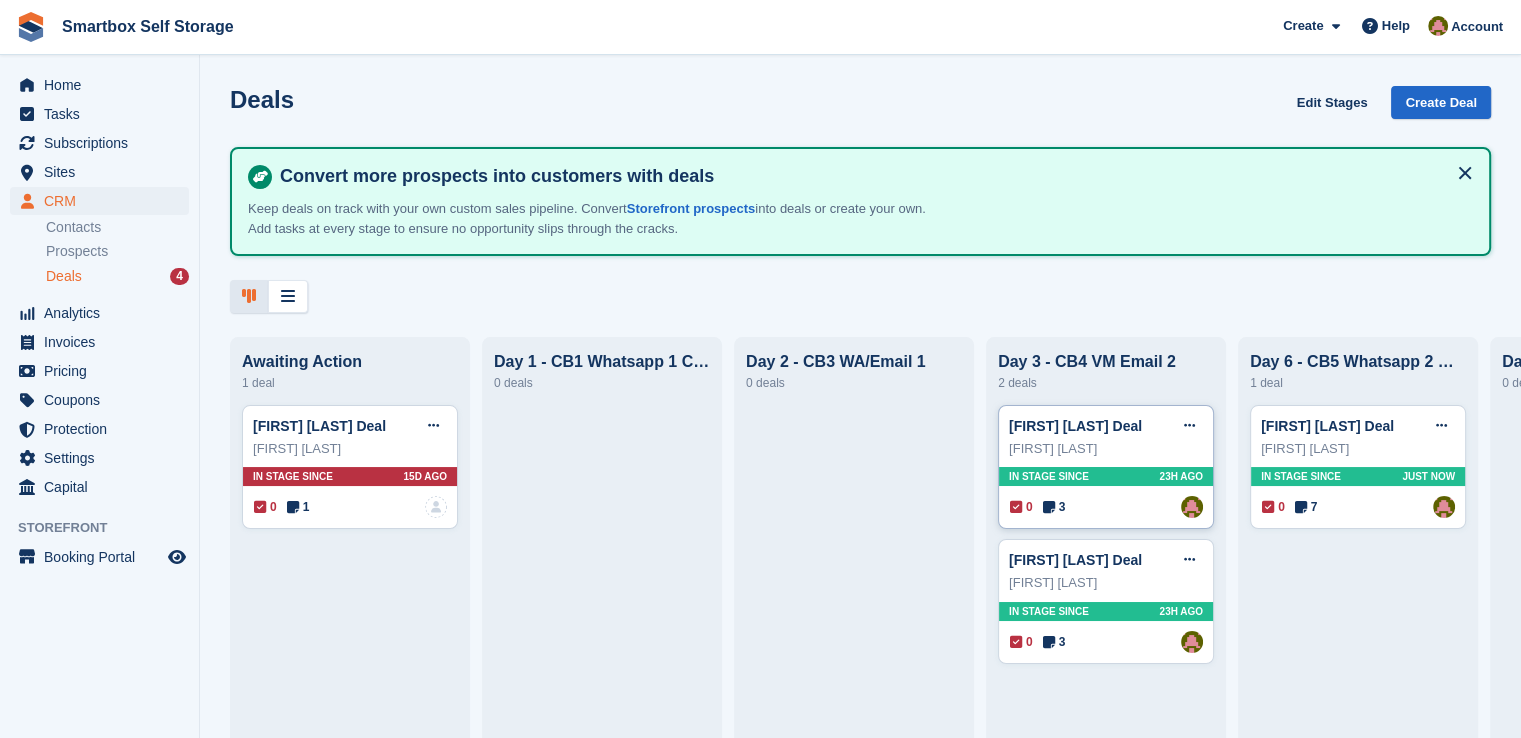 type 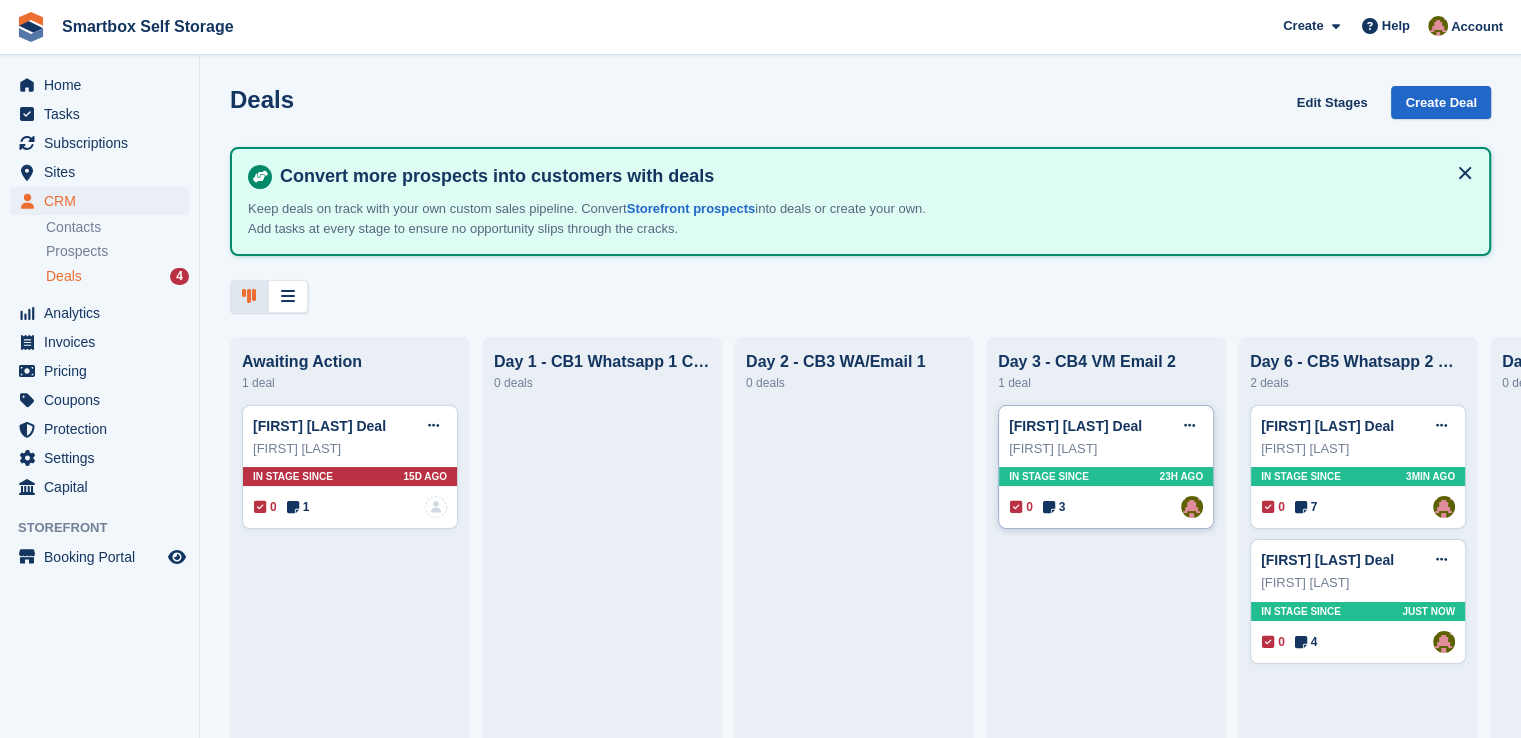 click on "Gary Butlin" at bounding box center [1106, 449] 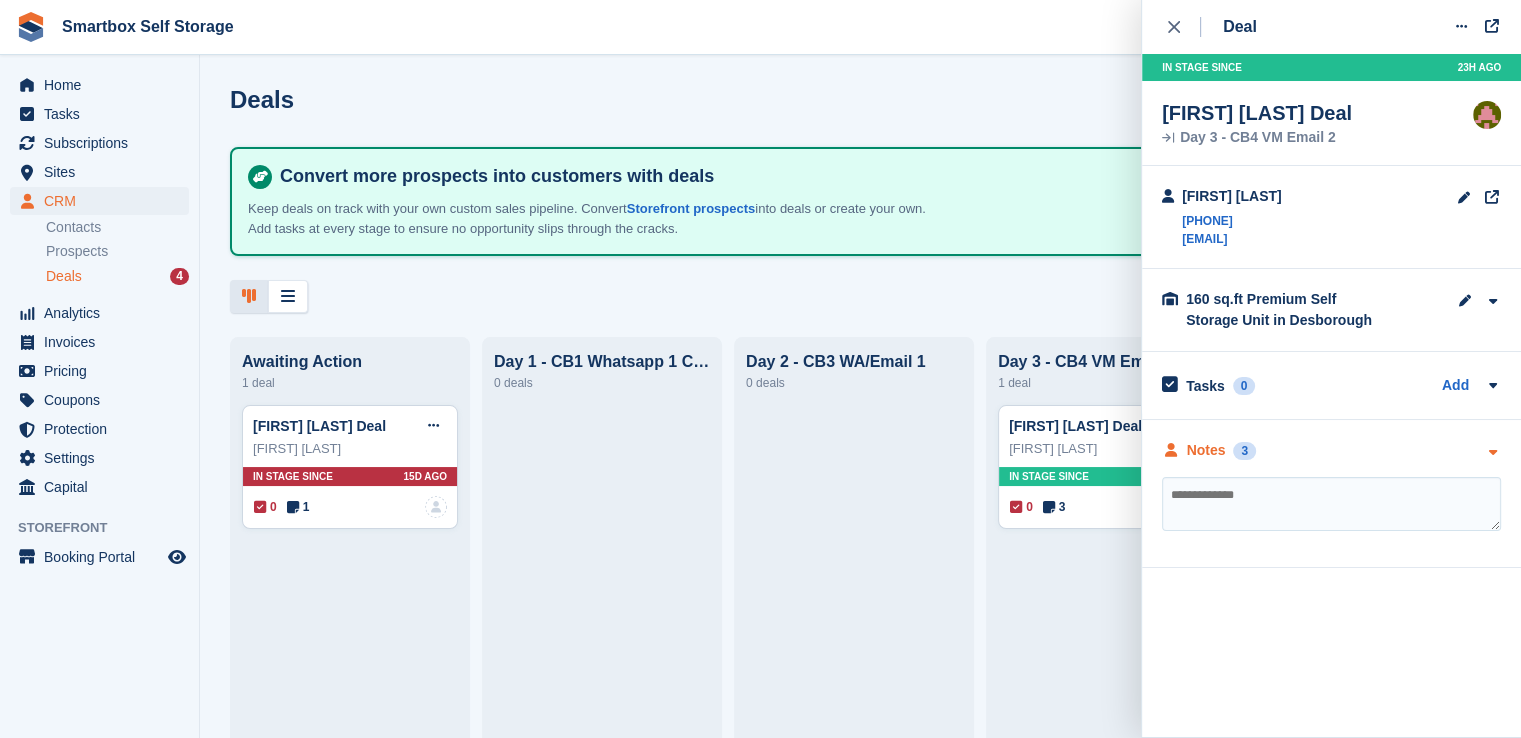 click on "Notes" at bounding box center (1206, 450) 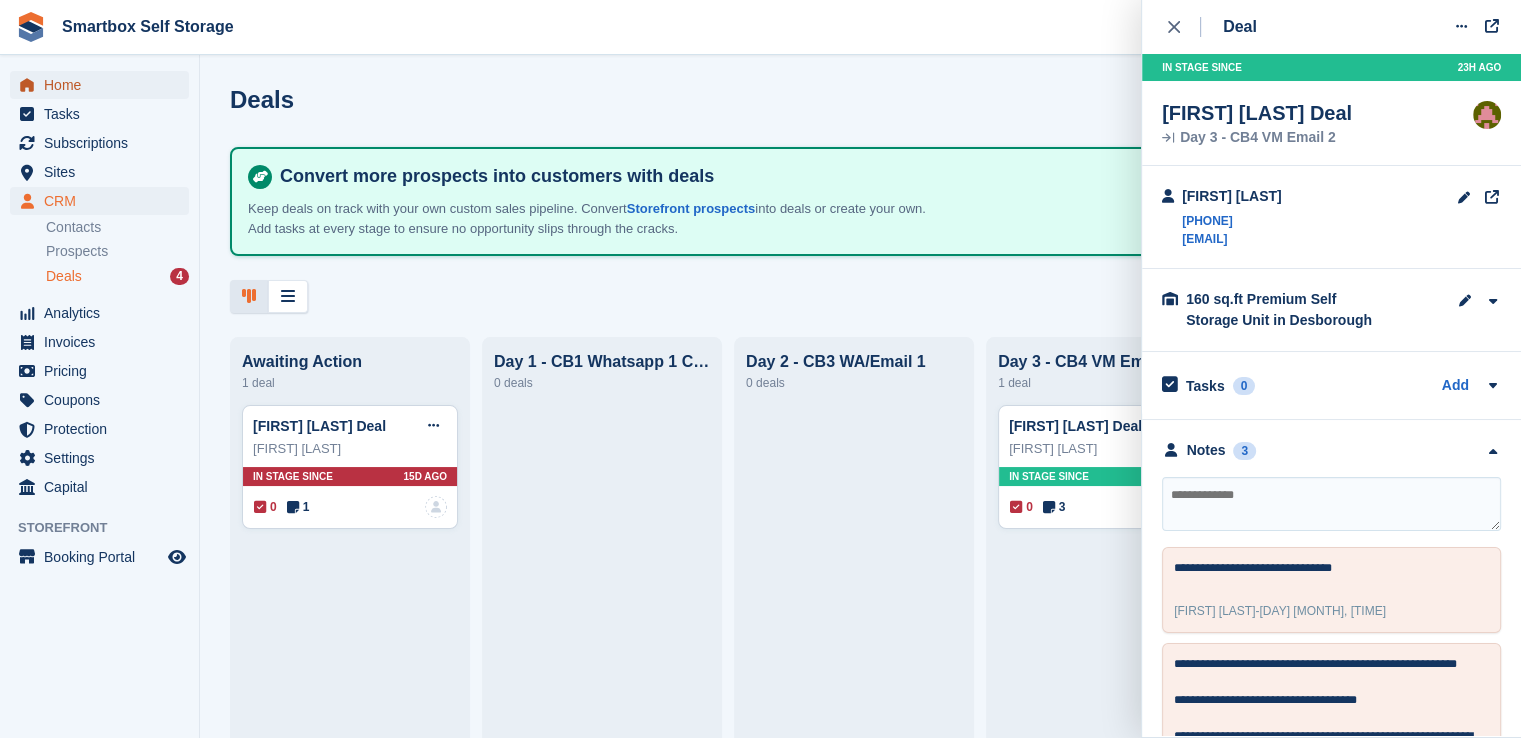 click on "Home" at bounding box center [104, 85] 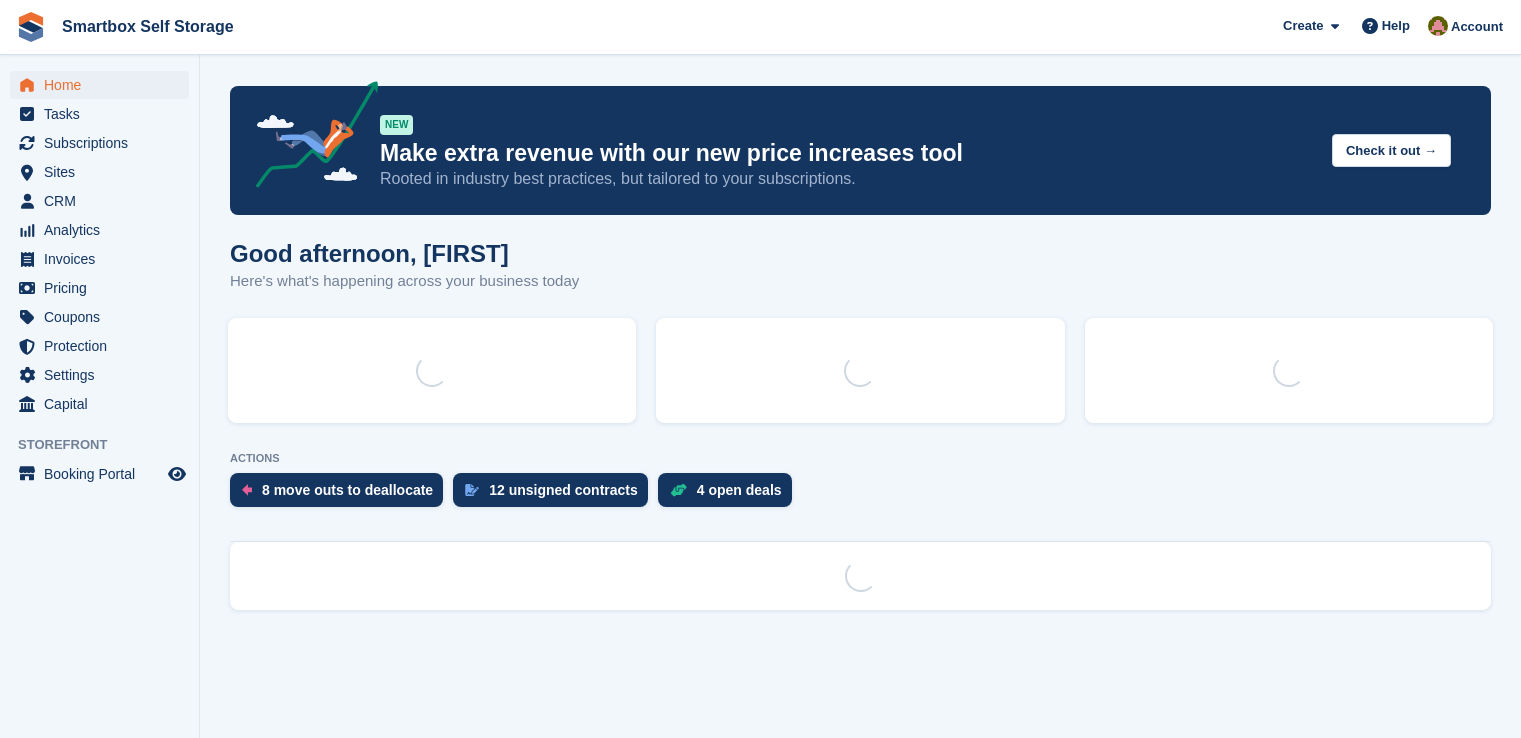 scroll, scrollTop: 0, scrollLeft: 0, axis: both 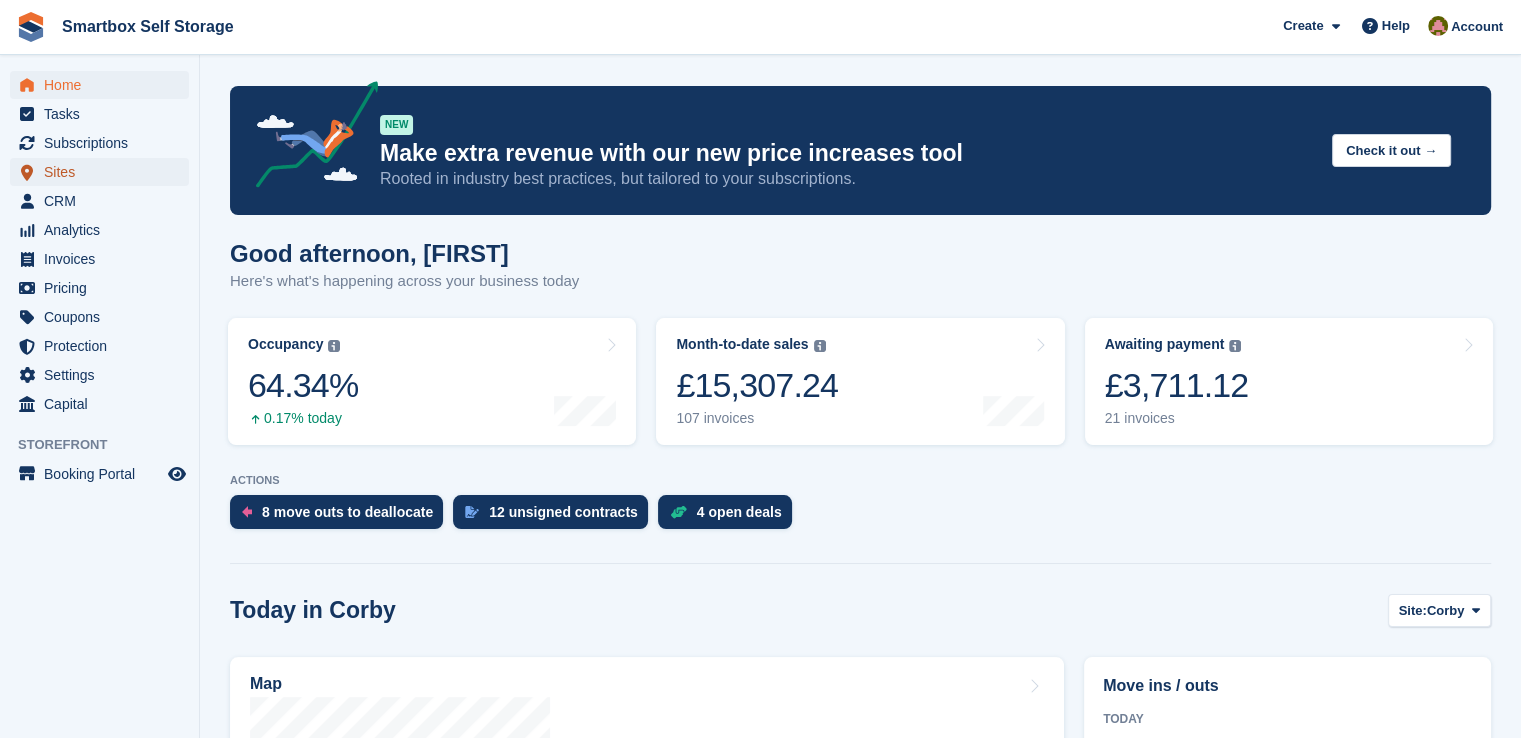 click on "Sites" at bounding box center [104, 172] 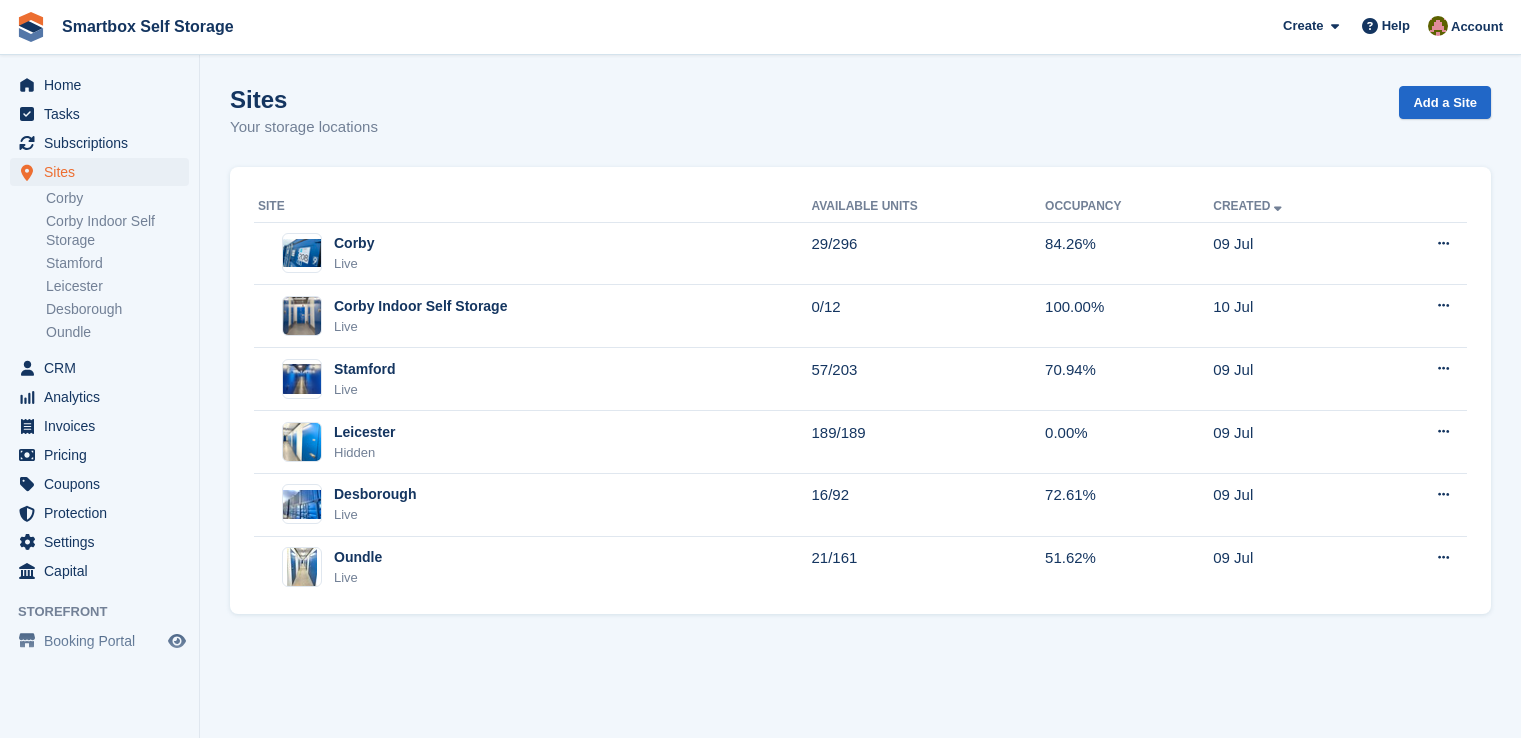 scroll, scrollTop: 0, scrollLeft: 0, axis: both 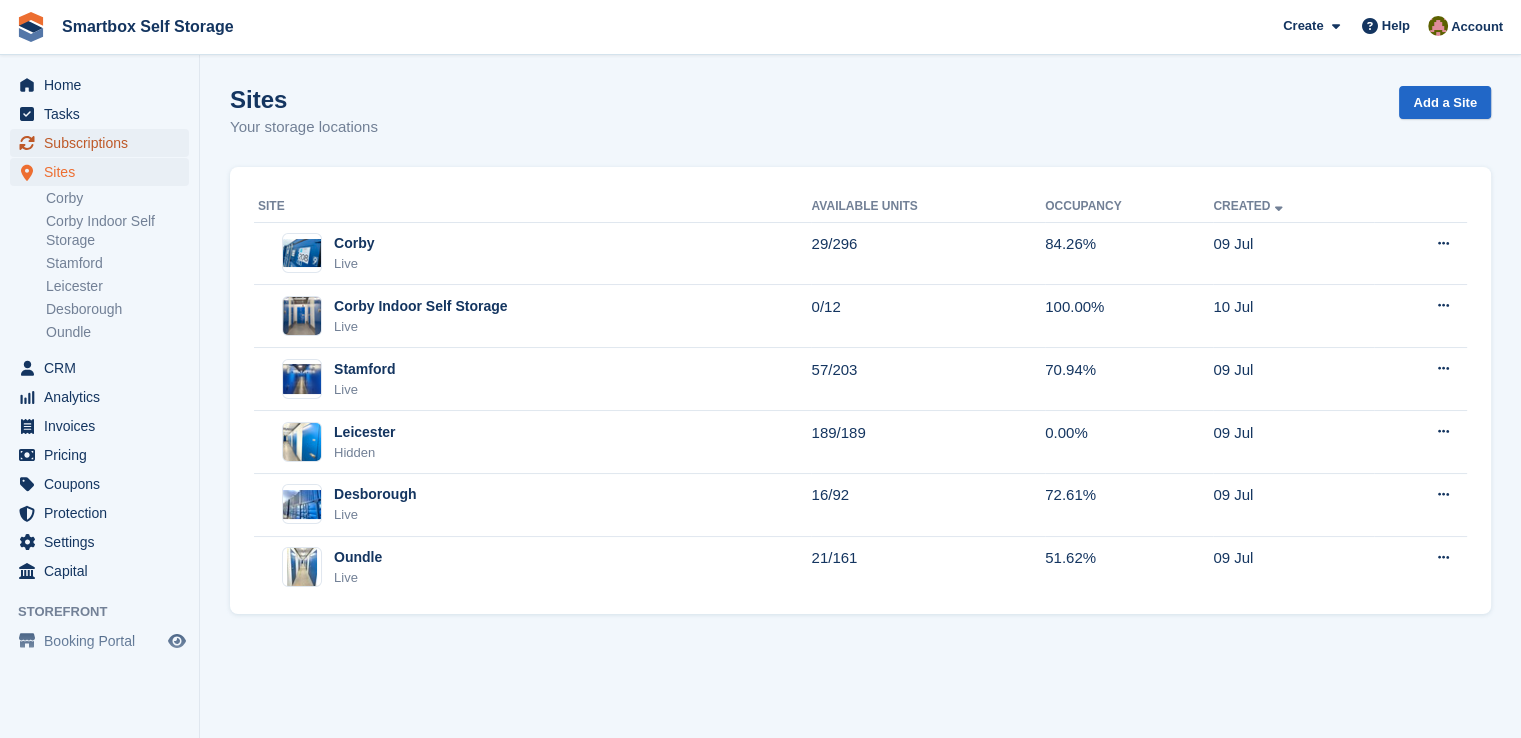 click on "Subscriptions" at bounding box center (104, 143) 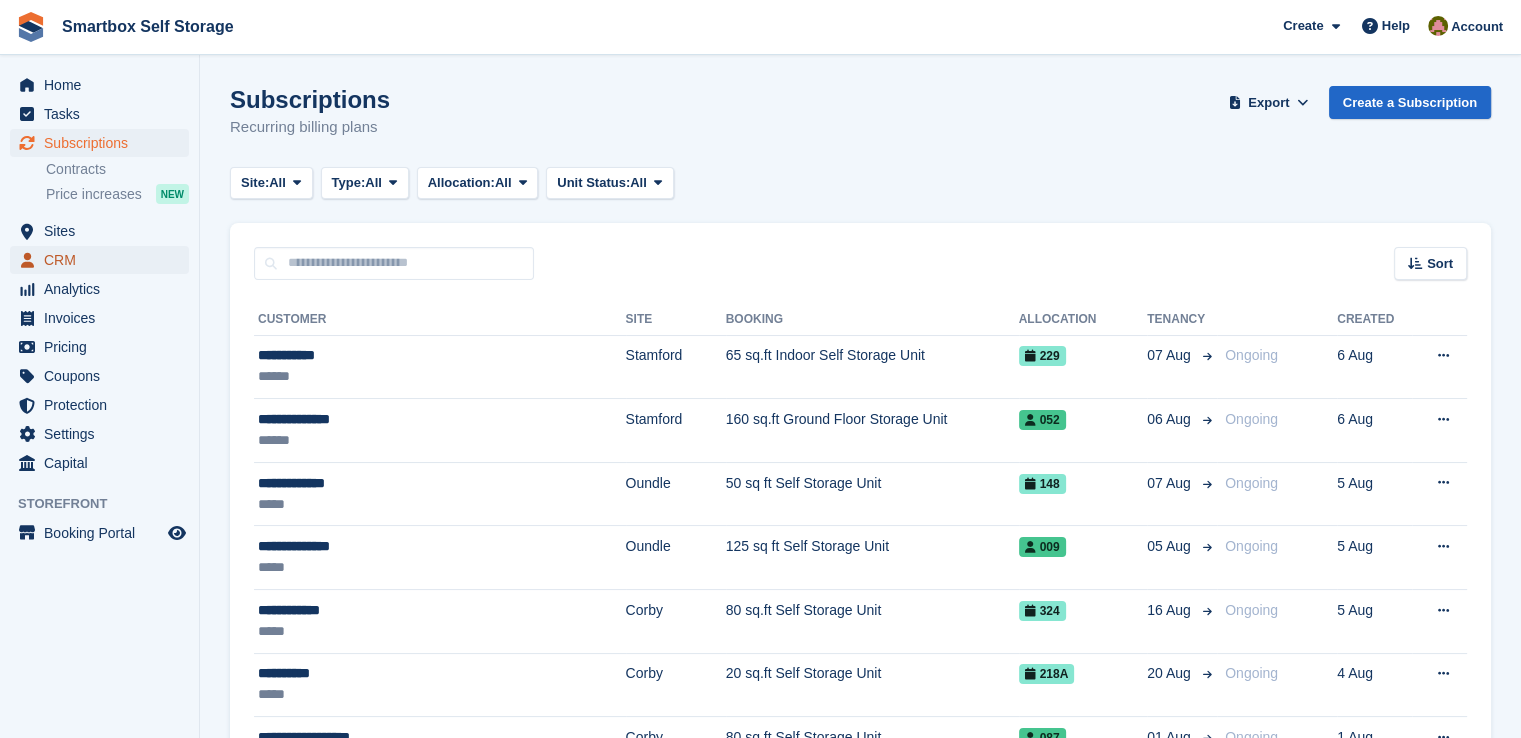 click on "CRM" at bounding box center [104, 260] 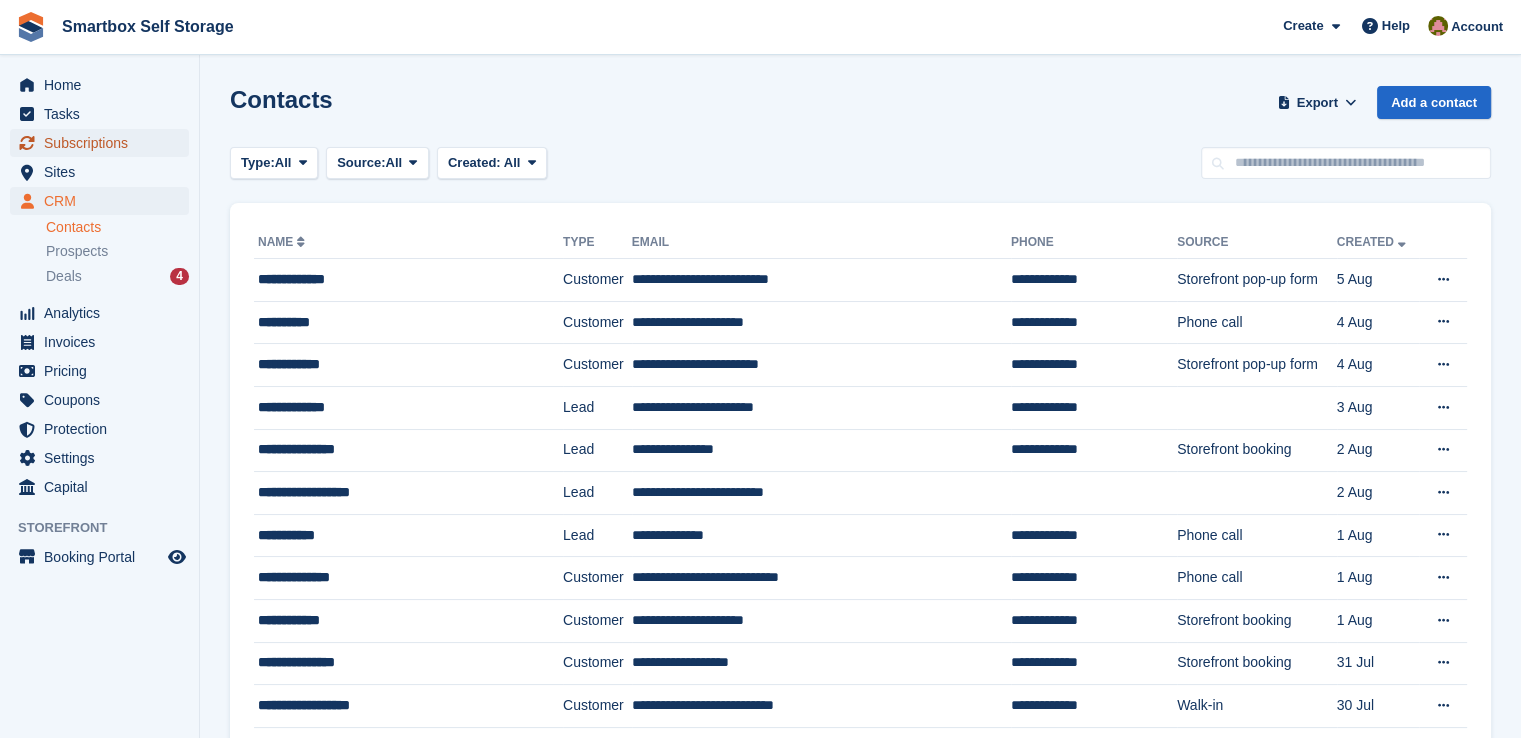 click on "Subscriptions" at bounding box center (104, 143) 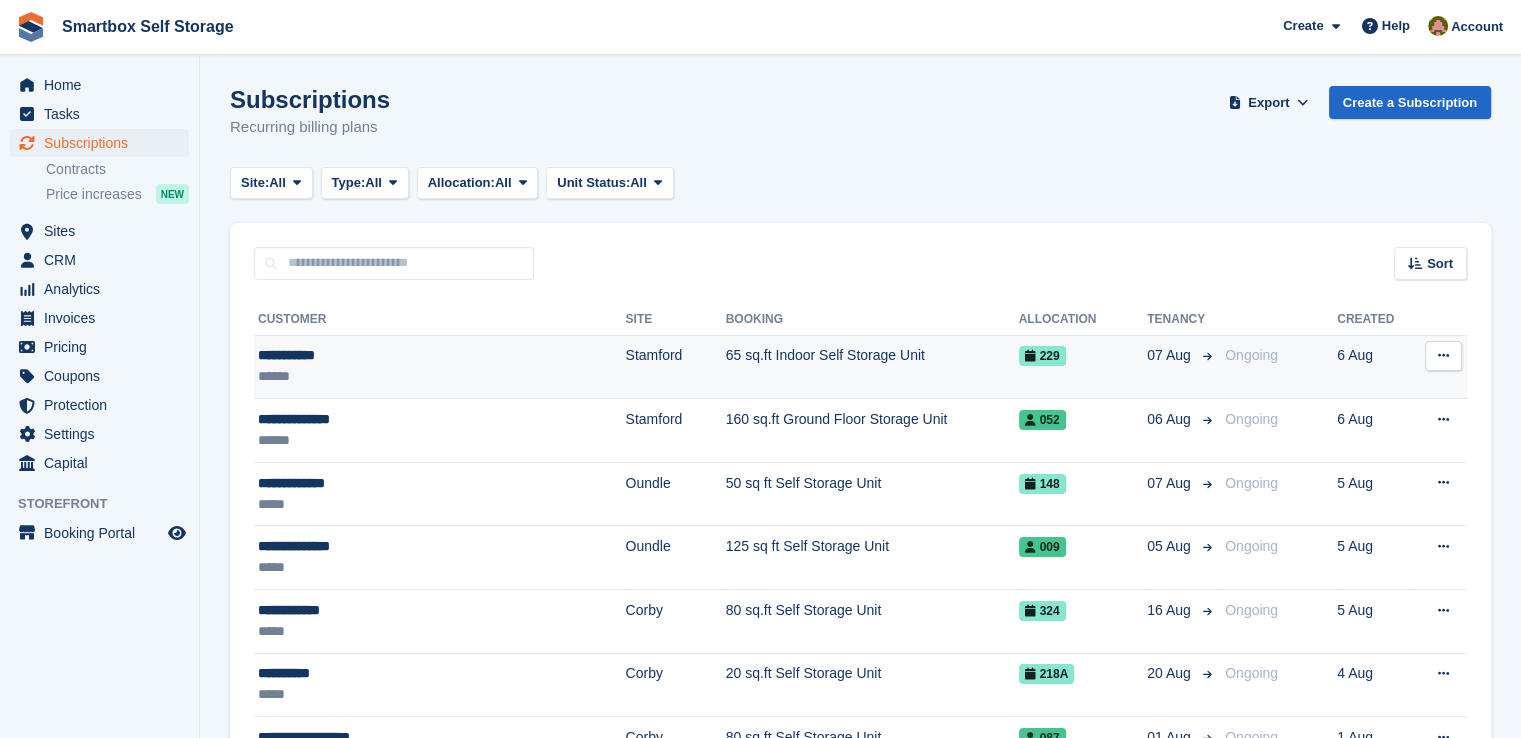 click on "**********" at bounding box center [397, 355] 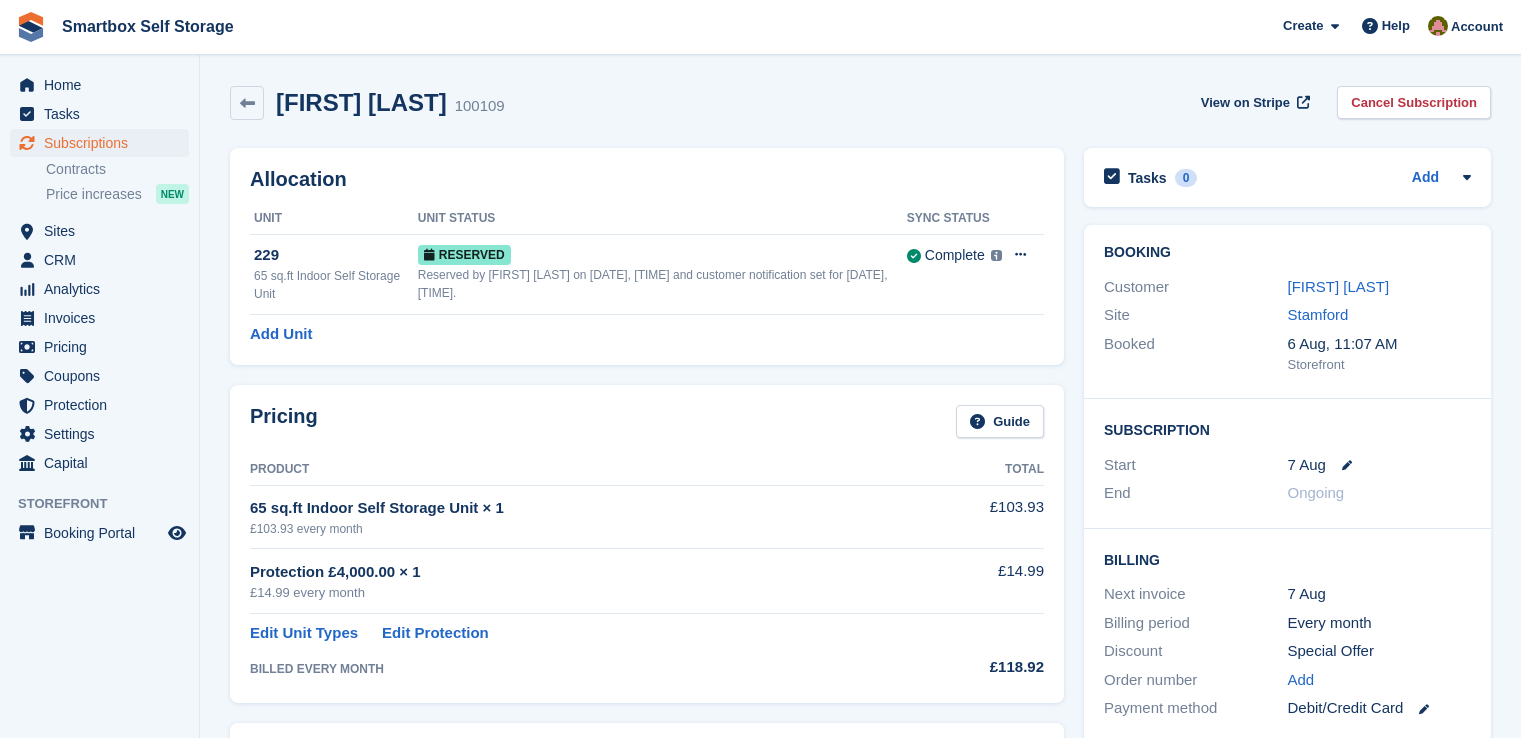 scroll, scrollTop: 0, scrollLeft: 0, axis: both 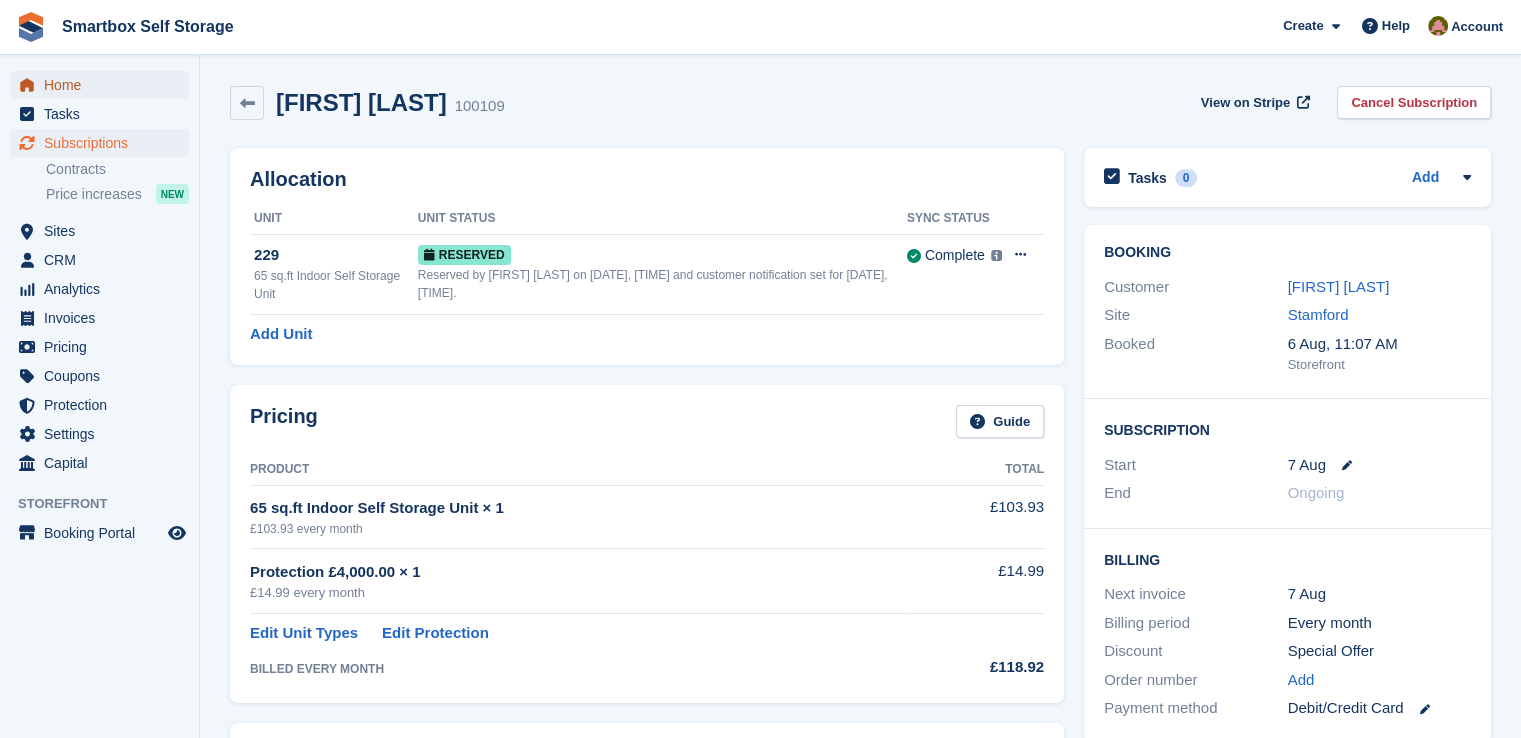 click on "Home" at bounding box center [104, 85] 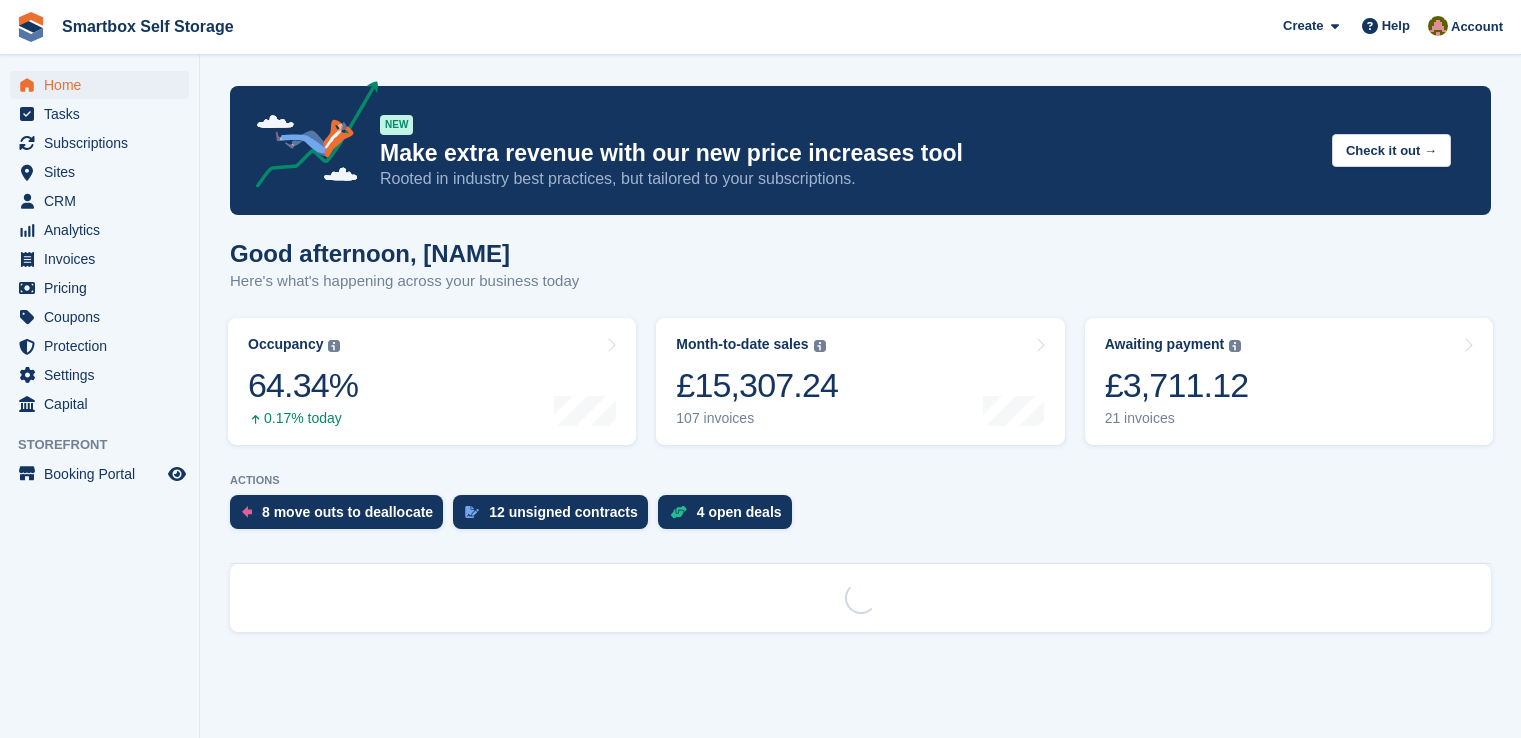 scroll, scrollTop: 0, scrollLeft: 0, axis: both 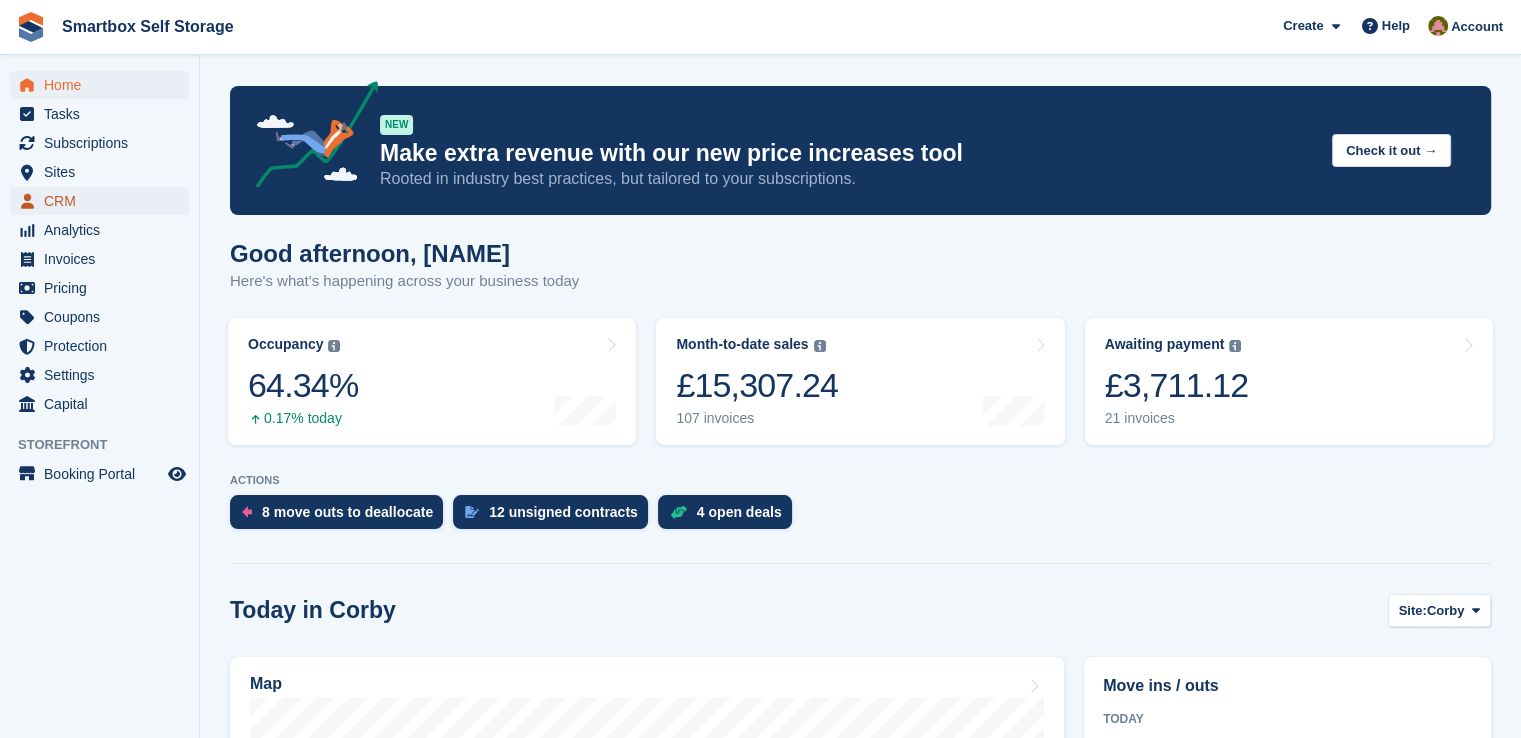 click on "CRM" at bounding box center [104, 201] 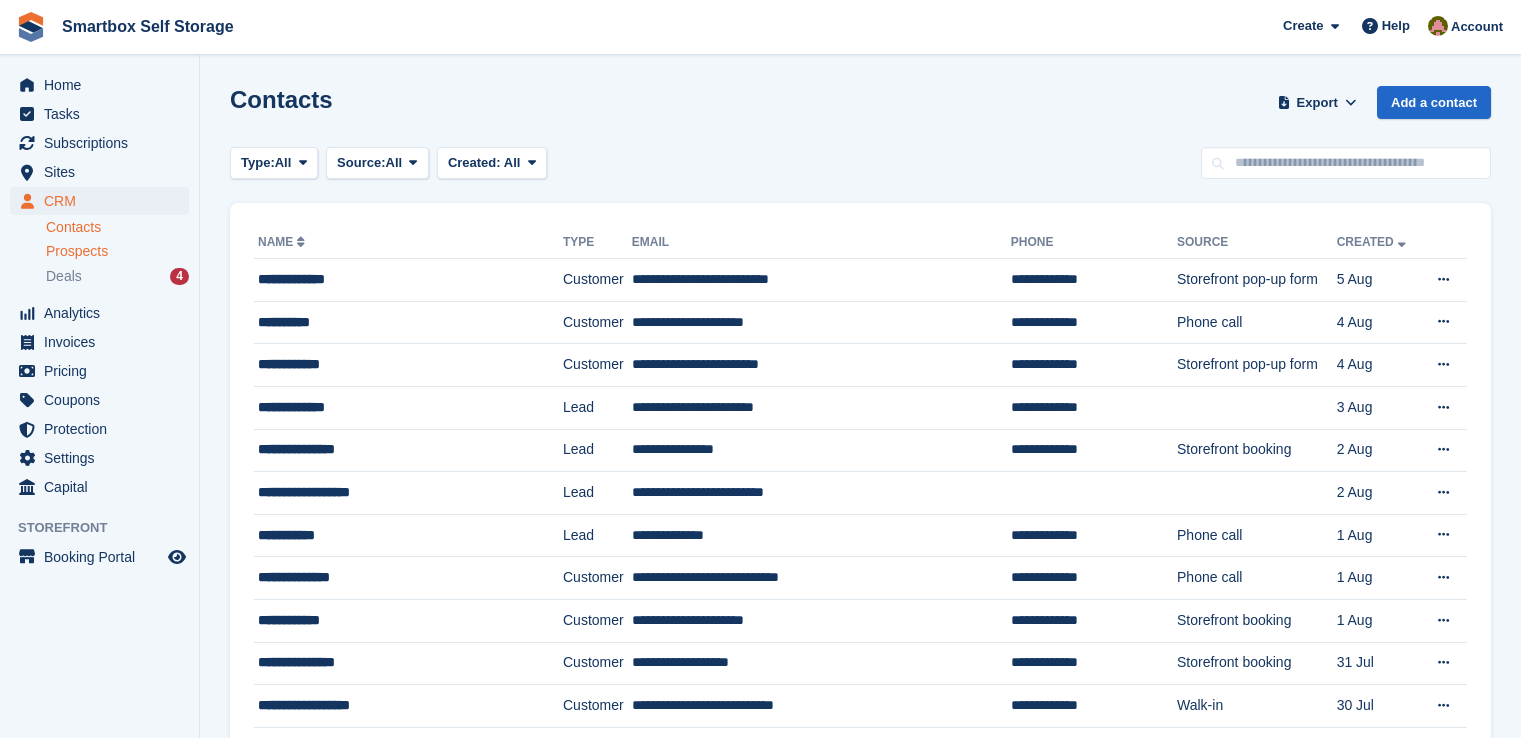 scroll, scrollTop: 0, scrollLeft: 0, axis: both 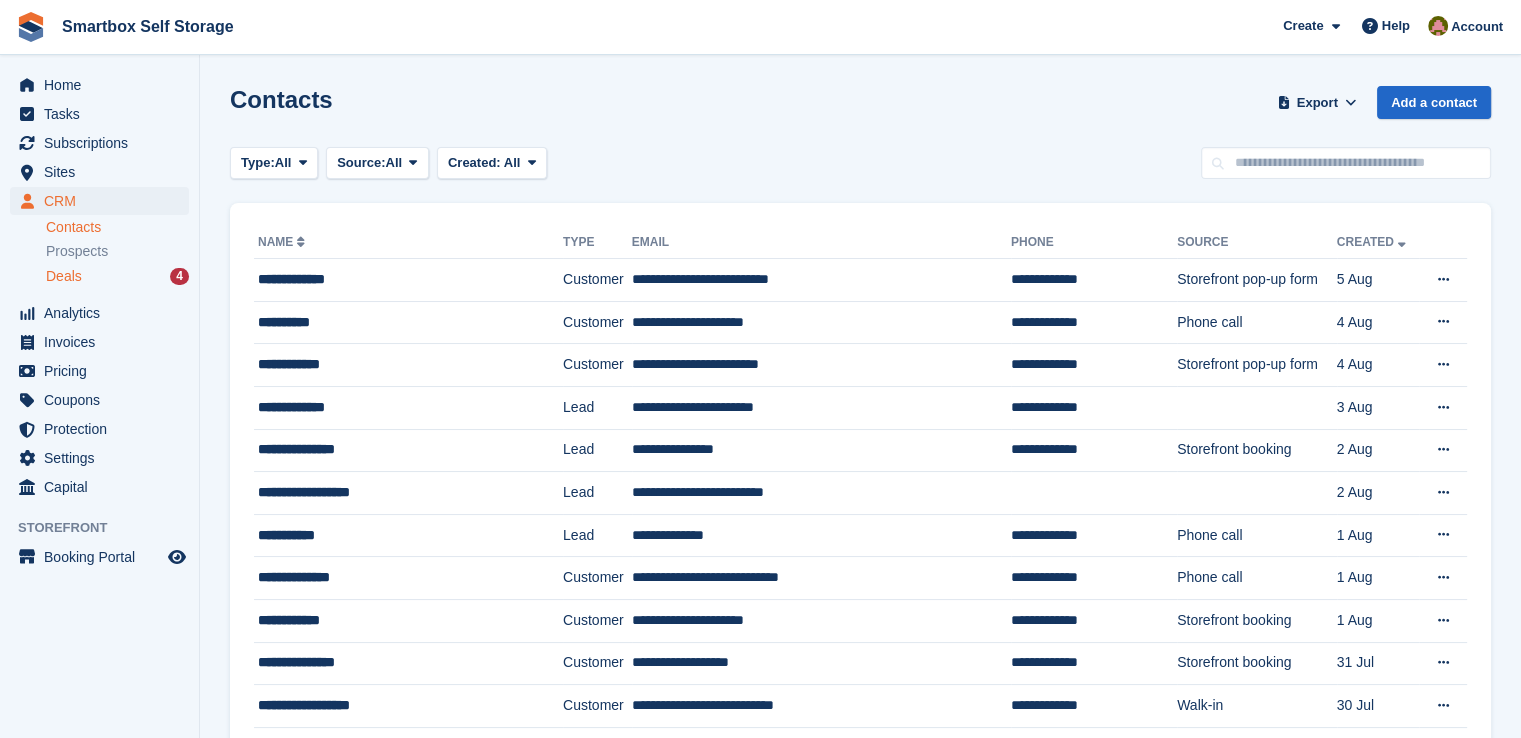 click on "Deals" at bounding box center [64, 276] 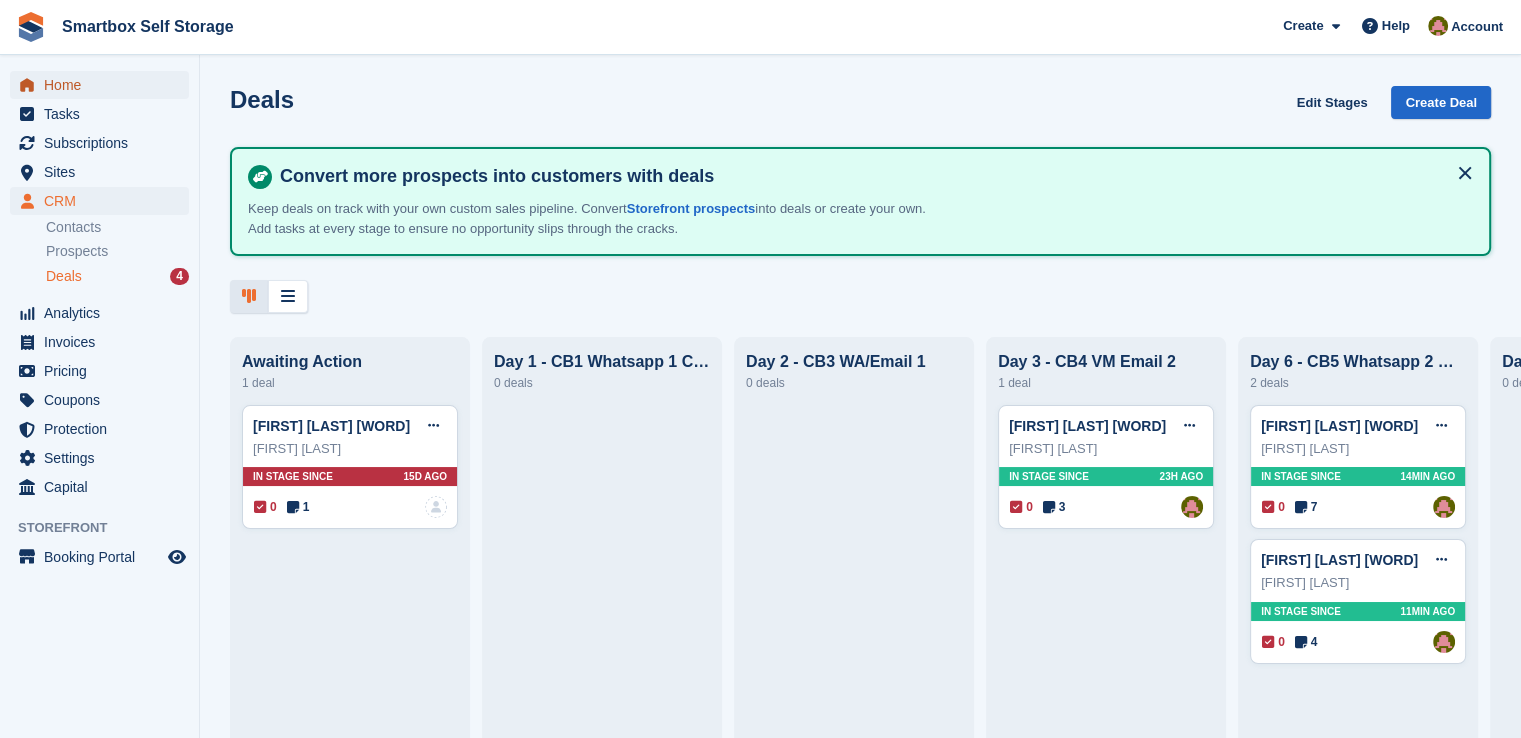 click on "Home" at bounding box center (104, 85) 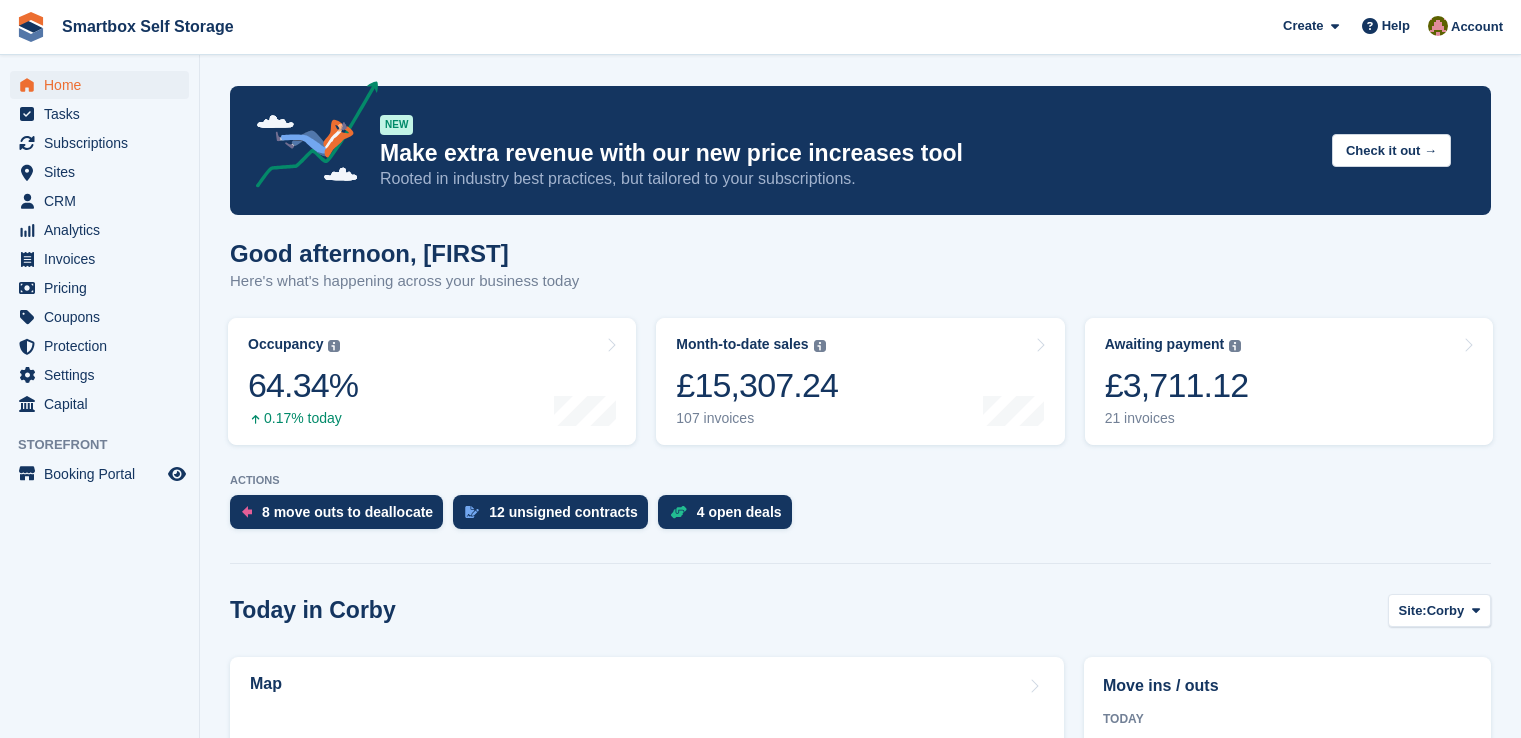 scroll, scrollTop: 0, scrollLeft: 0, axis: both 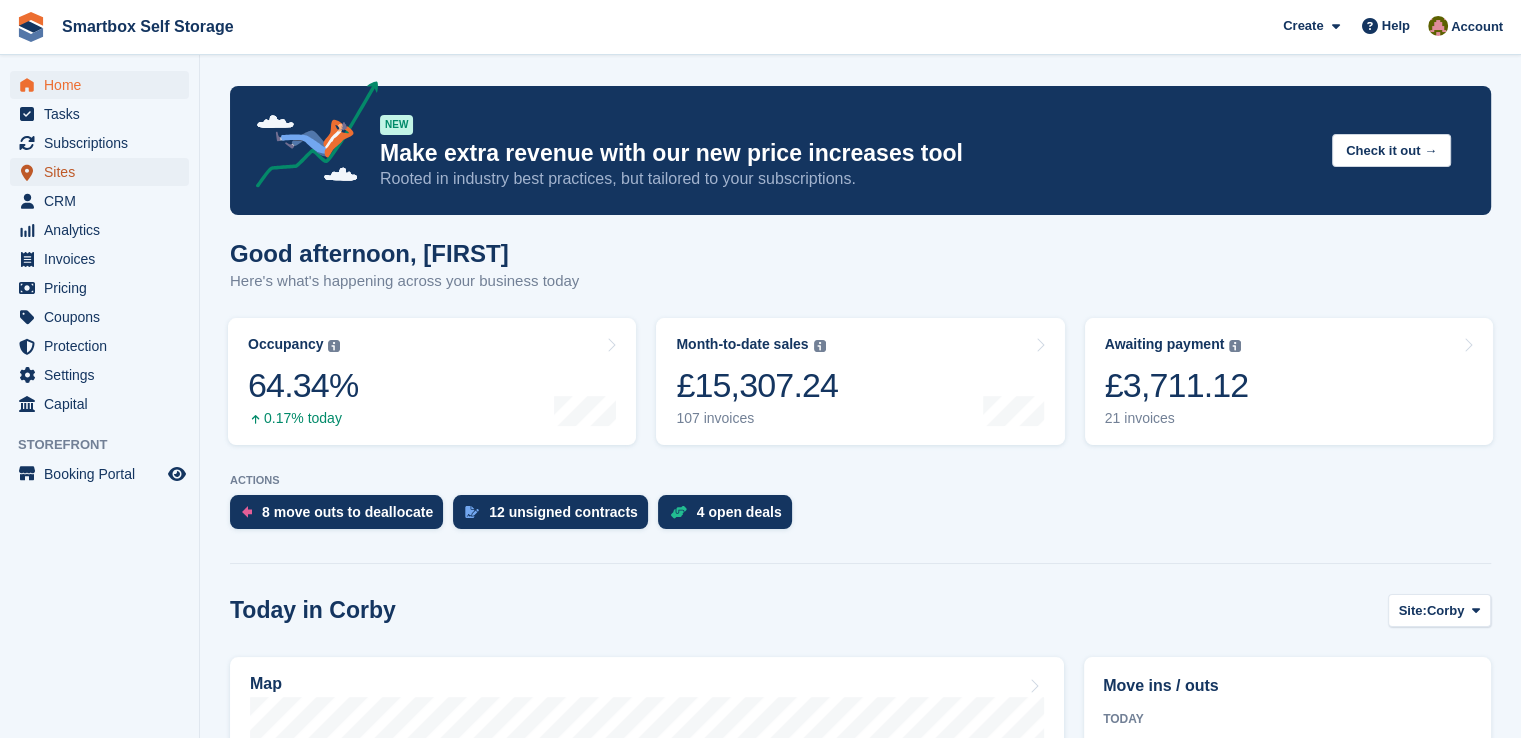 click on "Sites" at bounding box center [104, 172] 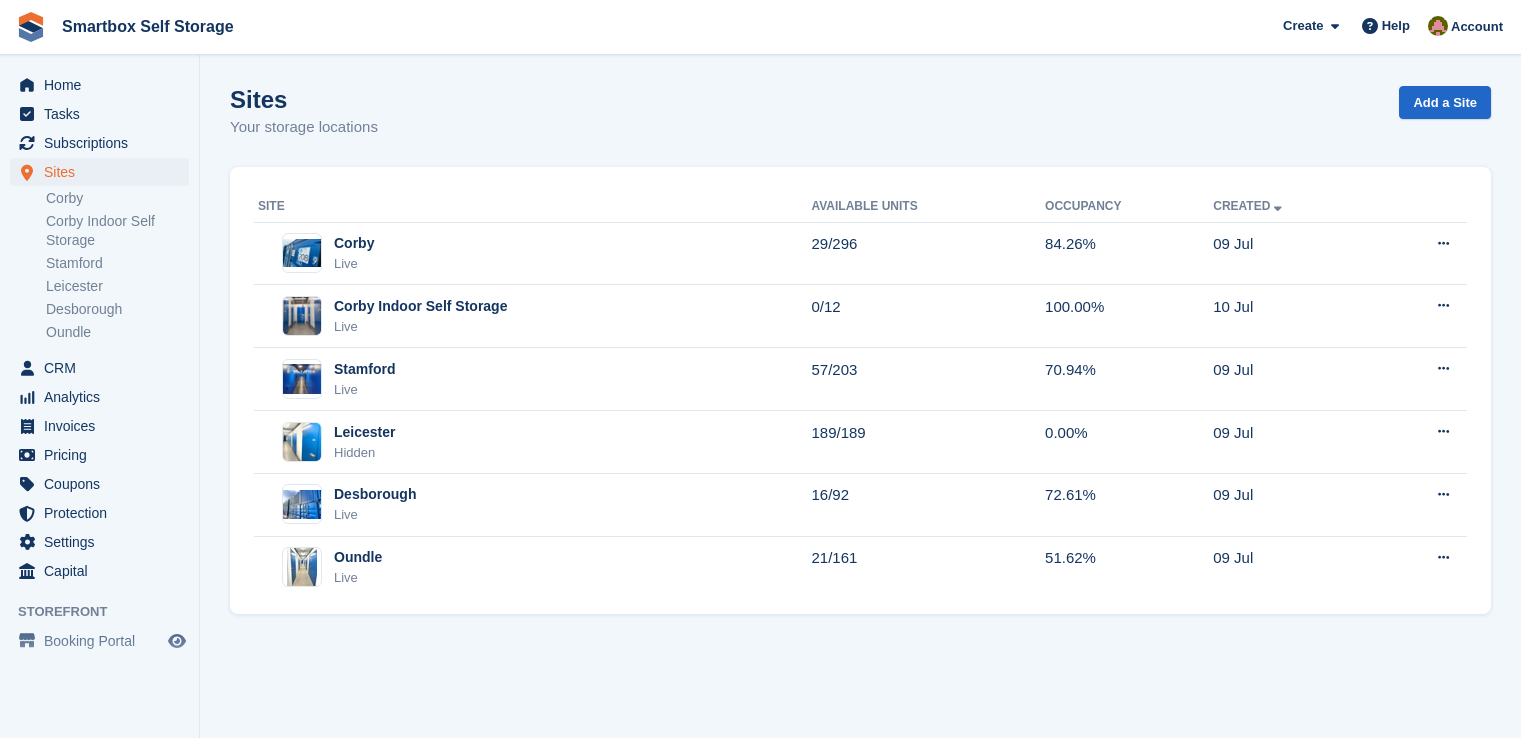 scroll, scrollTop: 0, scrollLeft: 0, axis: both 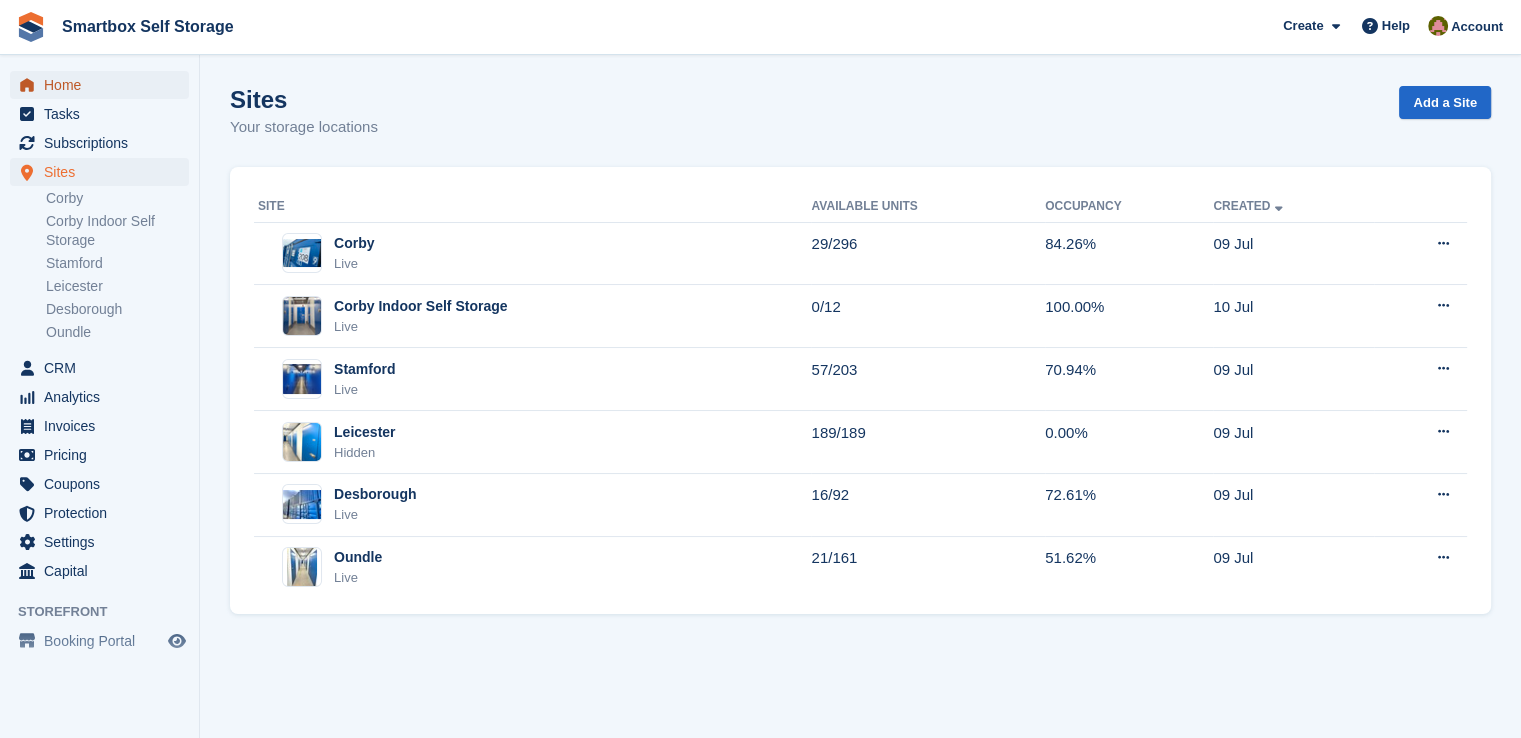 click on "Home" at bounding box center [104, 85] 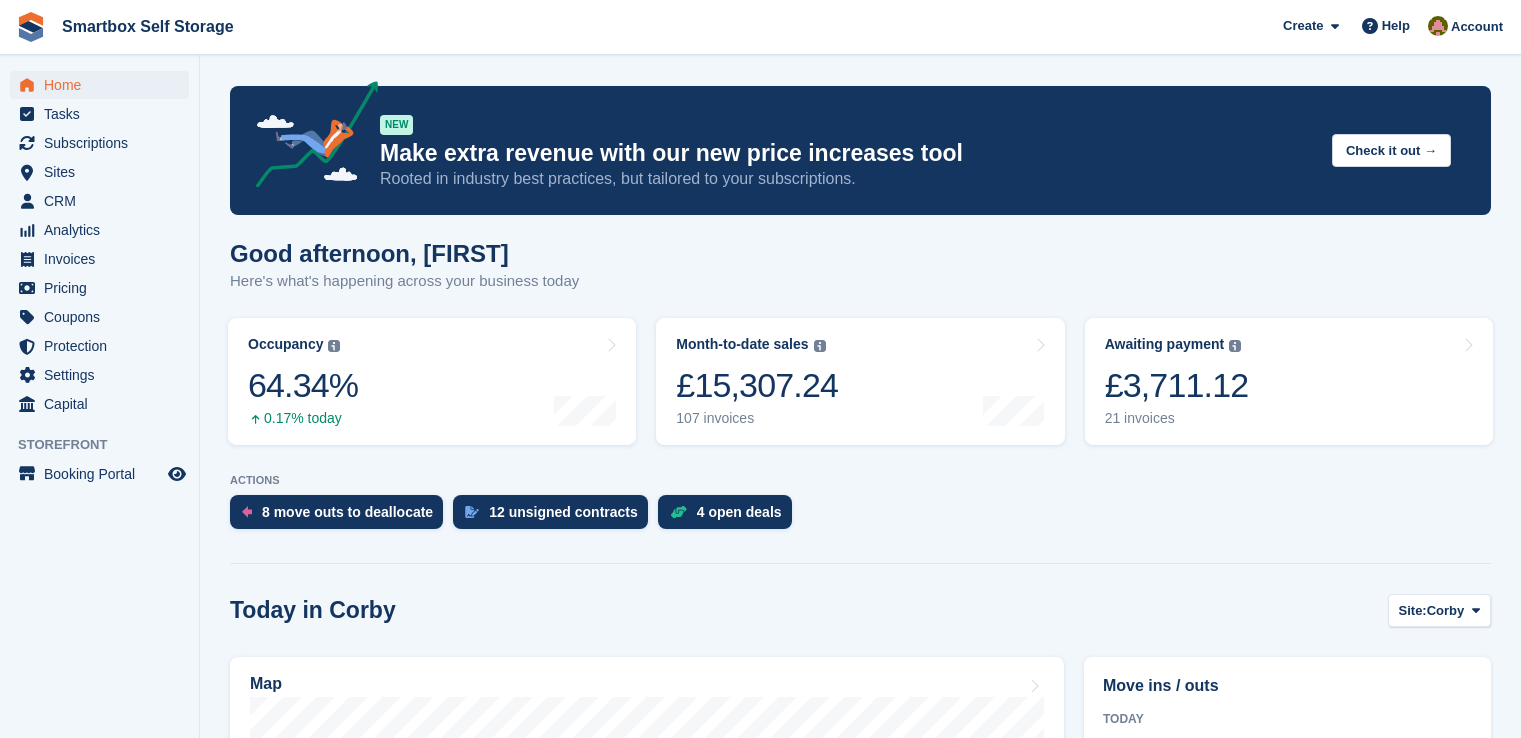 scroll, scrollTop: 0, scrollLeft: 0, axis: both 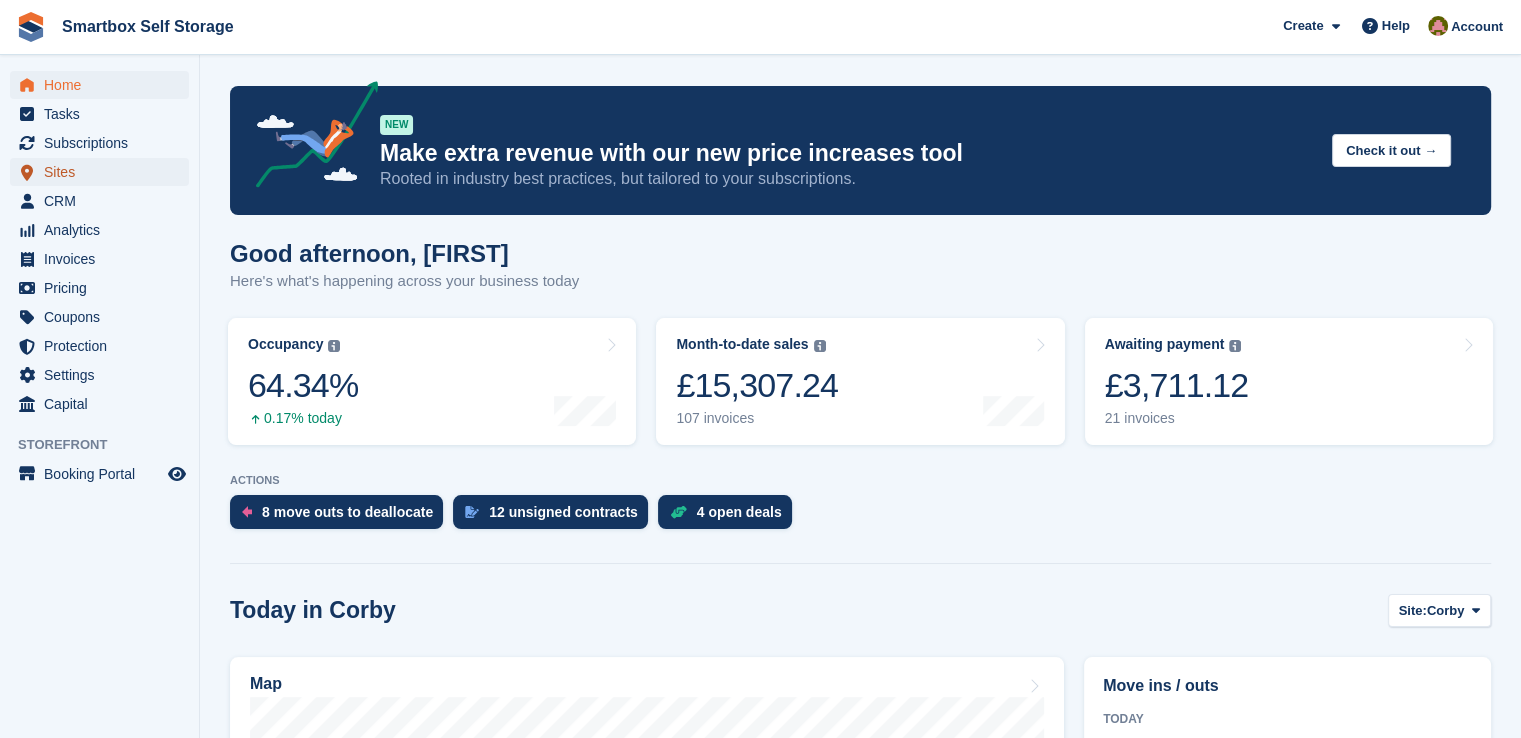 click on "Sites" at bounding box center [104, 172] 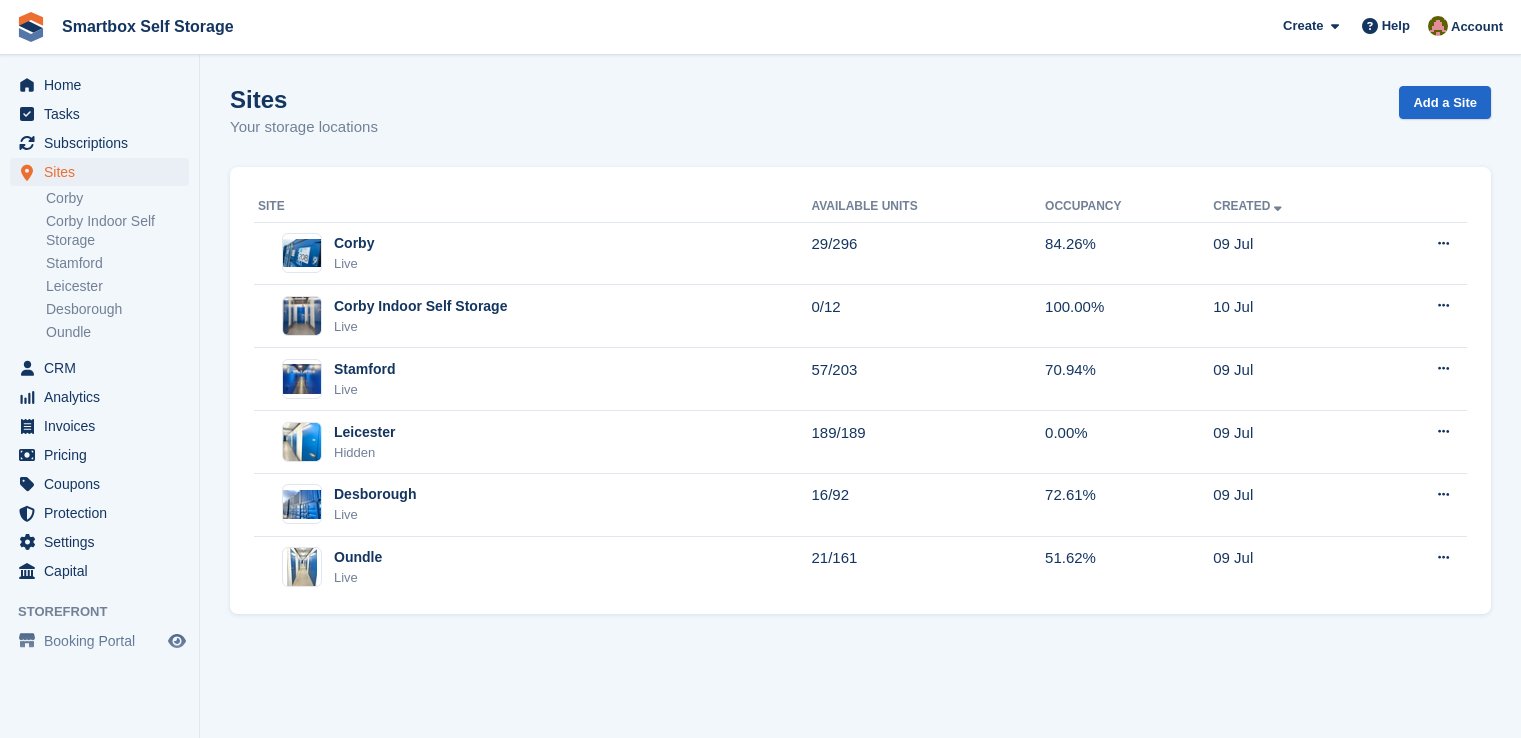 scroll, scrollTop: 0, scrollLeft: 0, axis: both 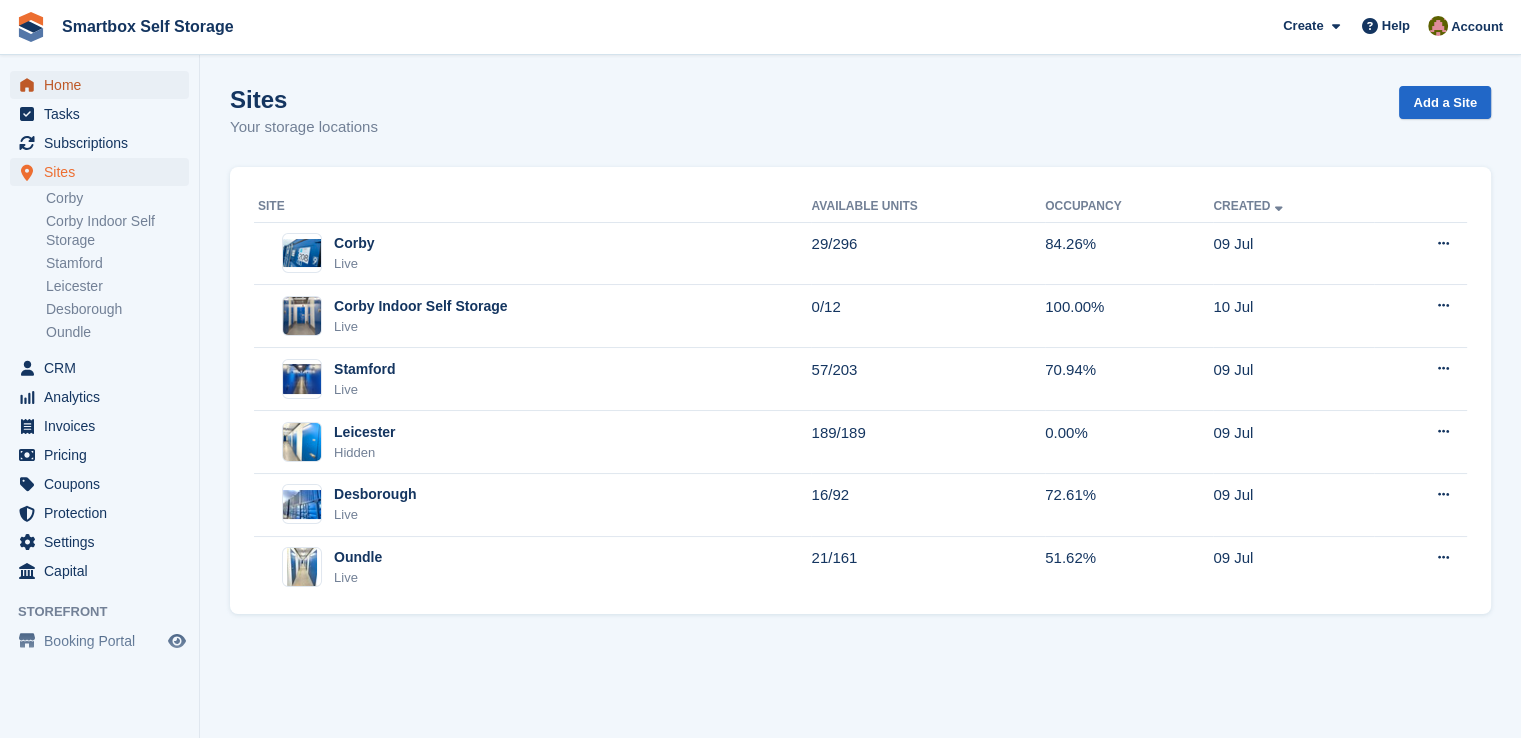 click on "Home" at bounding box center (104, 85) 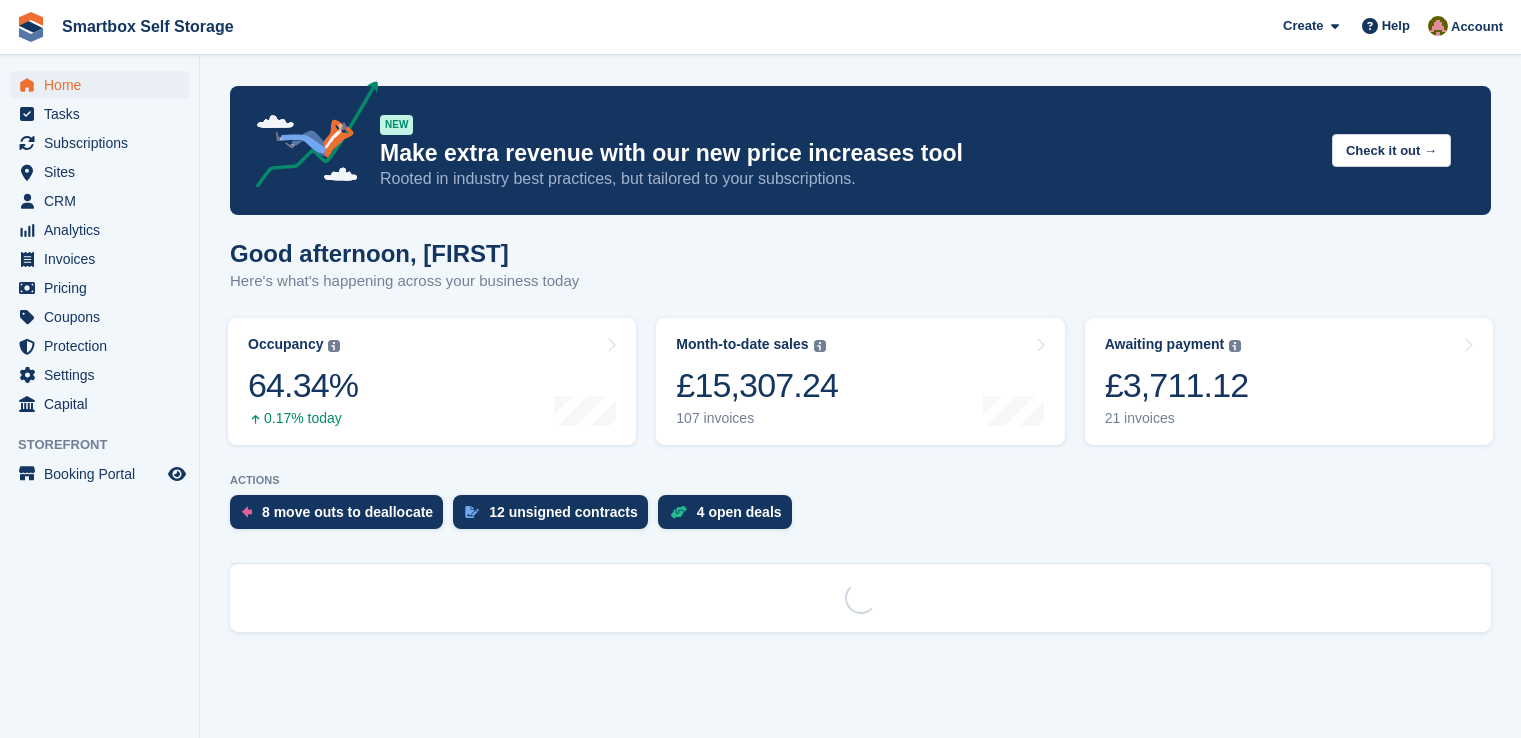 scroll, scrollTop: 0, scrollLeft: 0, axis: both 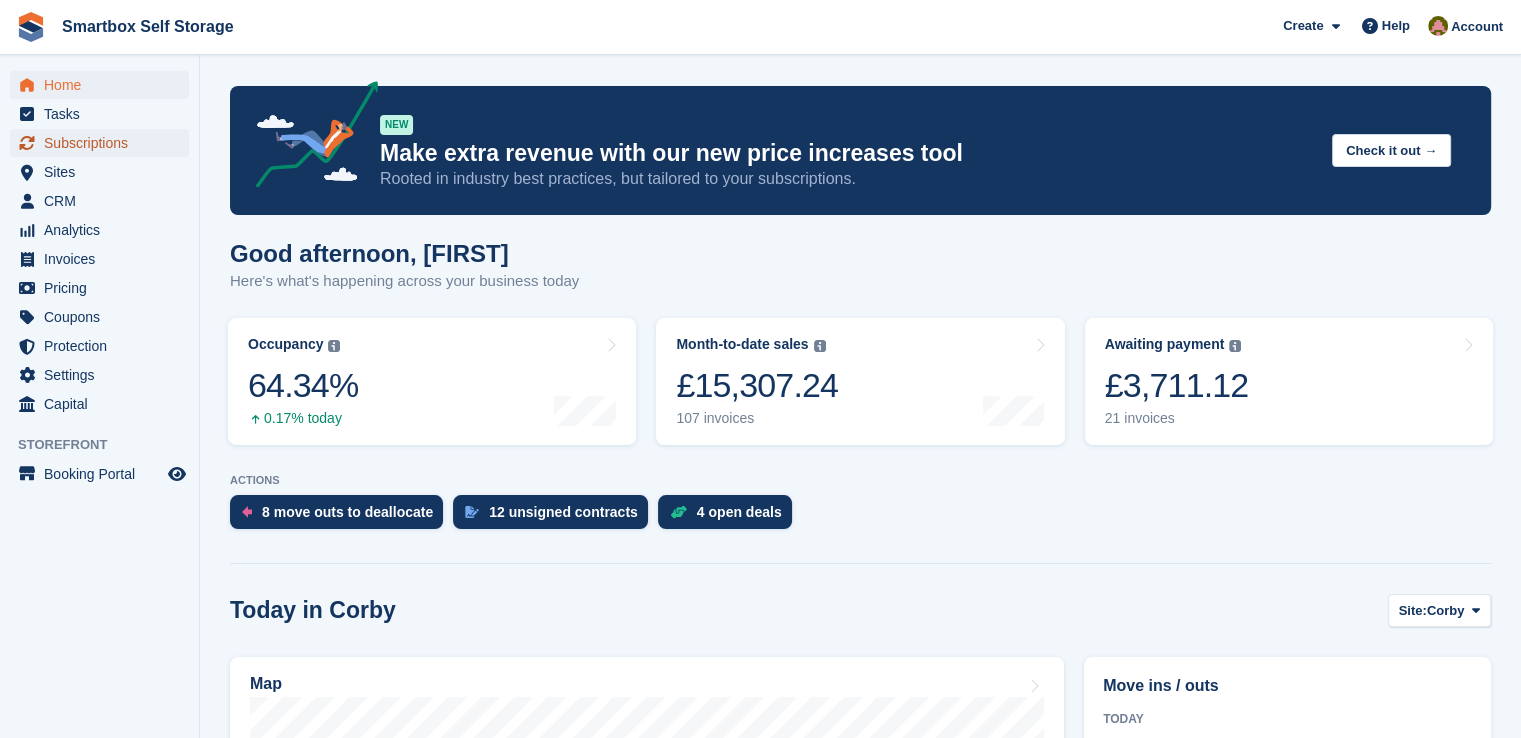 click on "Subscriptions" at bounding box center [104, 143] 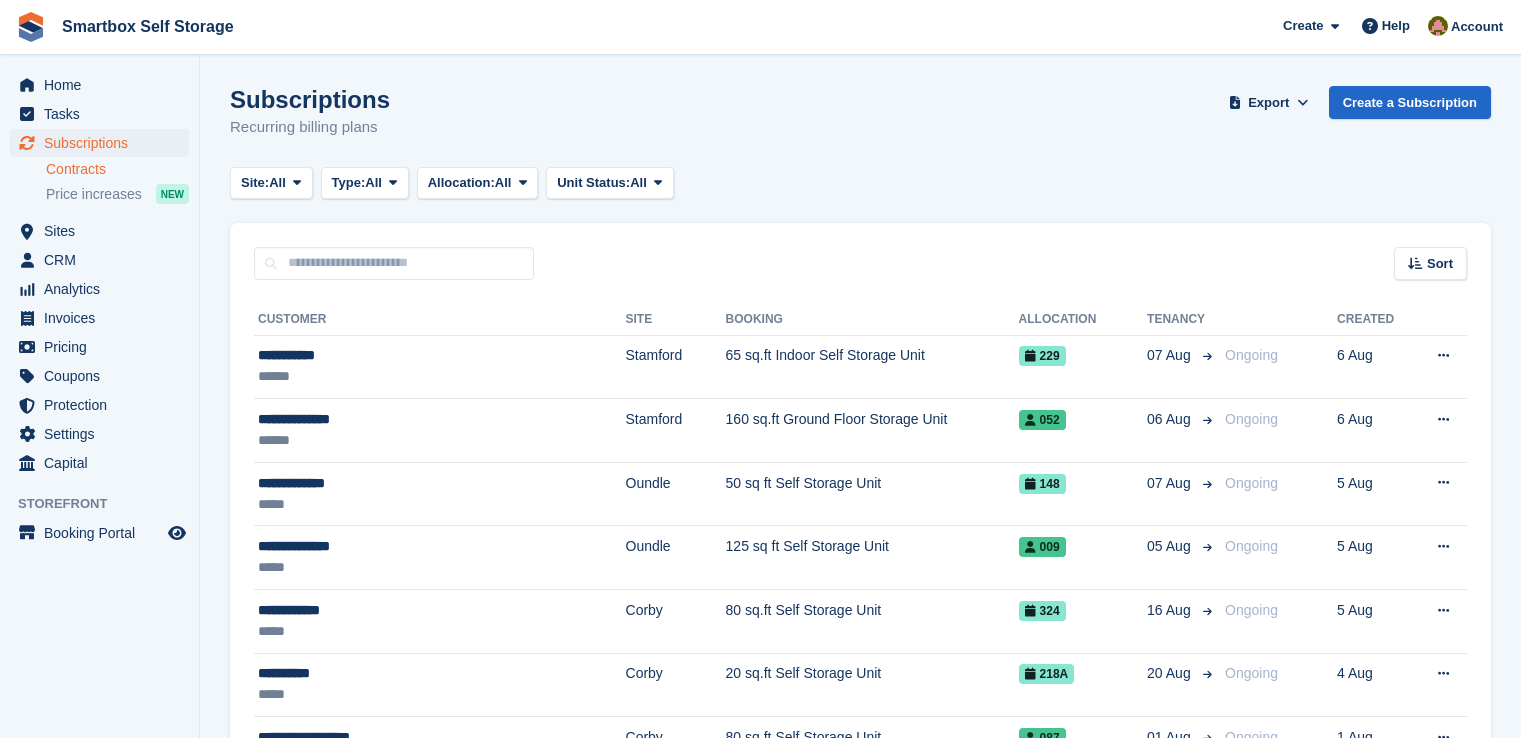 scroll, scrollTop: 0, scrollLeft: 0, axis: both 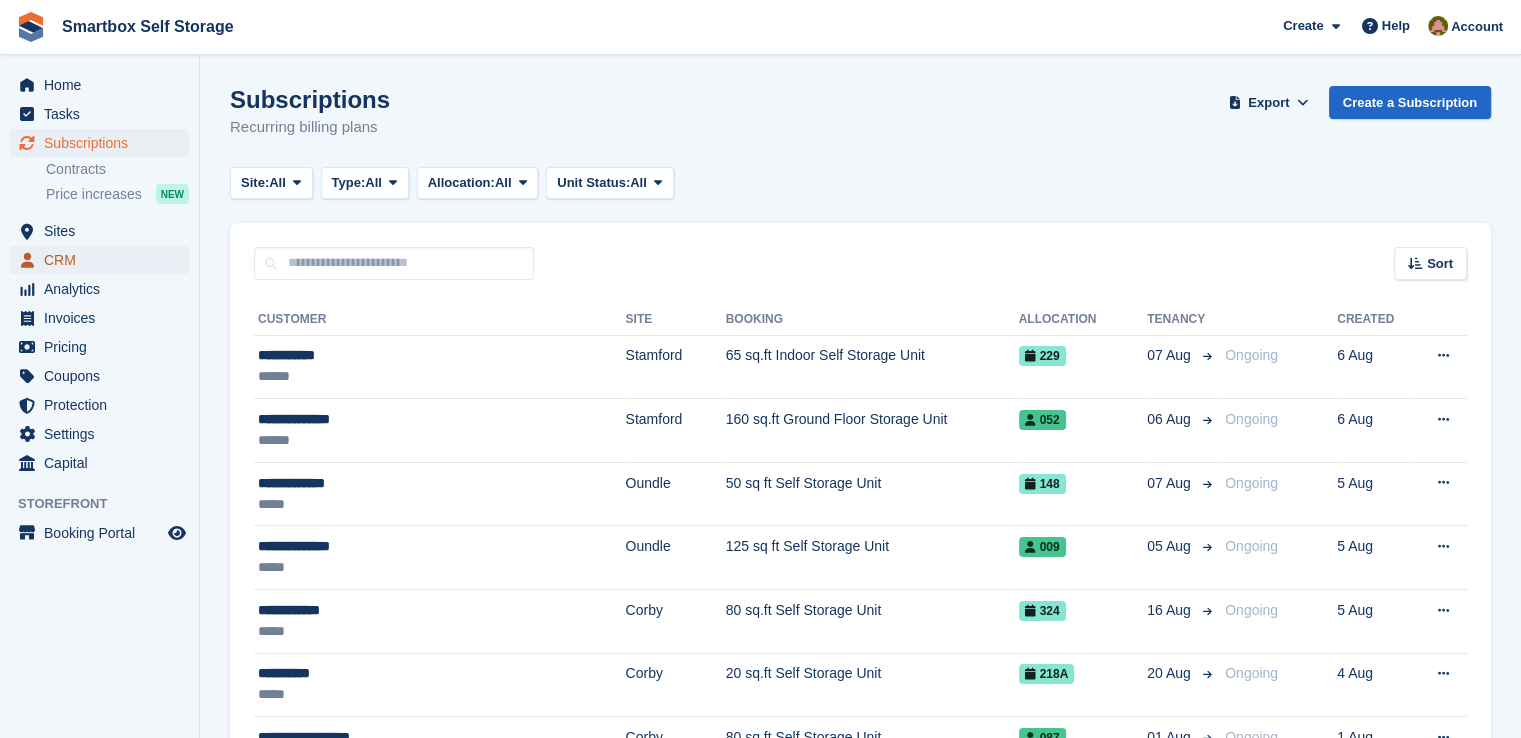 click on "CRM" at bounding box center [104, 260] 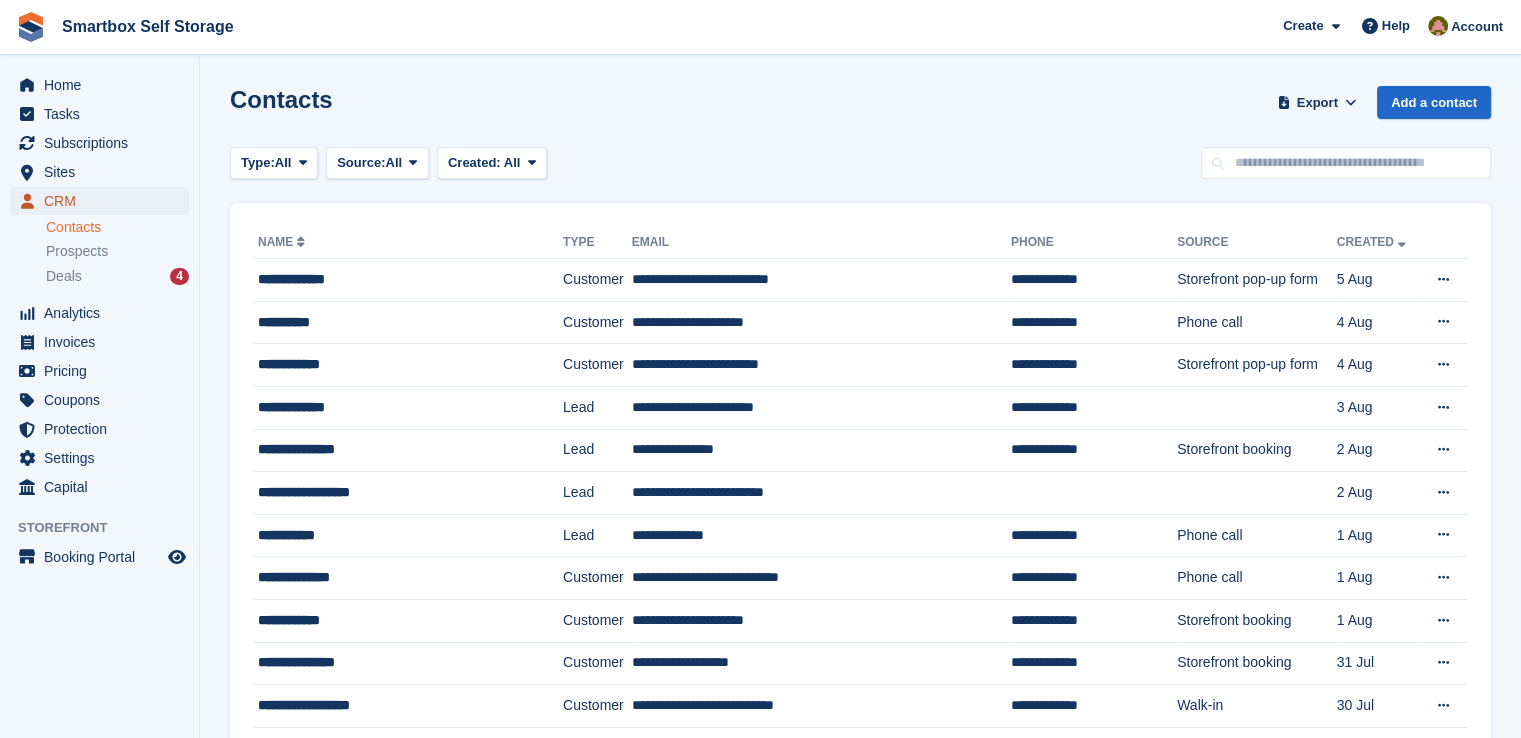 click on "CRM" at bounding box center (104, 201) 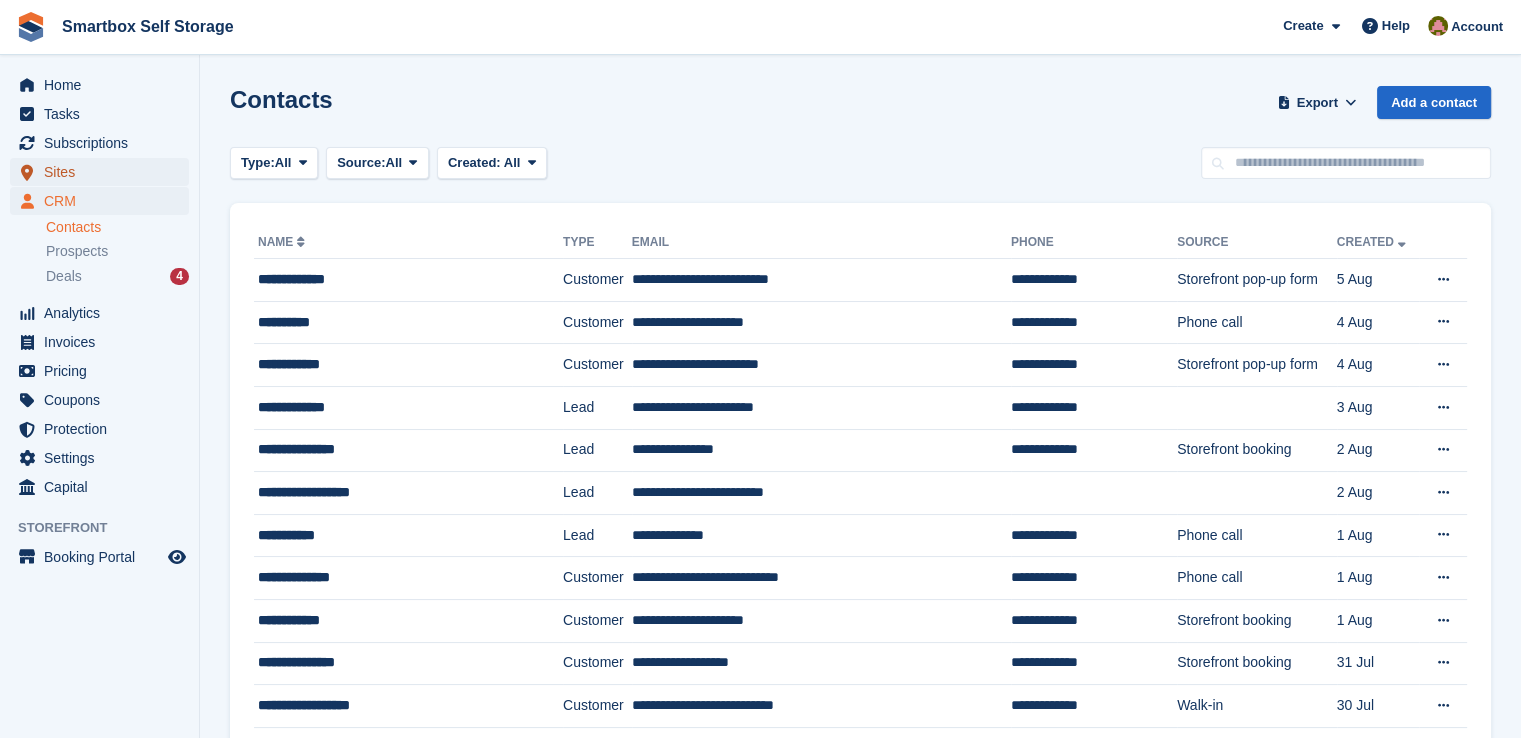 click on "Sites" at bounding box center [104, 172] 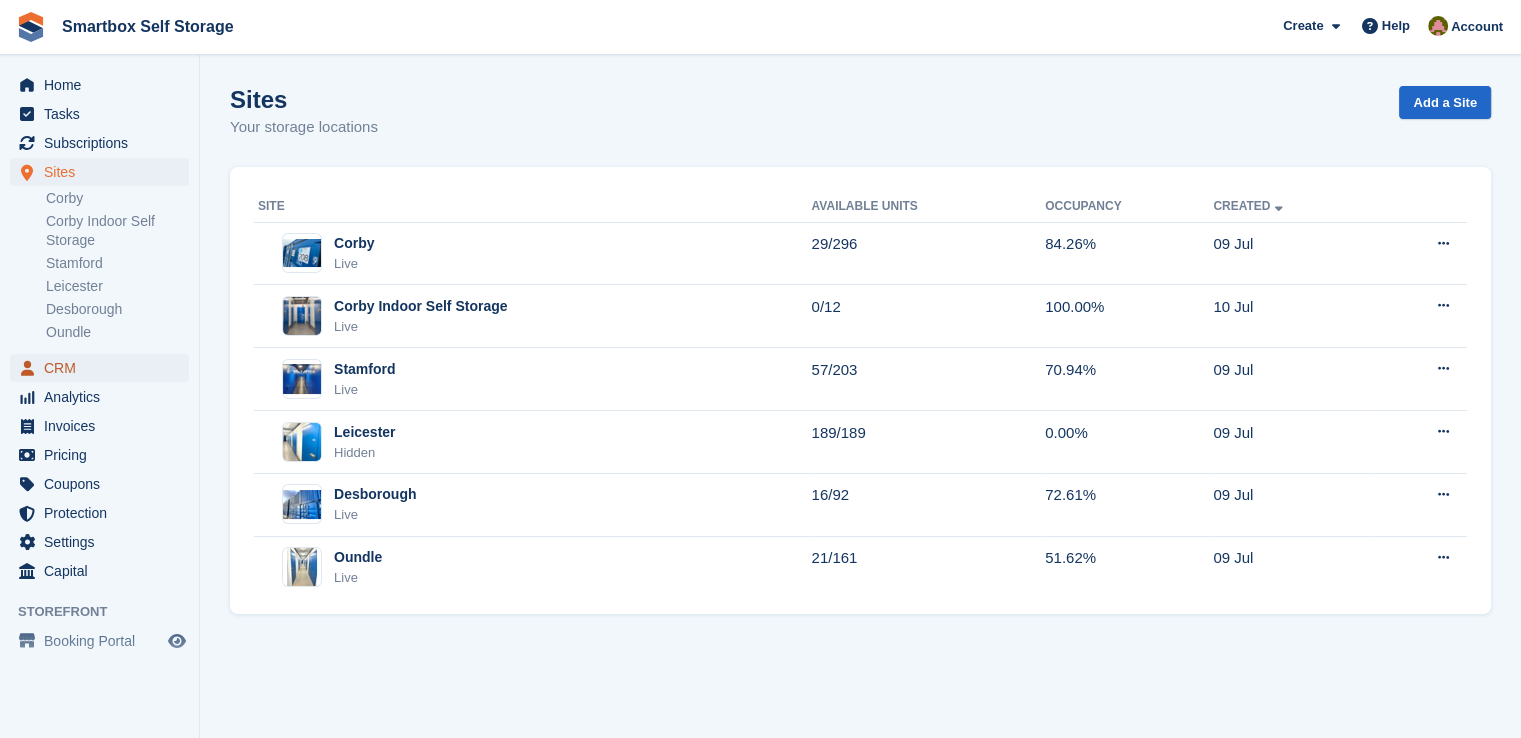 click on "CRM" at bounding box center (104, 368) 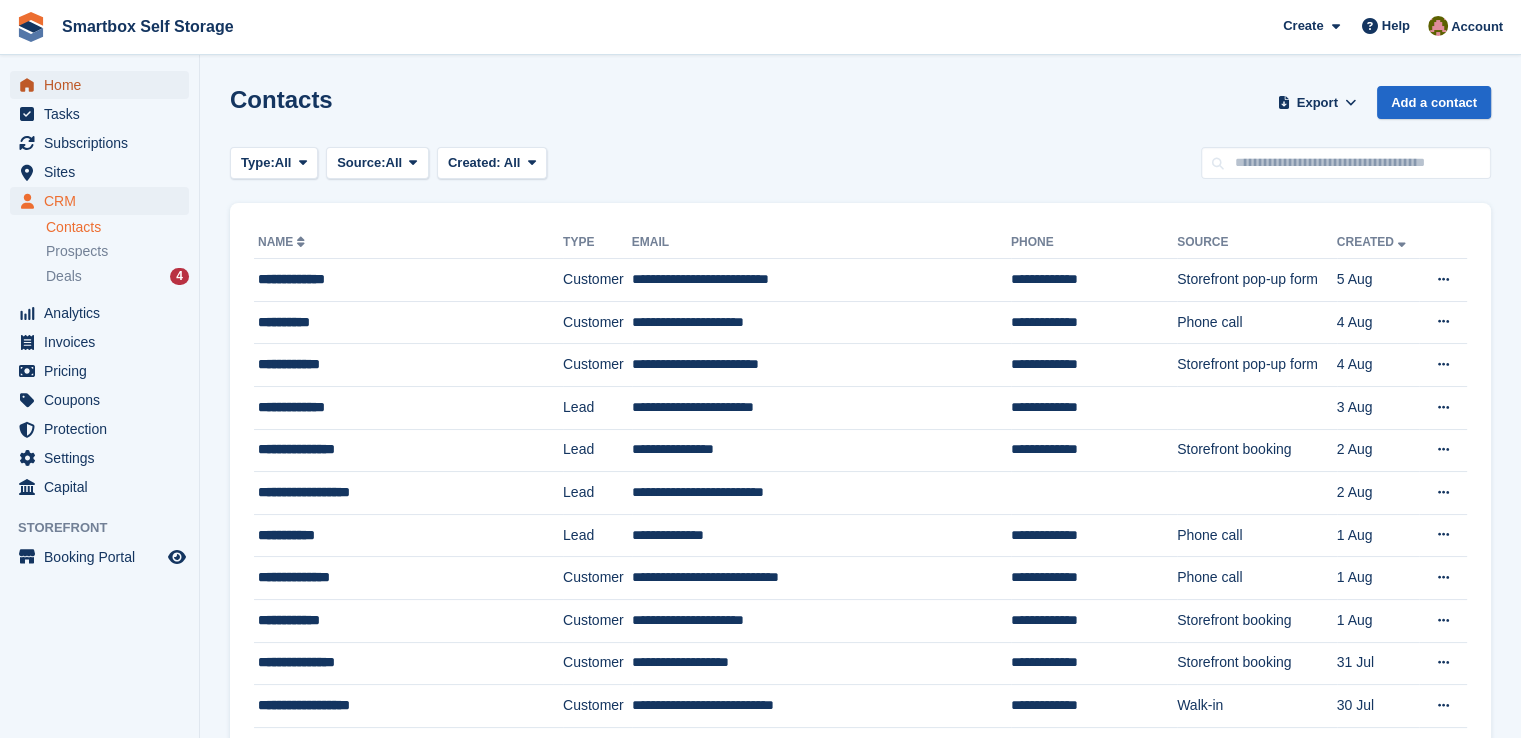click on "Home" at bounding box center (104, 85) 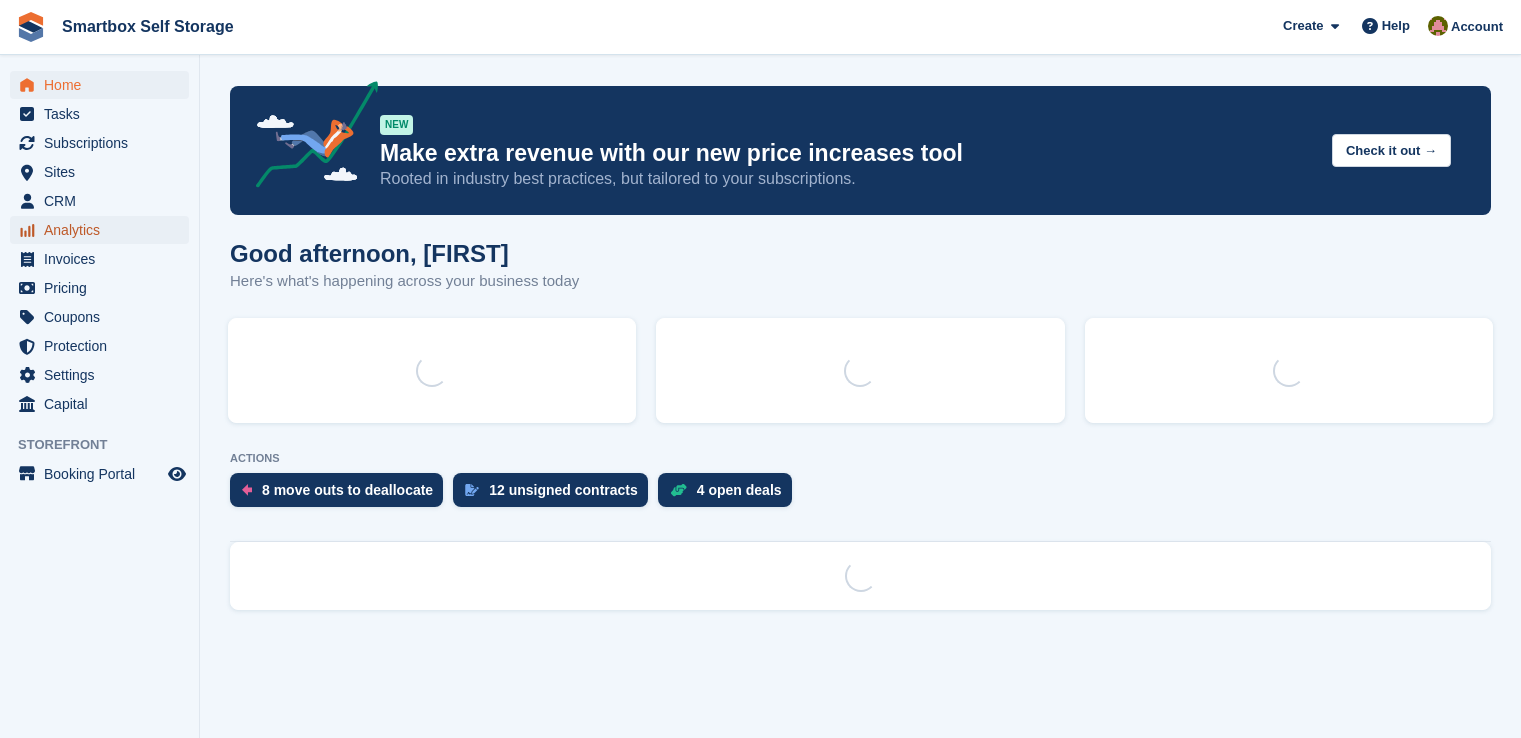 scroll, scrollTop: 0, scrollLeft: 0, axis: both 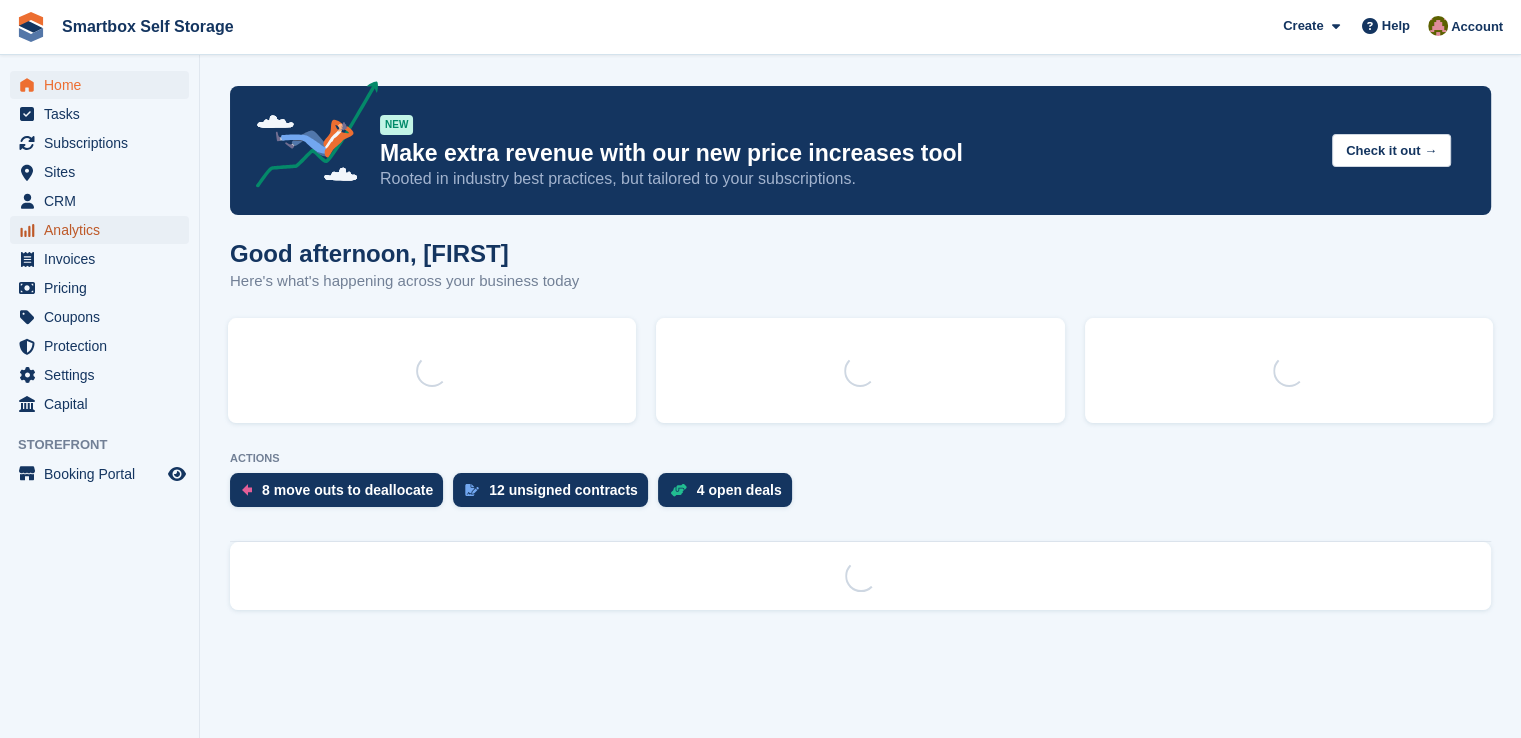 click on "Analytics" at bounding box center [104, 230] 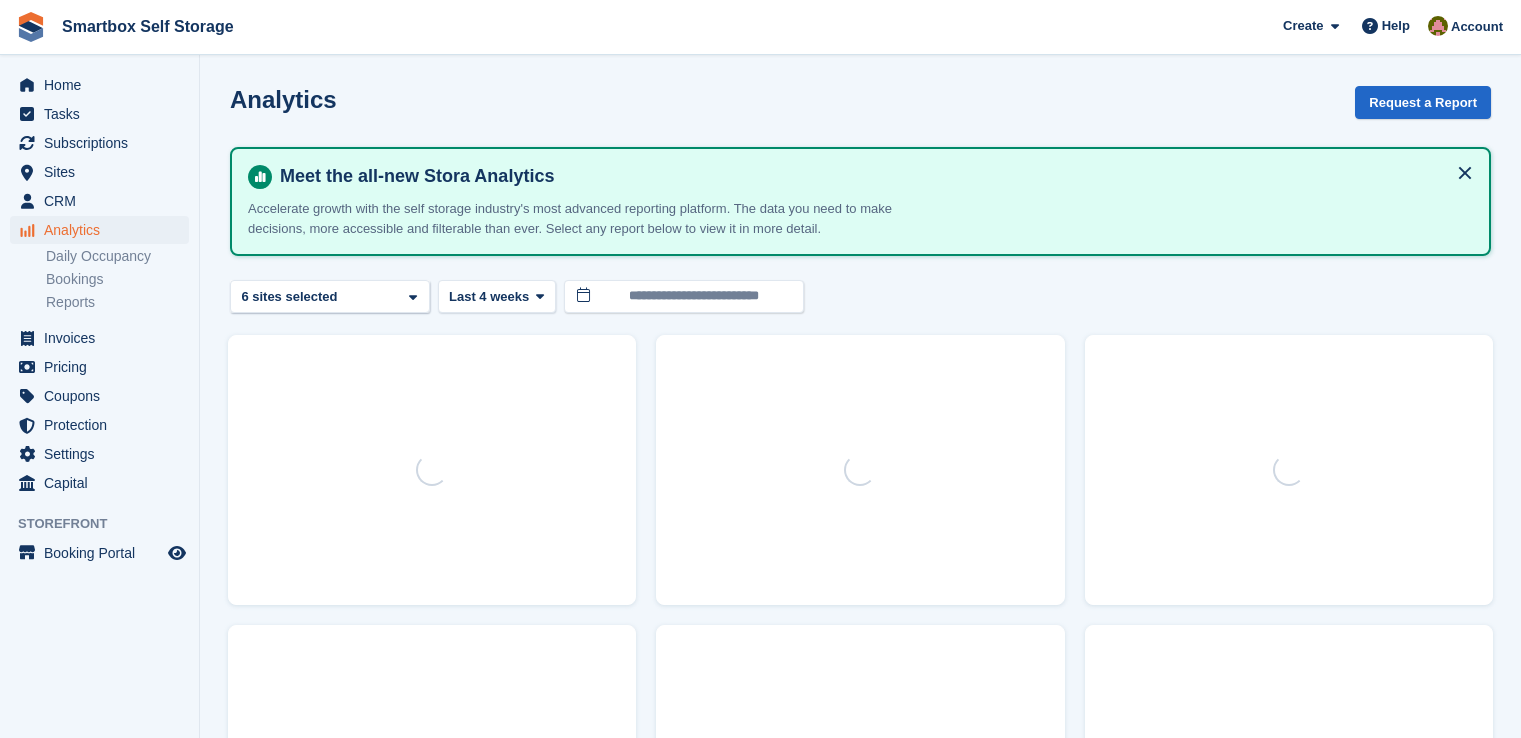 scroll, scrollTop: 0, scrollLeft: 0, axis: both 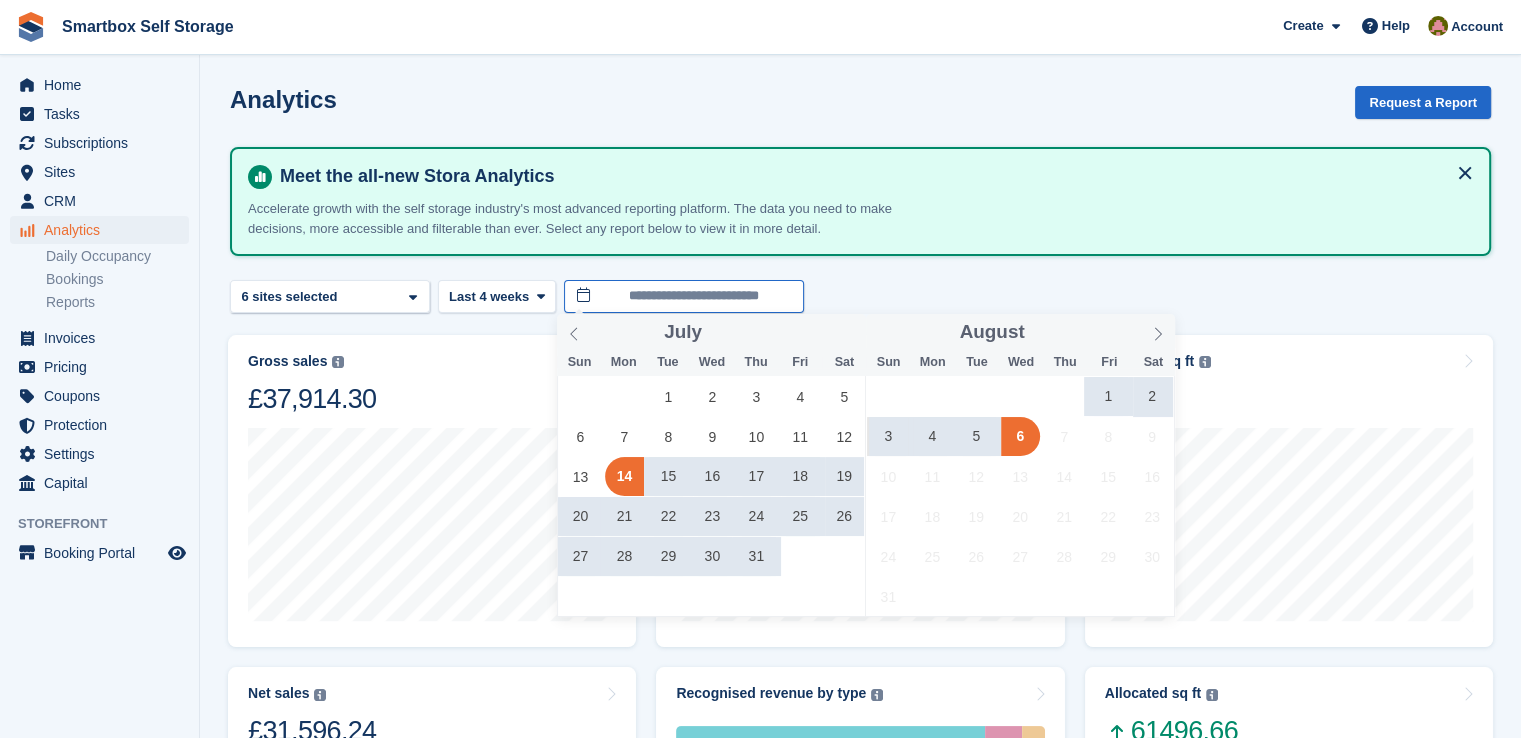 click on "**********" at bounding box center [684, 296] 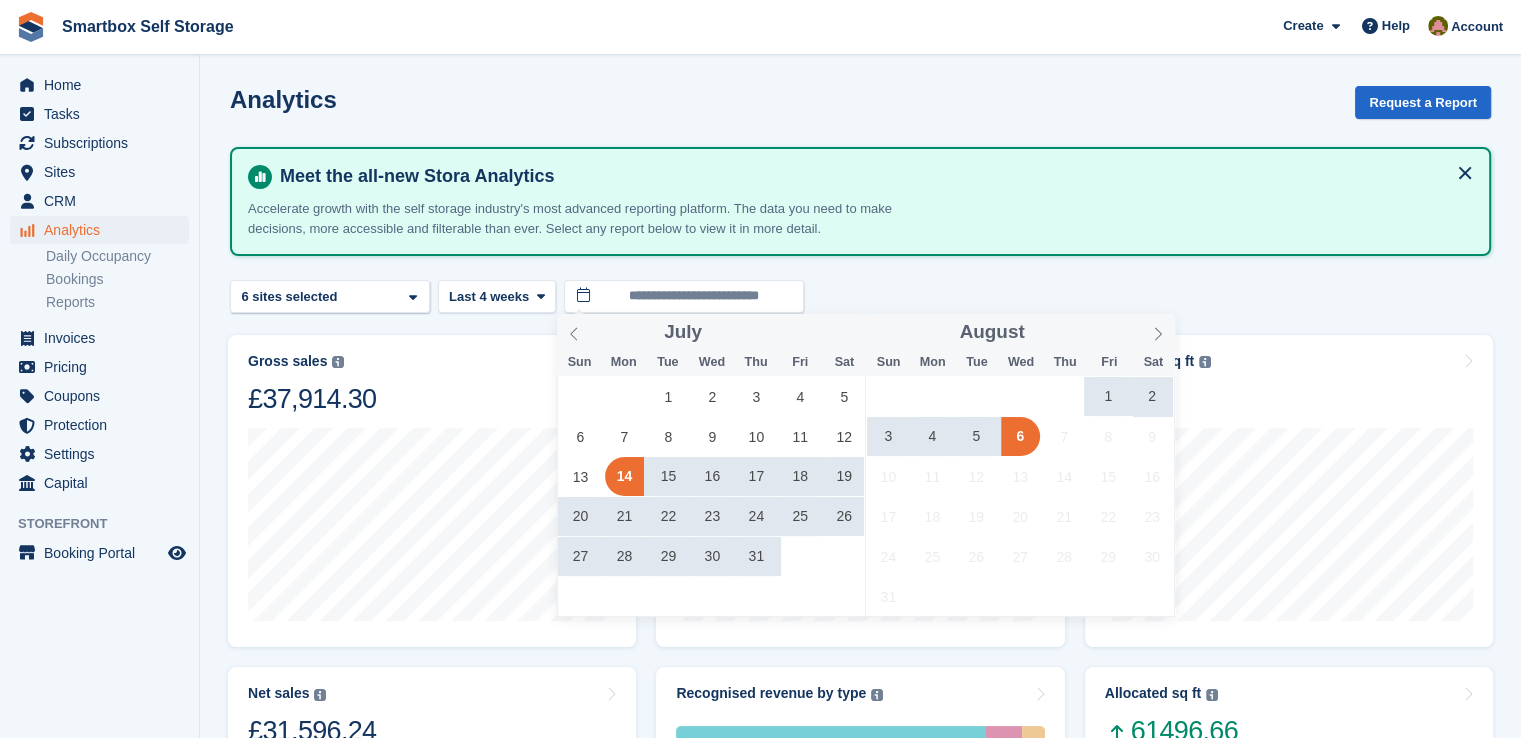 click on "1" at bounding box center (1108, 396) 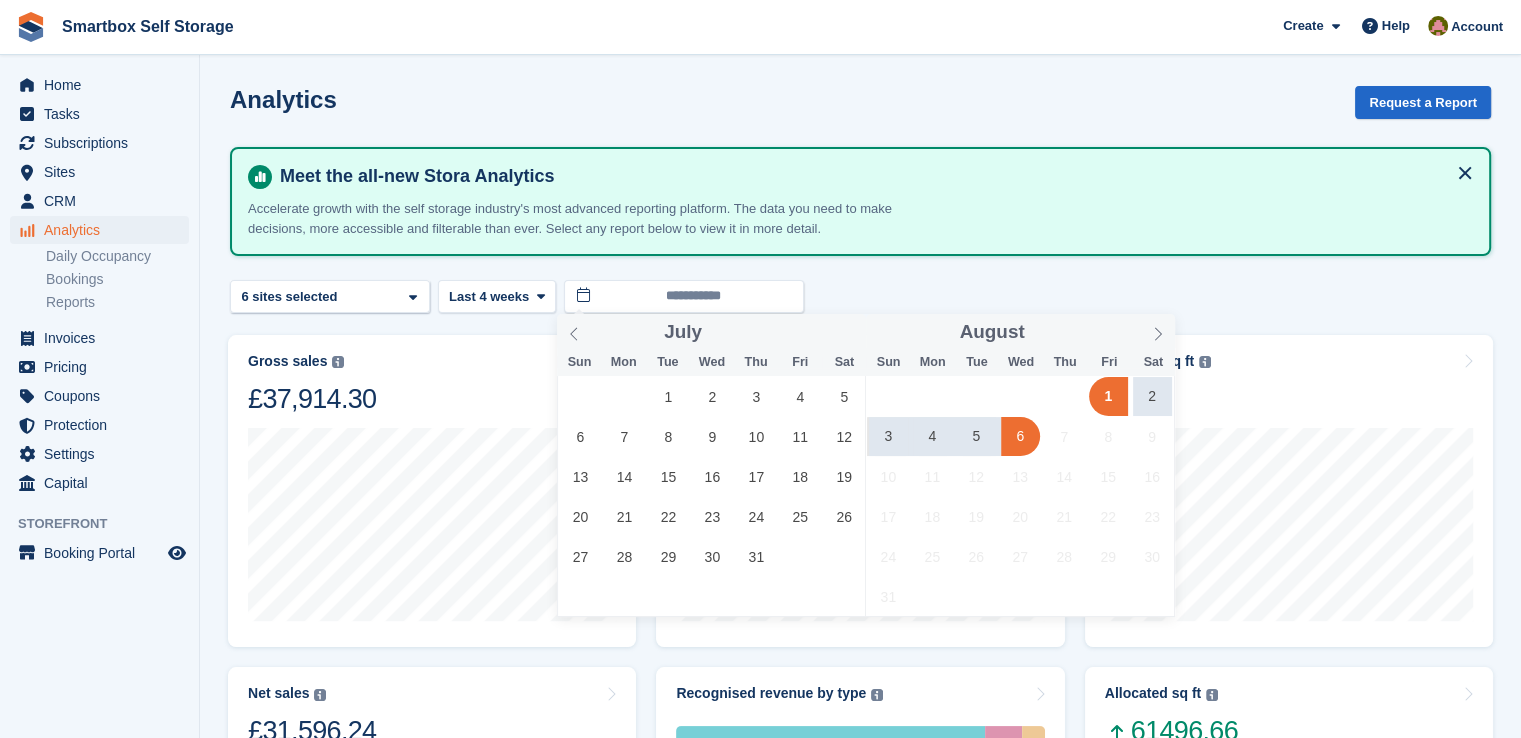 click on "6" at bounding box center [1020, 436] 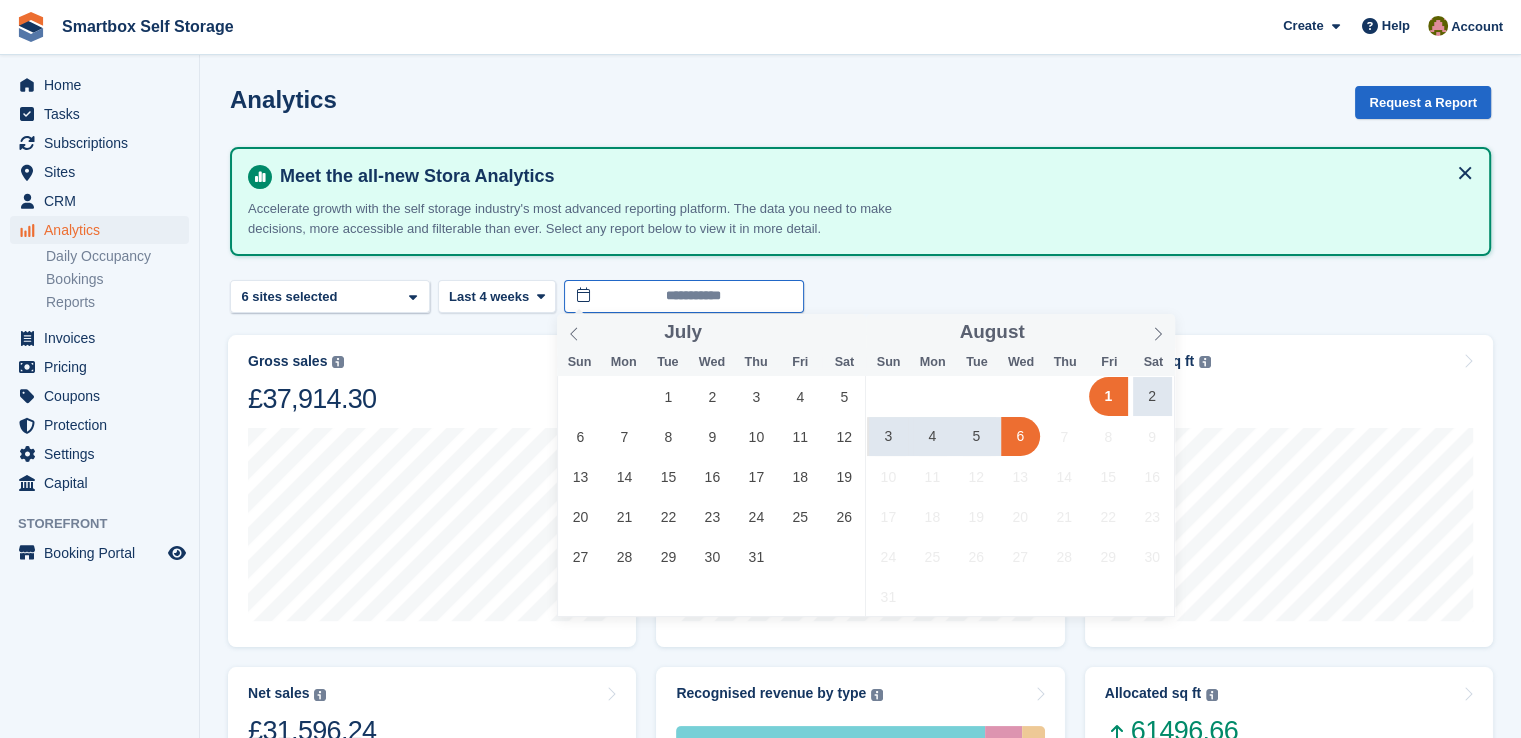 type on "**********" 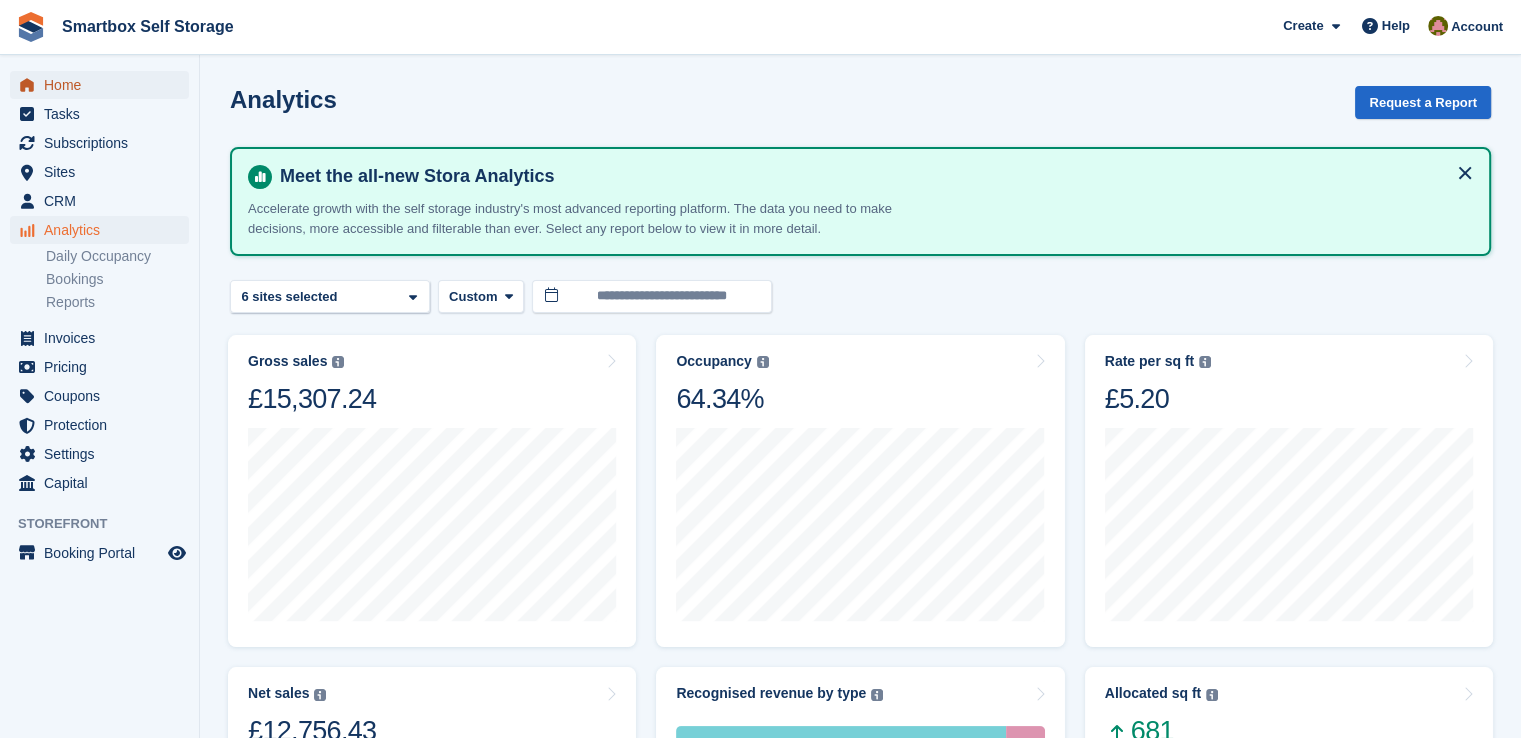 click on "Home" at bounding box center [104, 85] 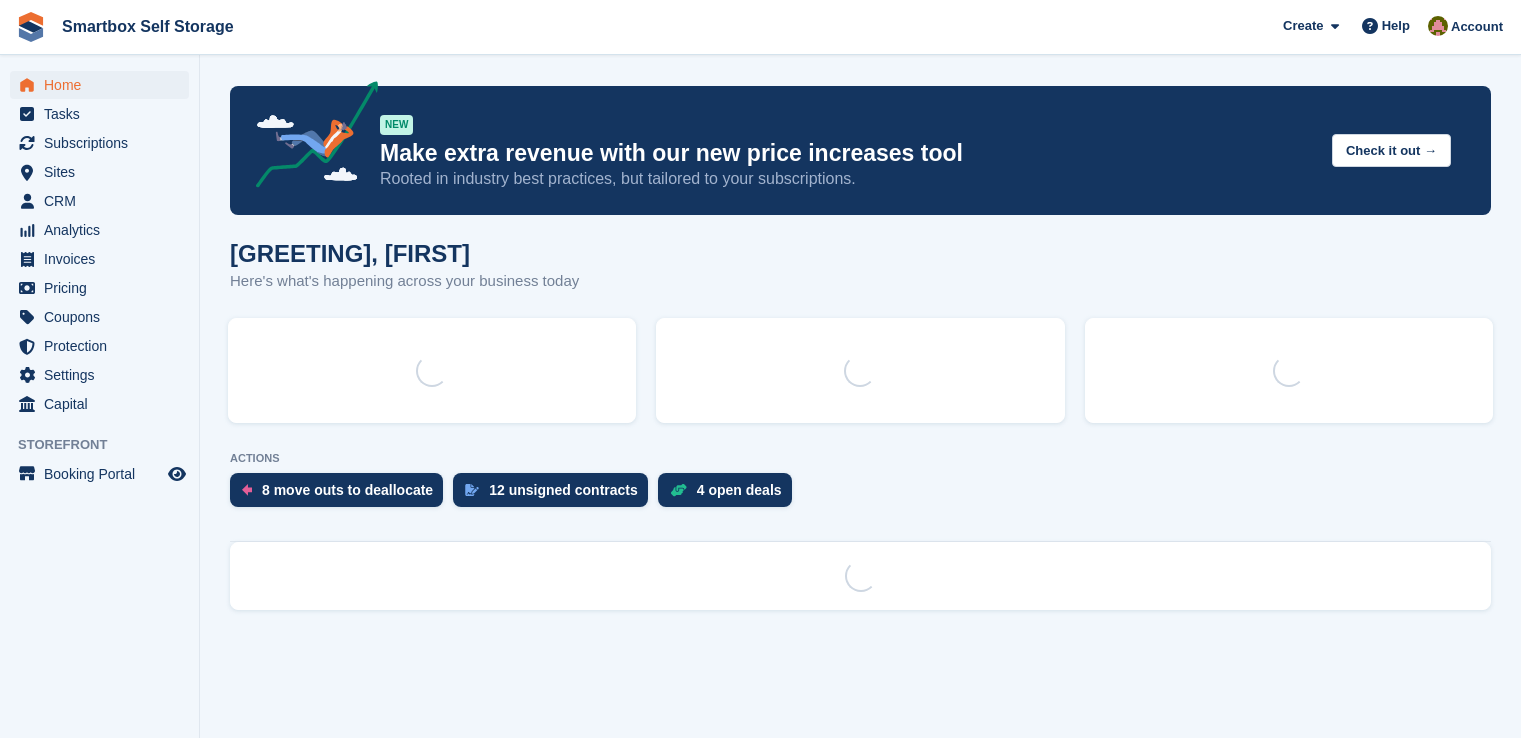 scroll, scrollTop: 0, scrollLeft: 0, axis: both 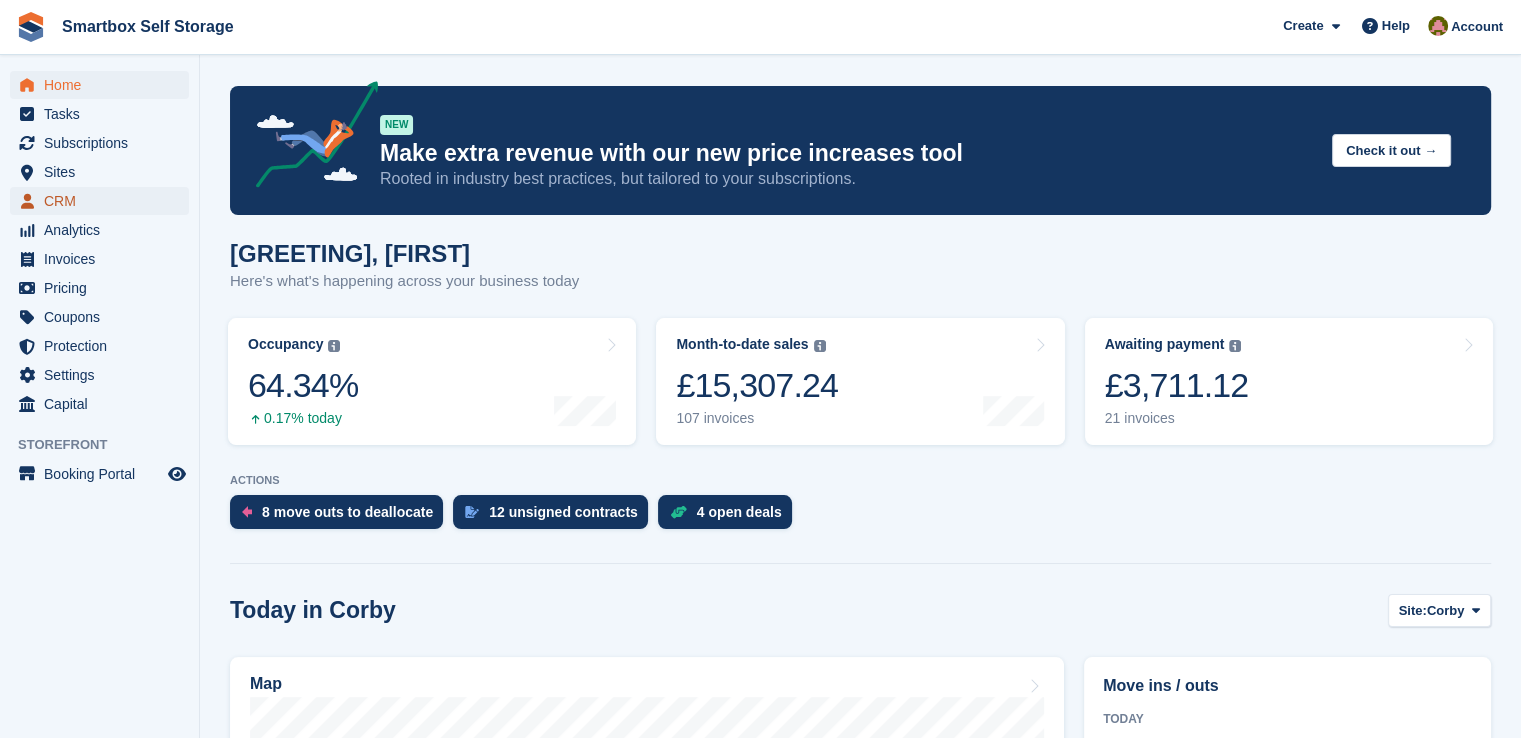 click on "CRM" at bounding box center [104, 201] 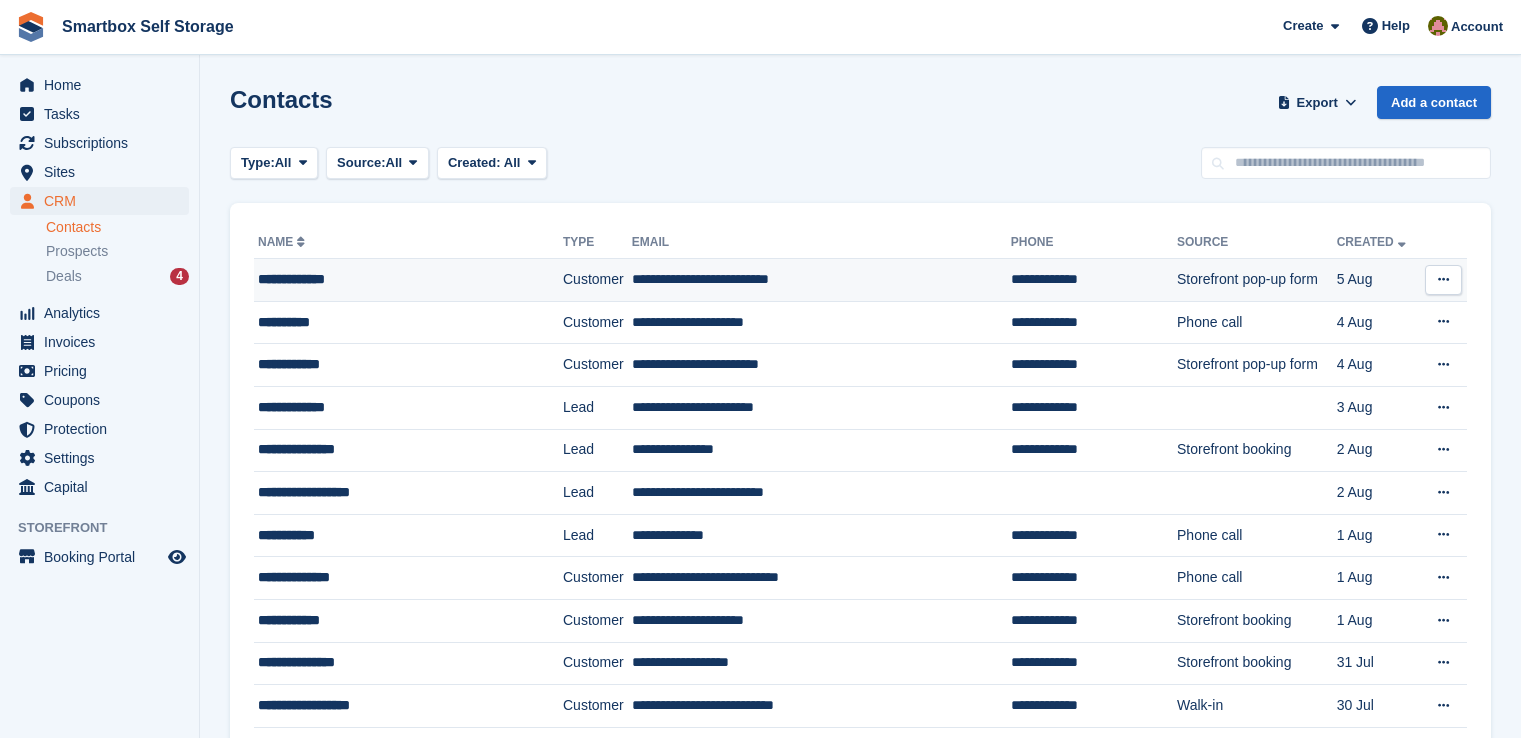 scroll, scrollTop: 0, scrollLeft: 0, axis: both 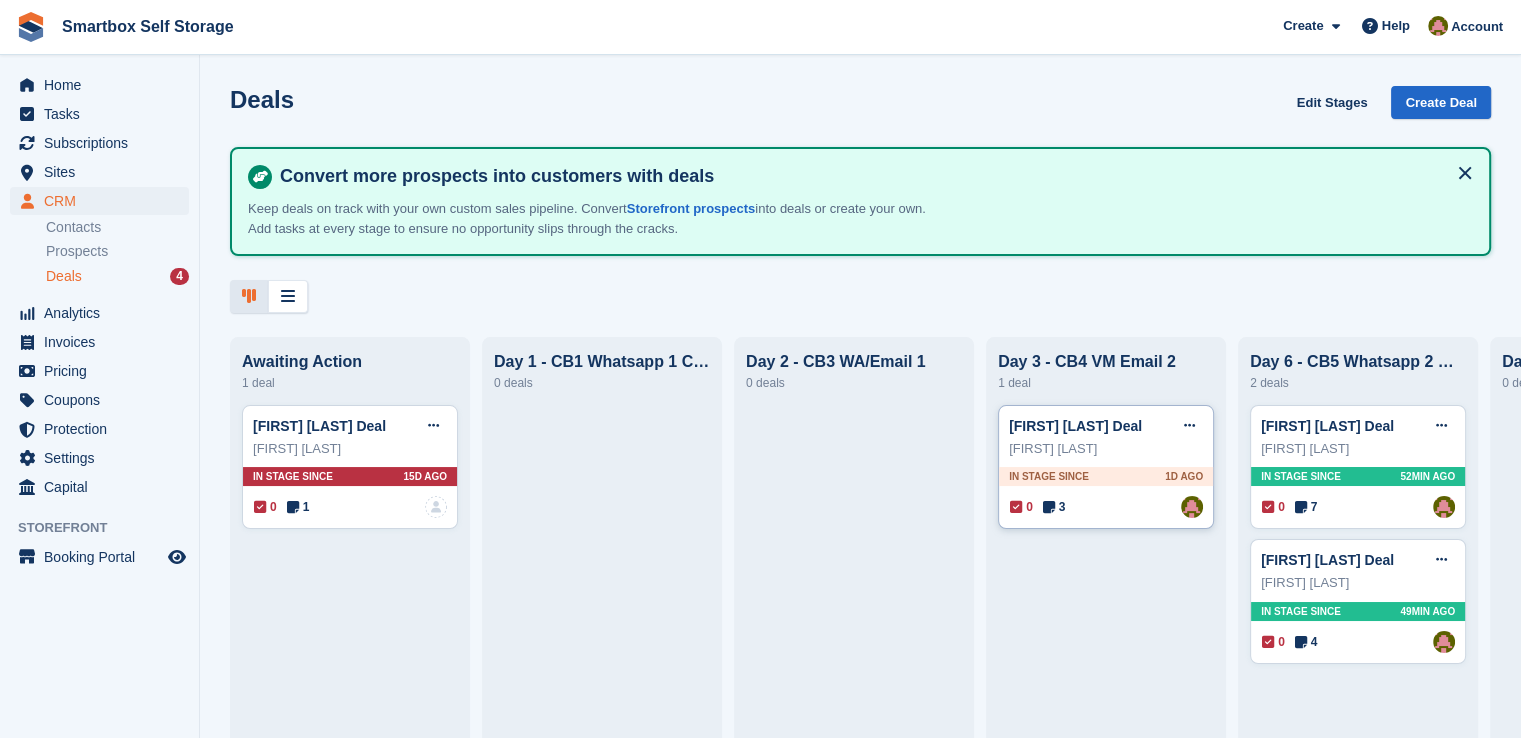 click on "In stage since 1D AGO" at bounding box center [1106, 476] 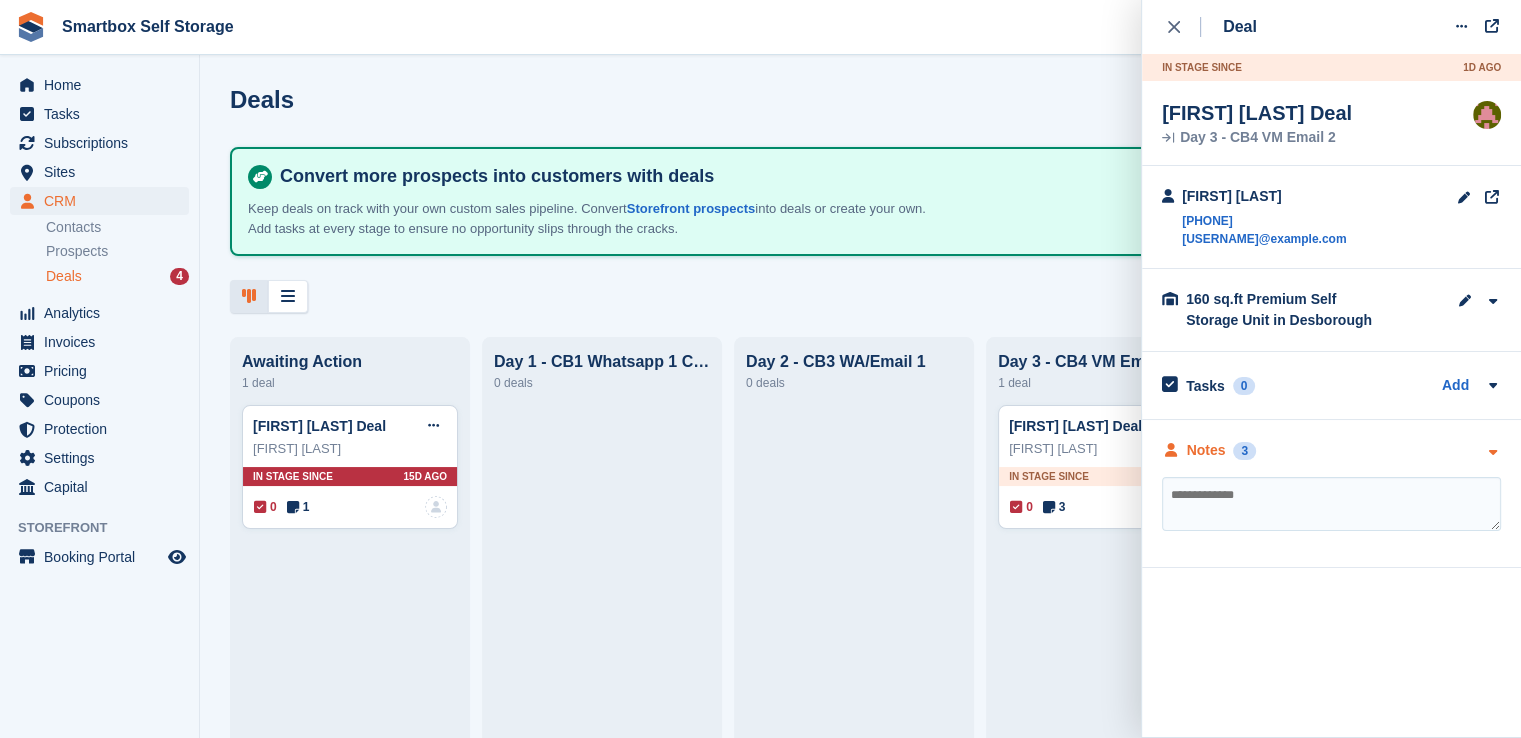 click on "Notes
3" at bounding box center [1331, 450] 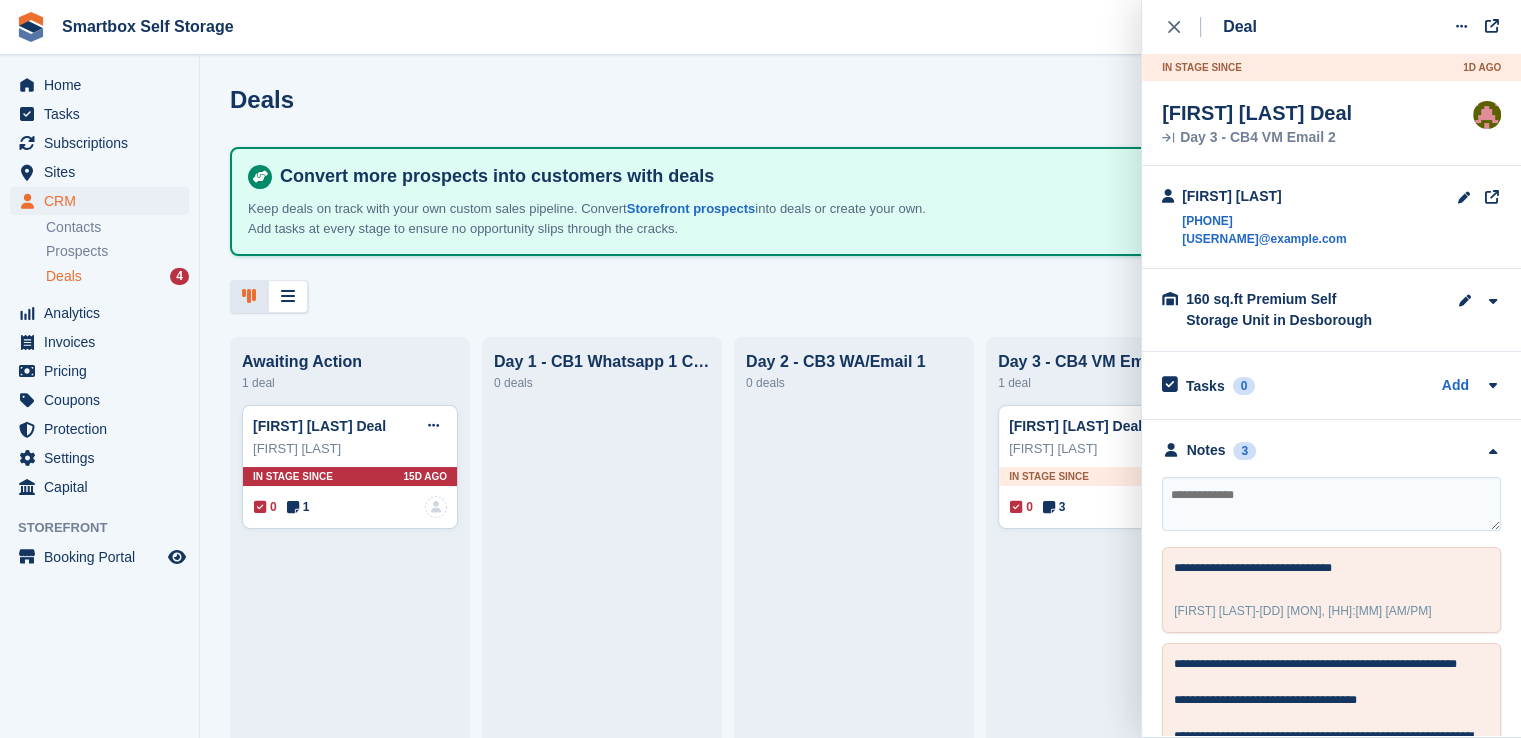 drag, startPoint x: 1298, startPoint y: 212, endPoint x: 1180, endPoint y: 223, distance: 118.511604 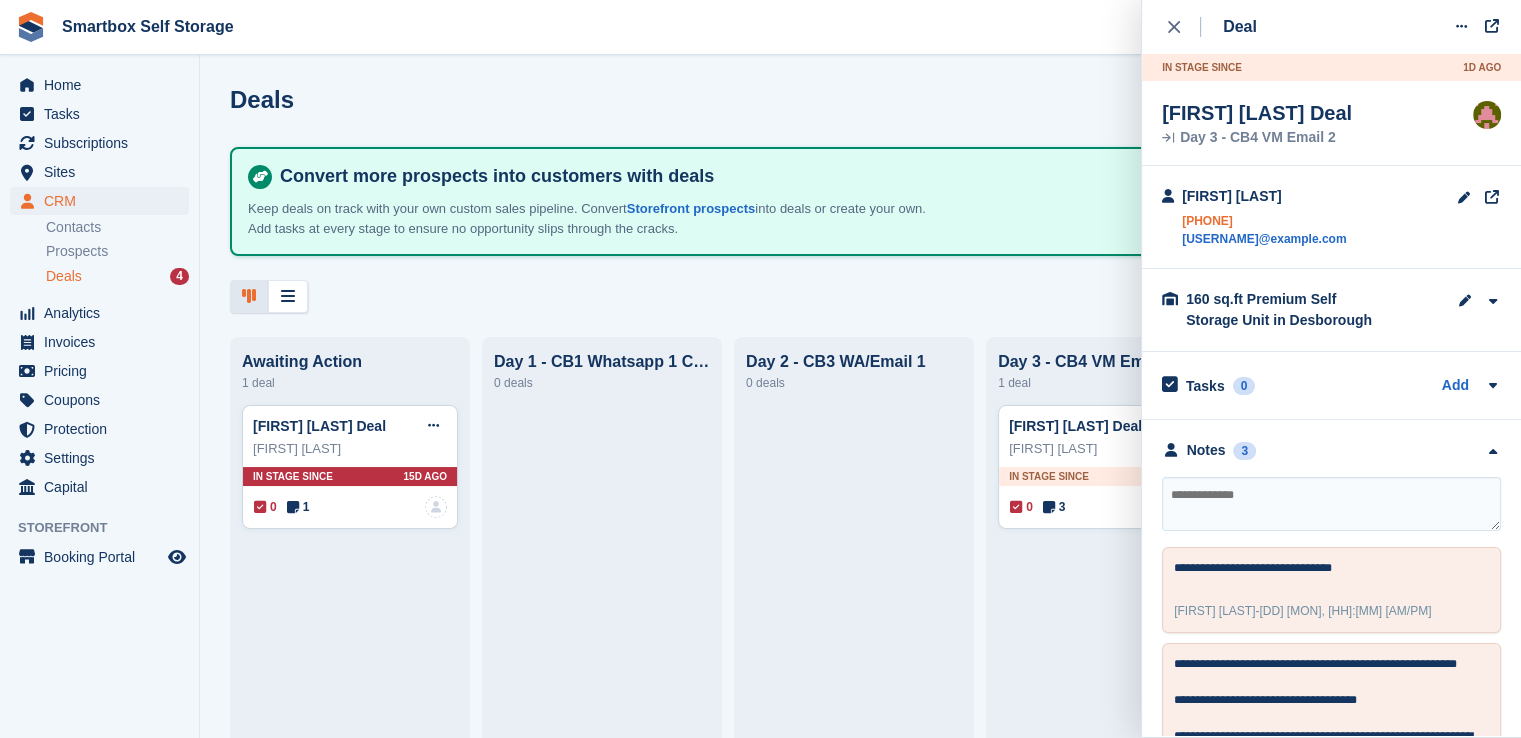 copy on "+447951885050" 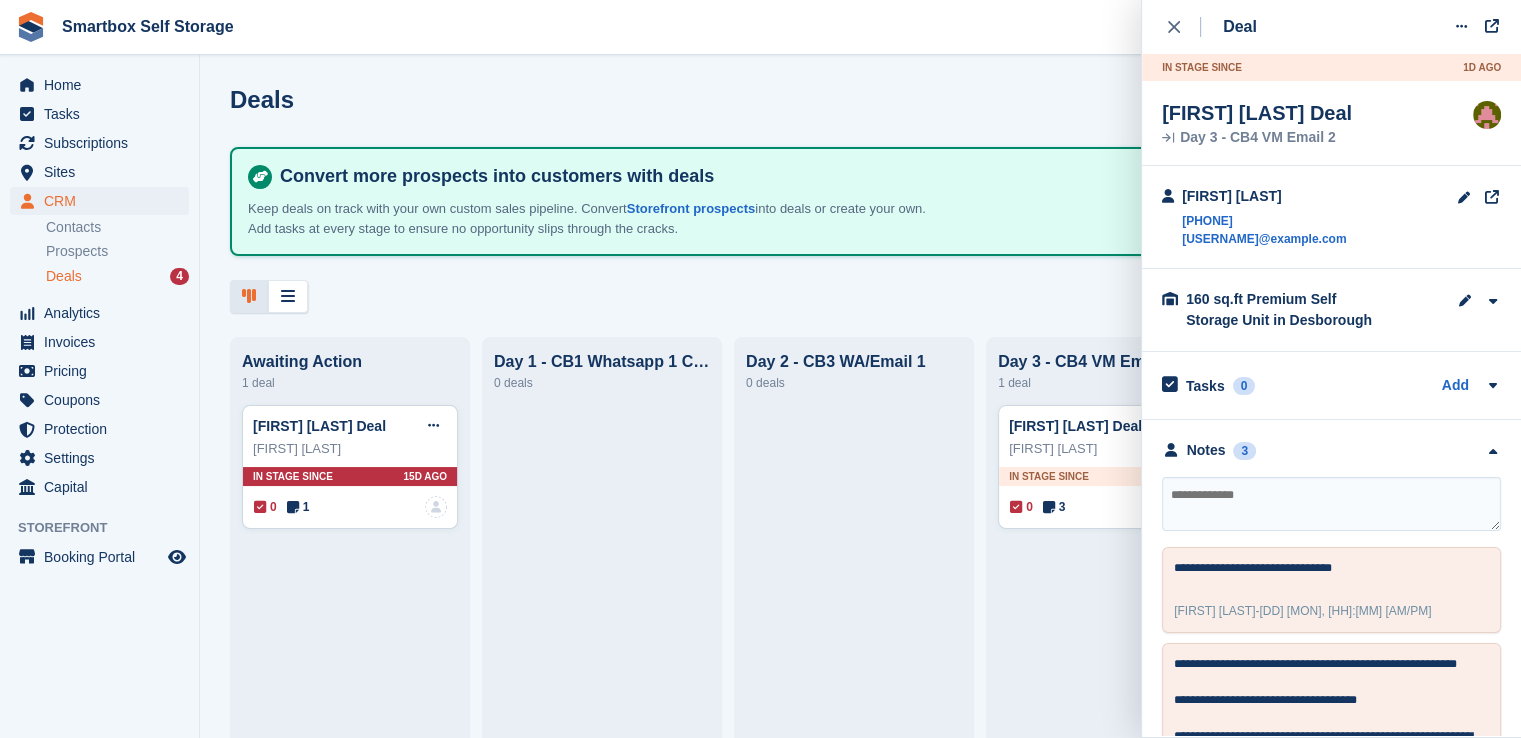 click at bounding box center [1331, 504] 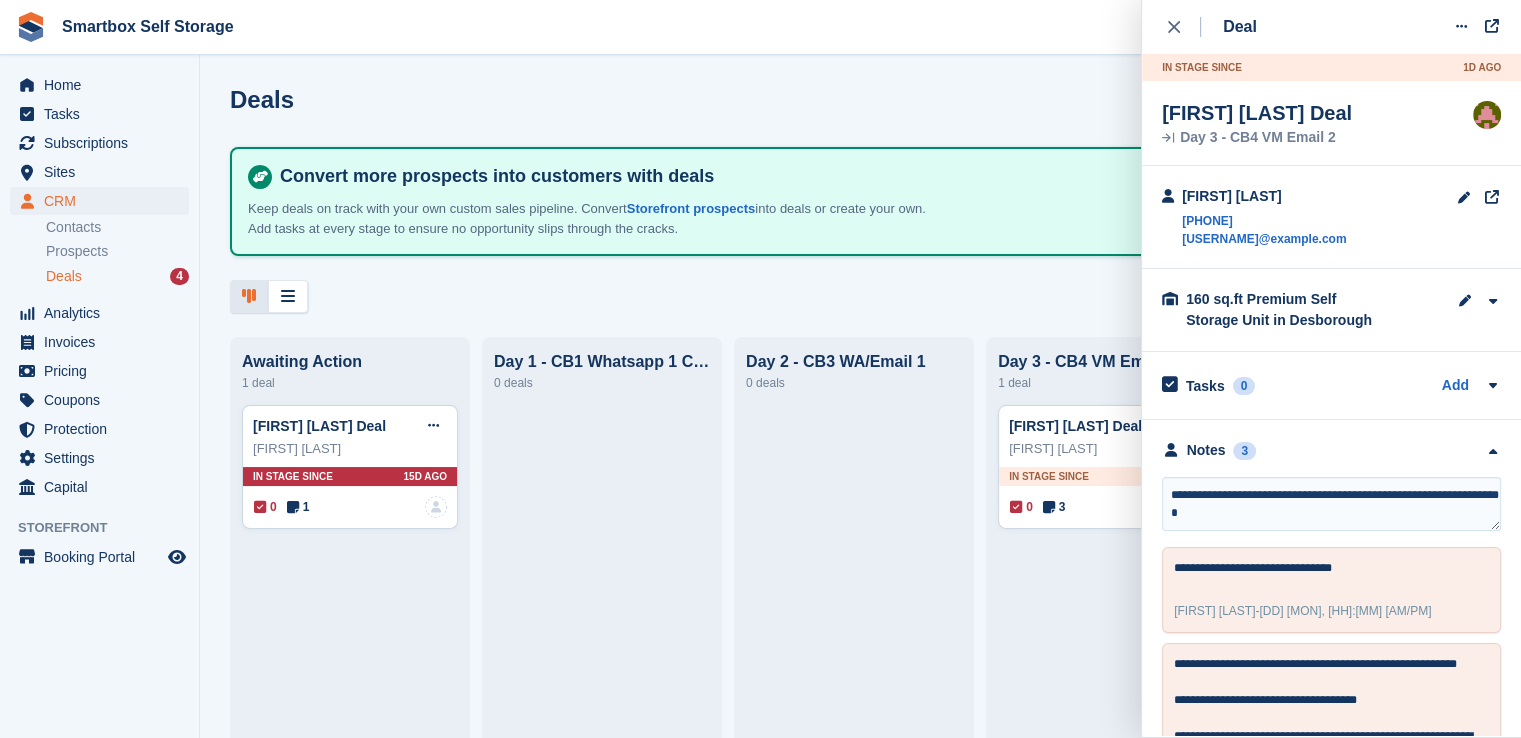 type on "**********" 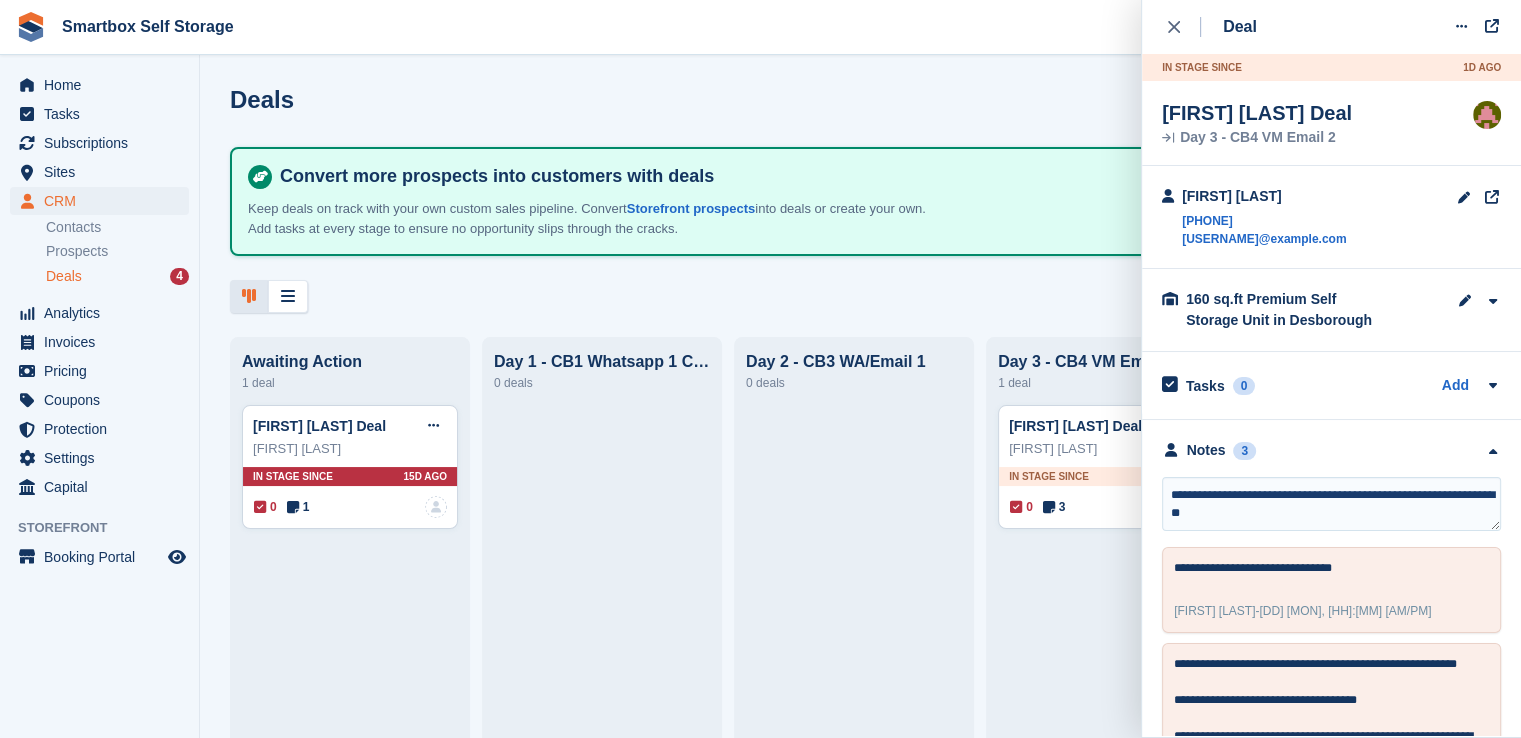 type 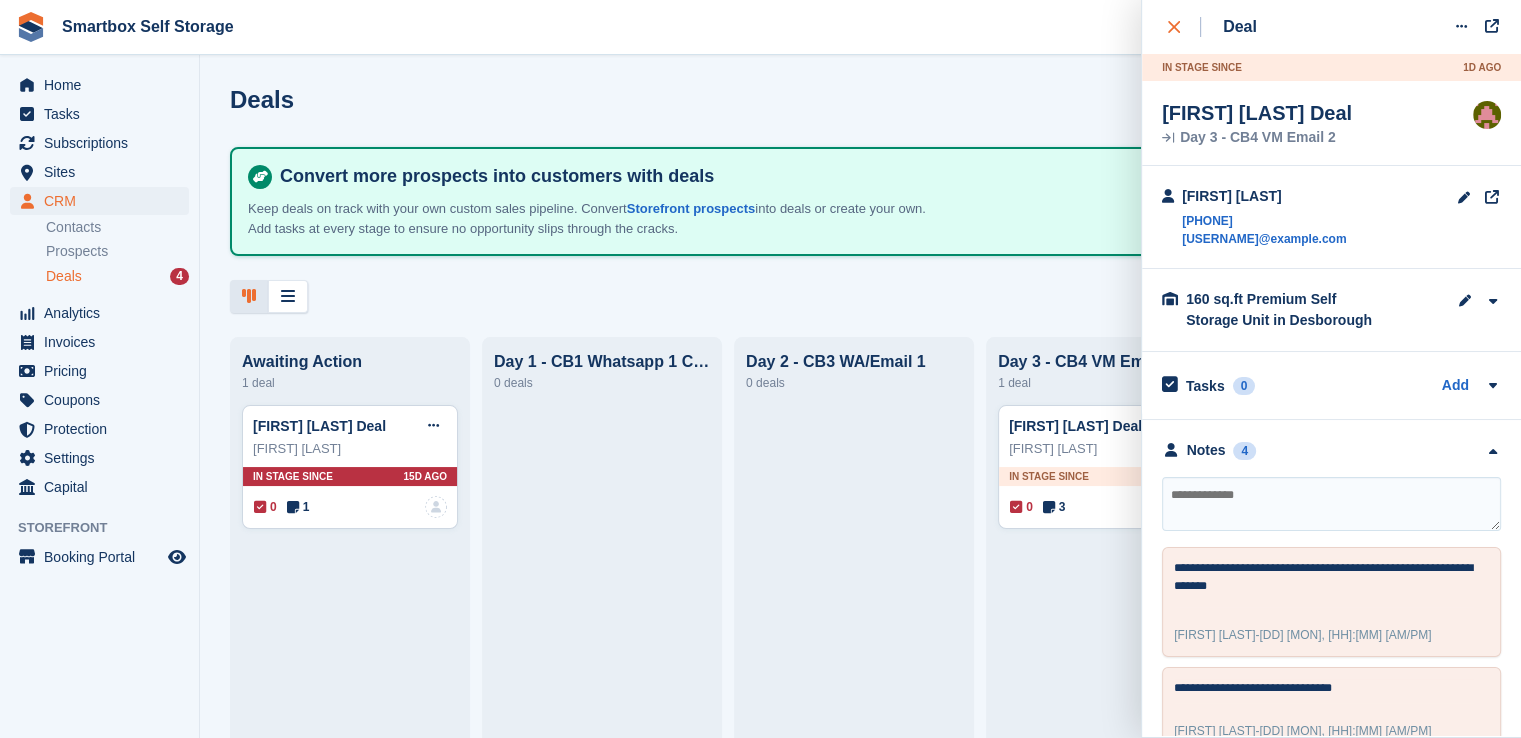 click at bounding box center (1184, 27) 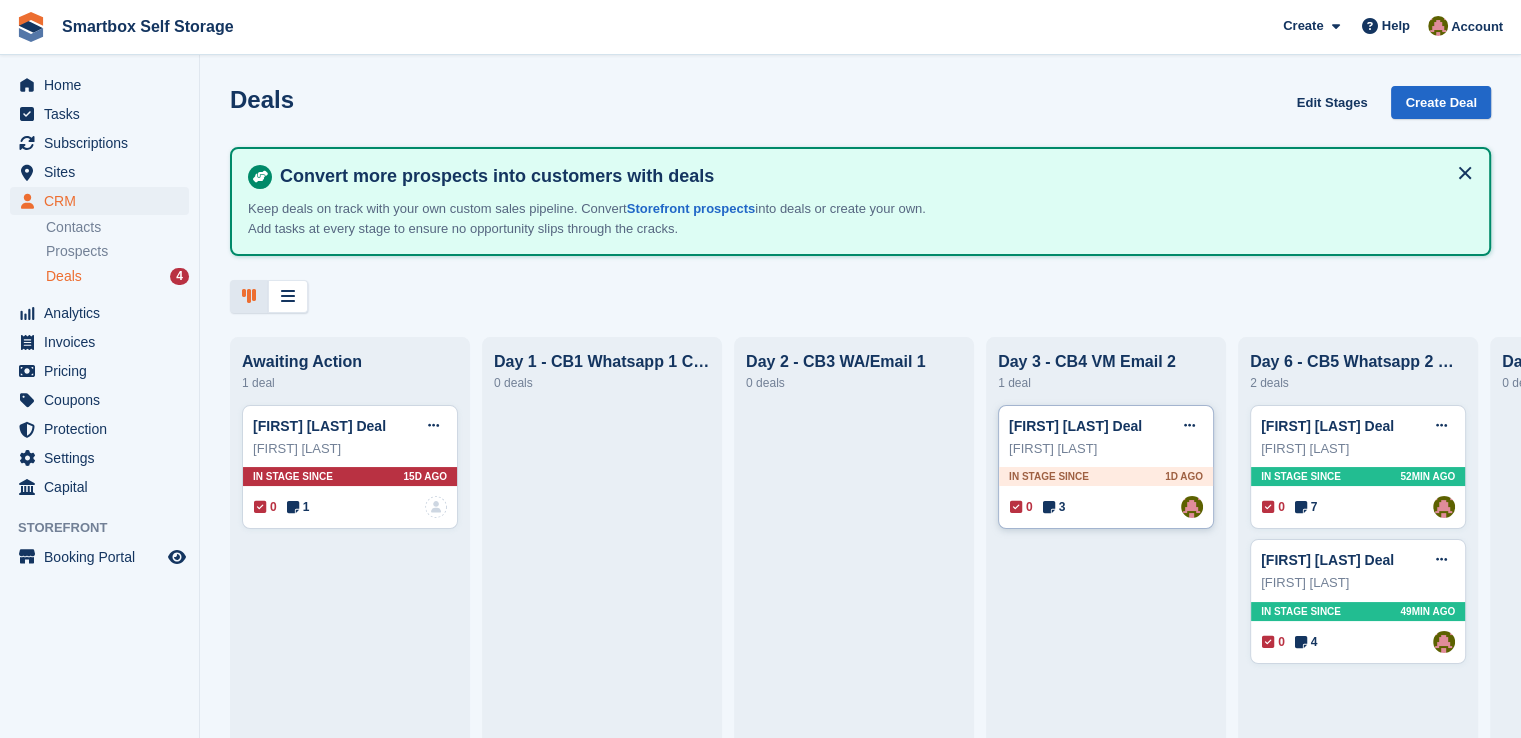 type 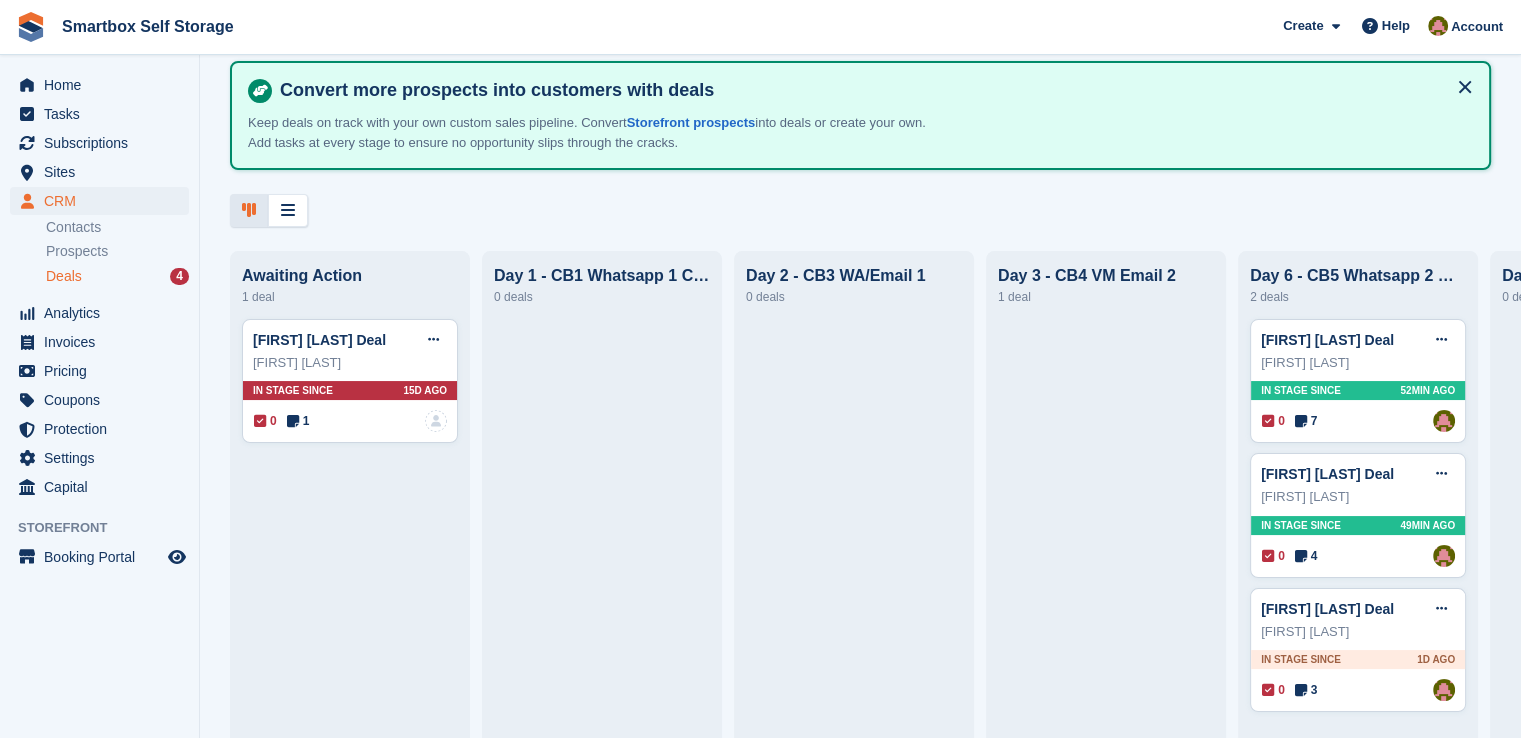 scroll, scrollTop: 104, scrollLeft: 0, axis: vertical 